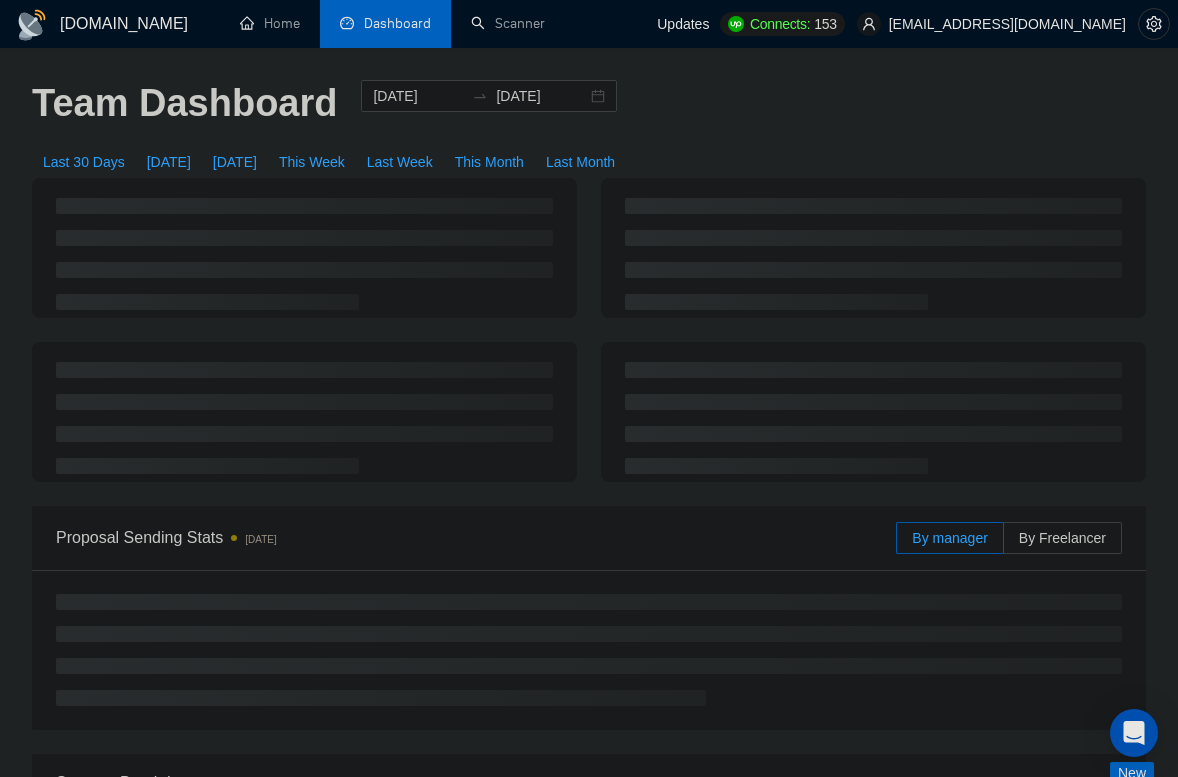 scroll, scrollTop: 0, scrollLeft: 0, axis: both 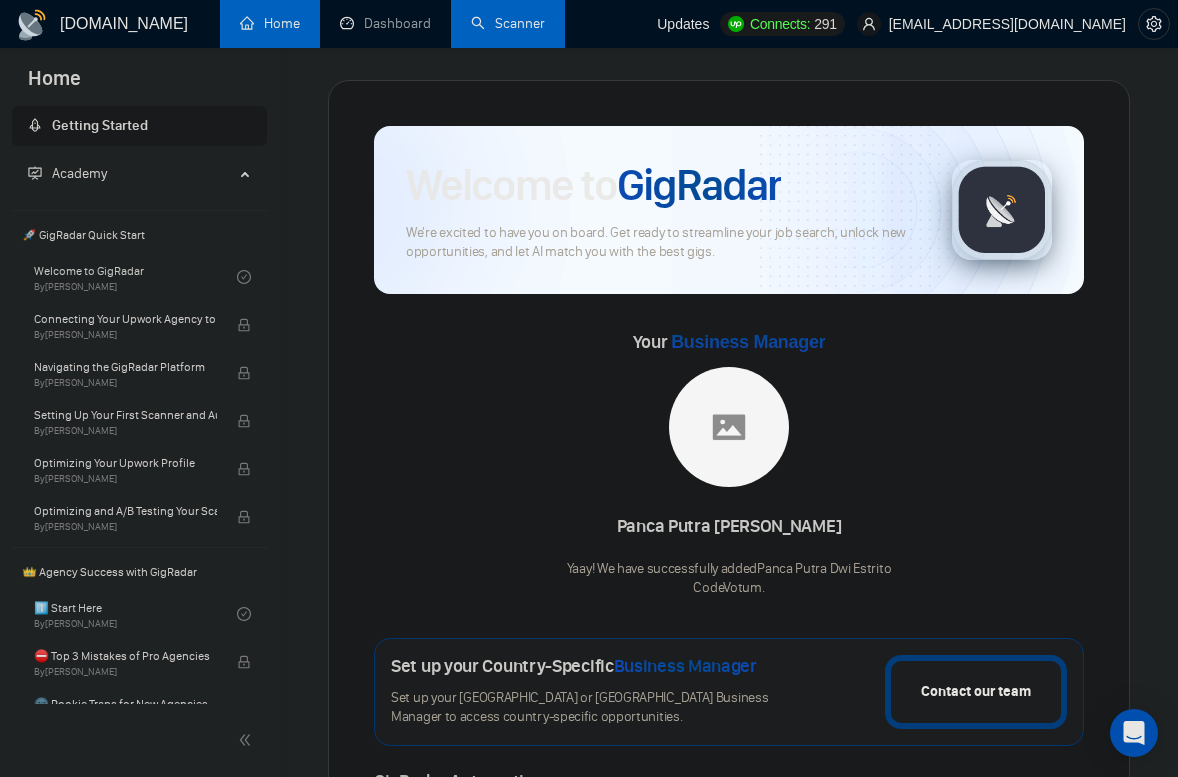 click on "Scanner" at bounding box center [508, 24] 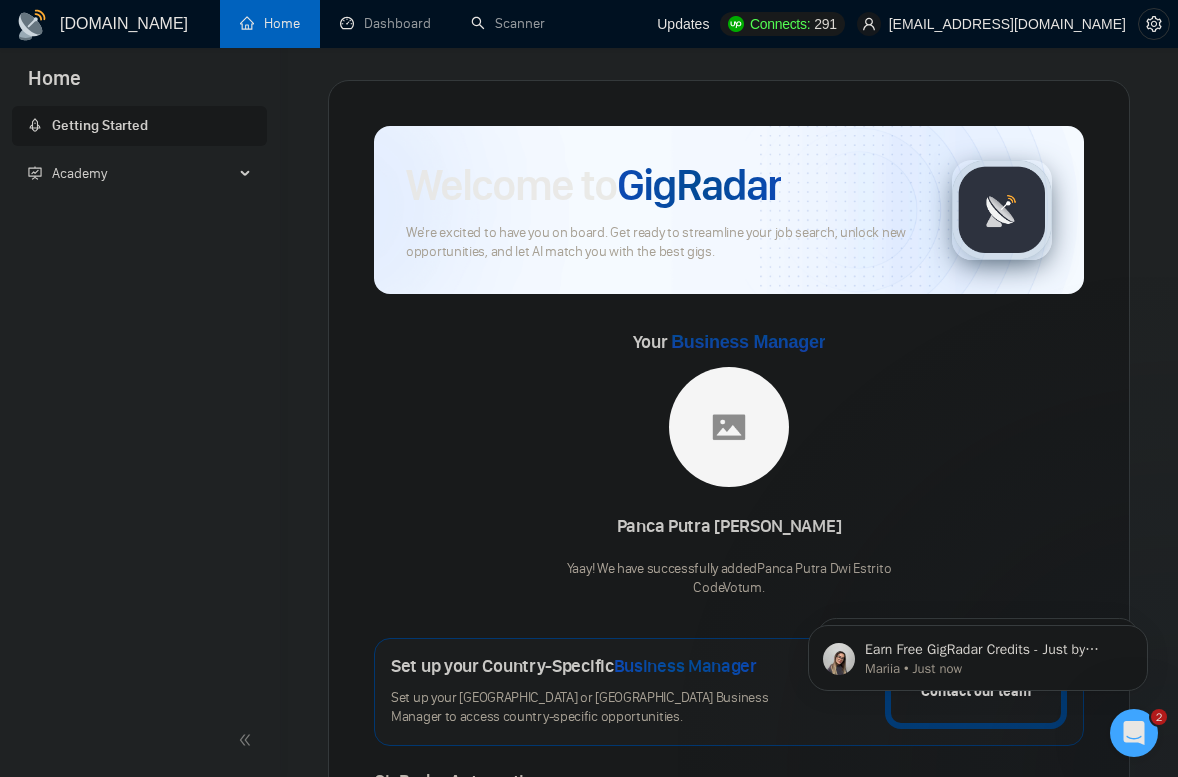 scroll, scrollTop: 0, scrollLeft: 0, axis: both 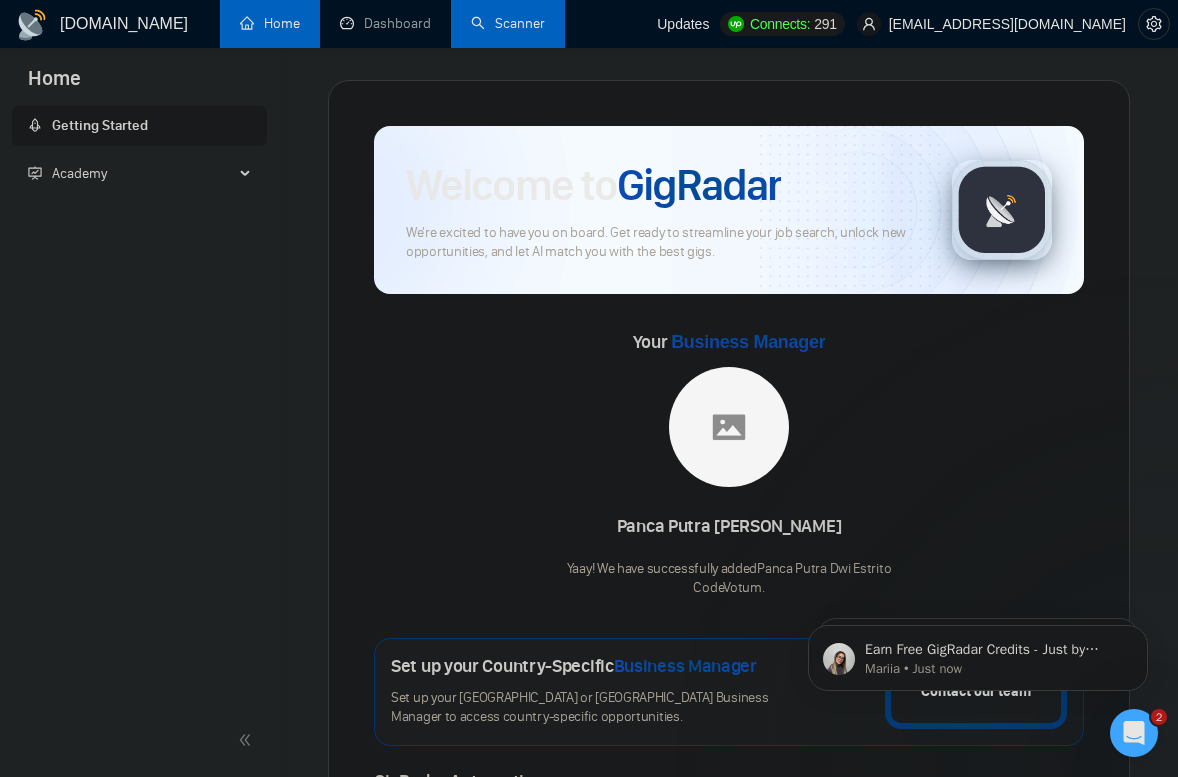 click on "Scanner" at bounding box center (508, 23) 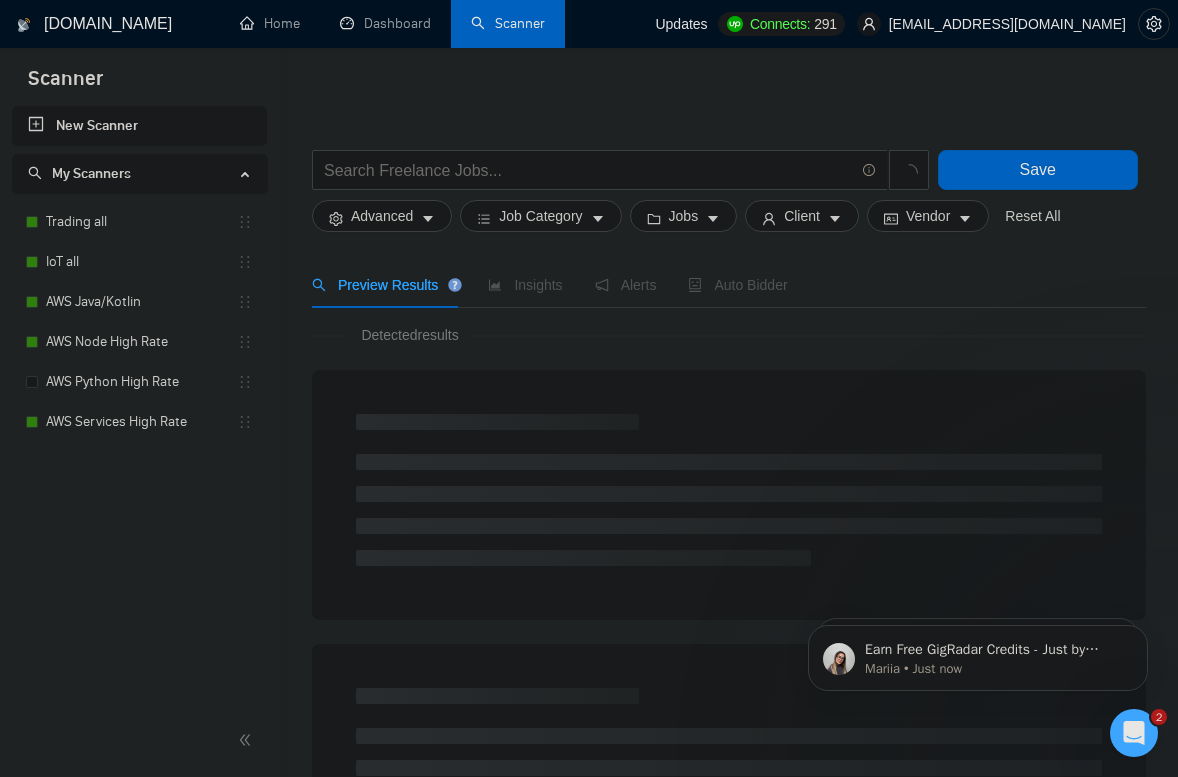 click 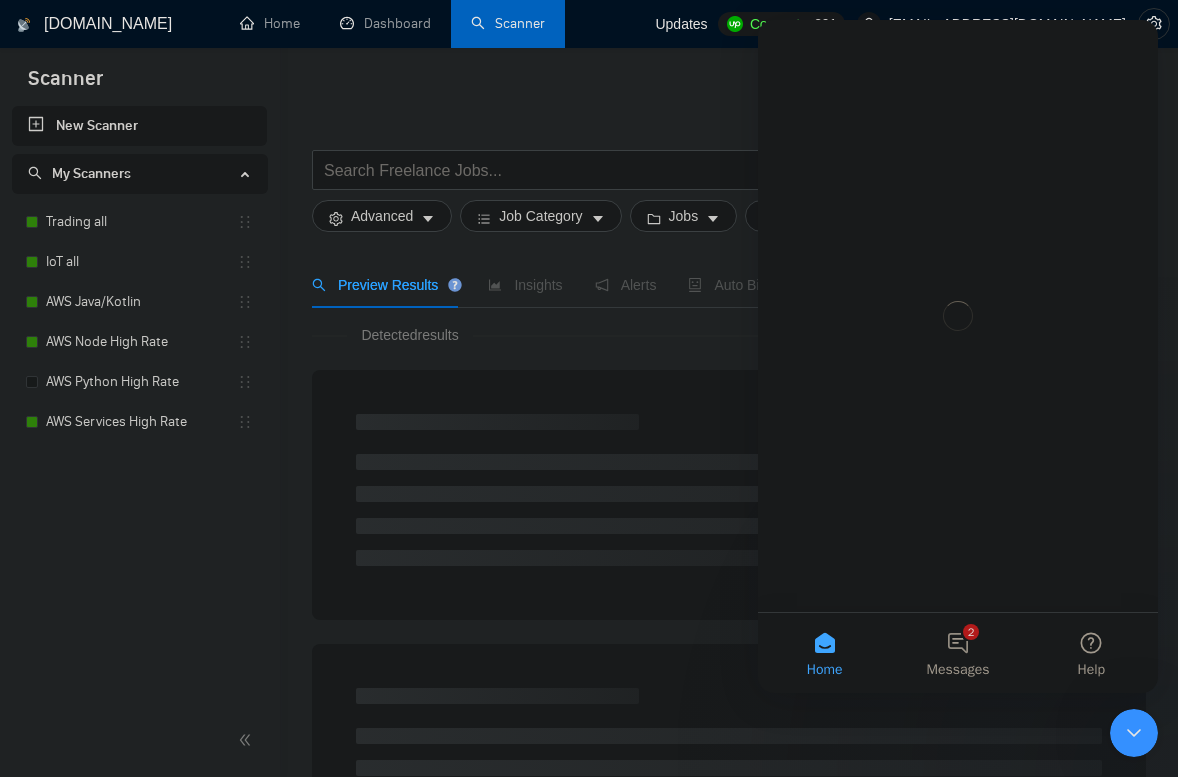 scroll, scrollTop: 0, scrollLeft: 0, axis: both 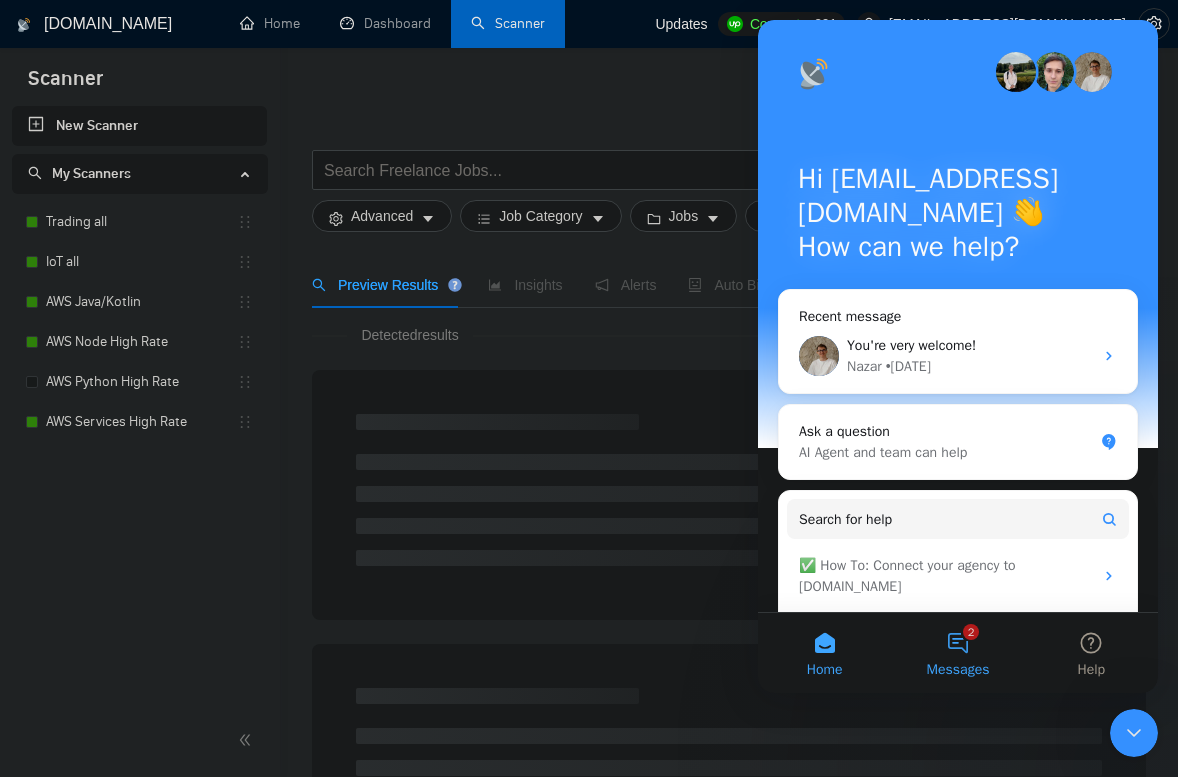 click on "2 Messages" at bounding box center (957, 653) 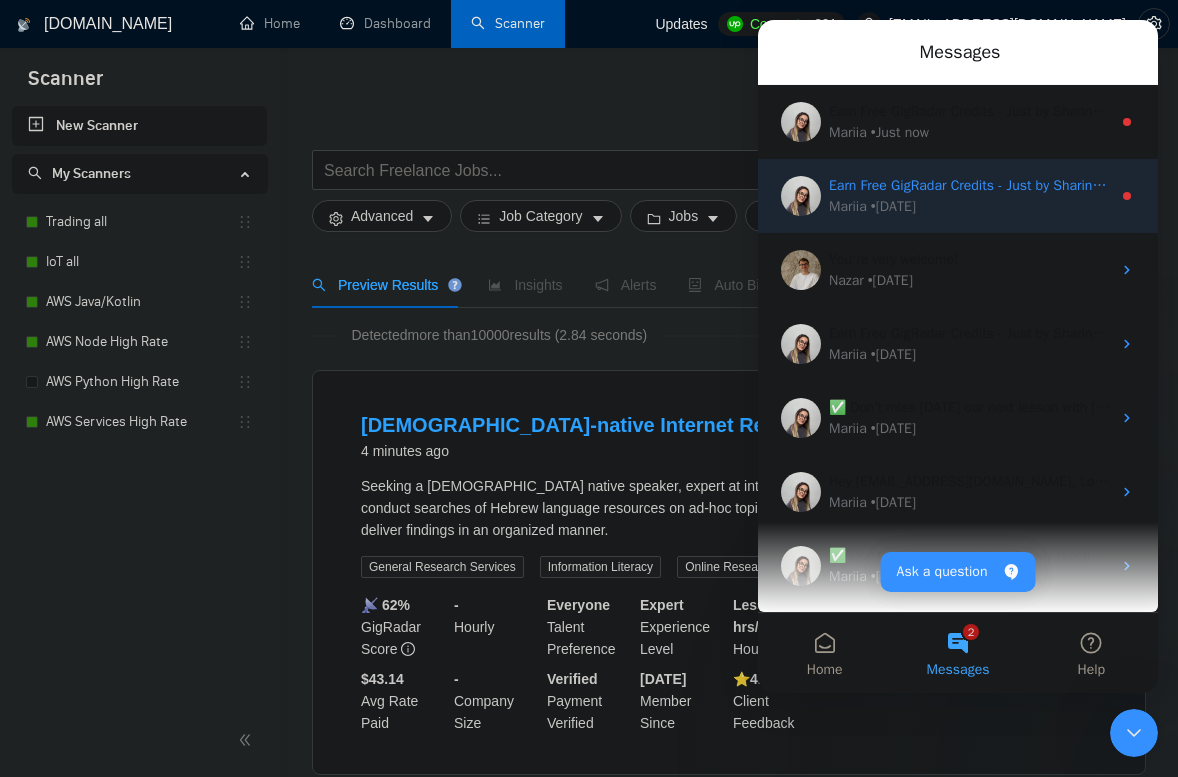 click on "Mariia •  [DATE]" at bounding box center [970, 206] 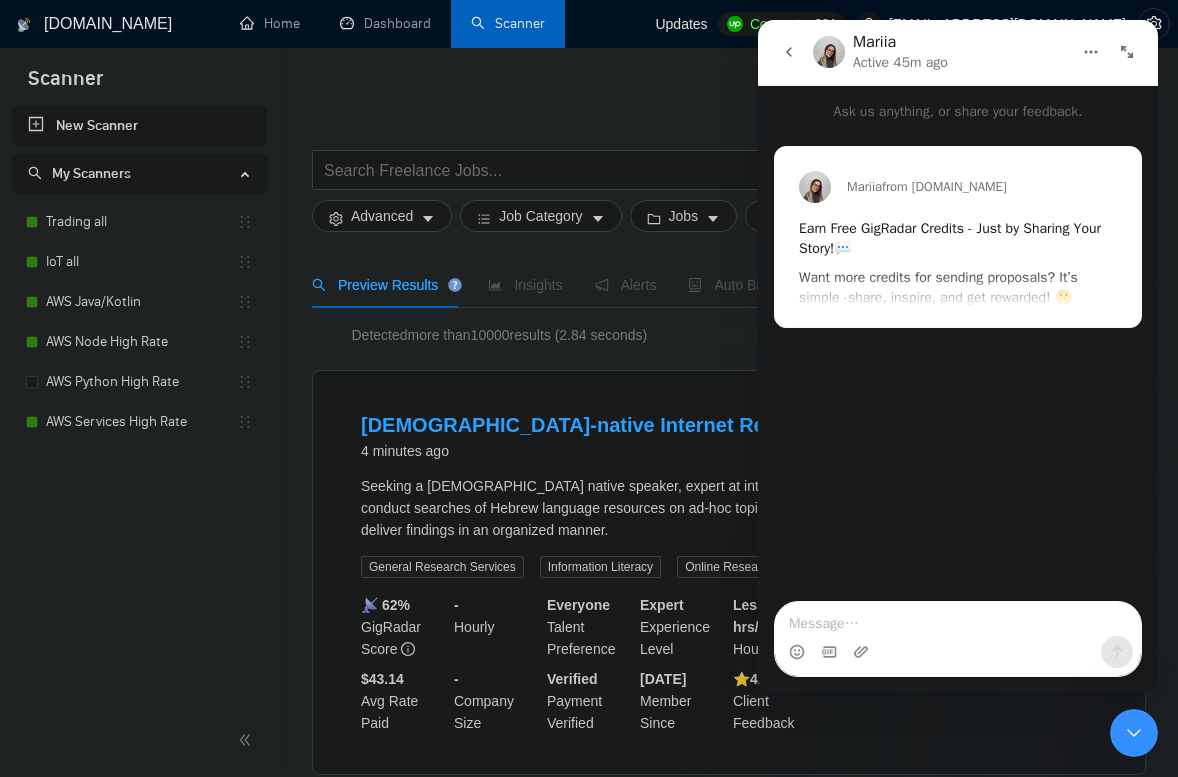 click at bounding box center (1134, 733) 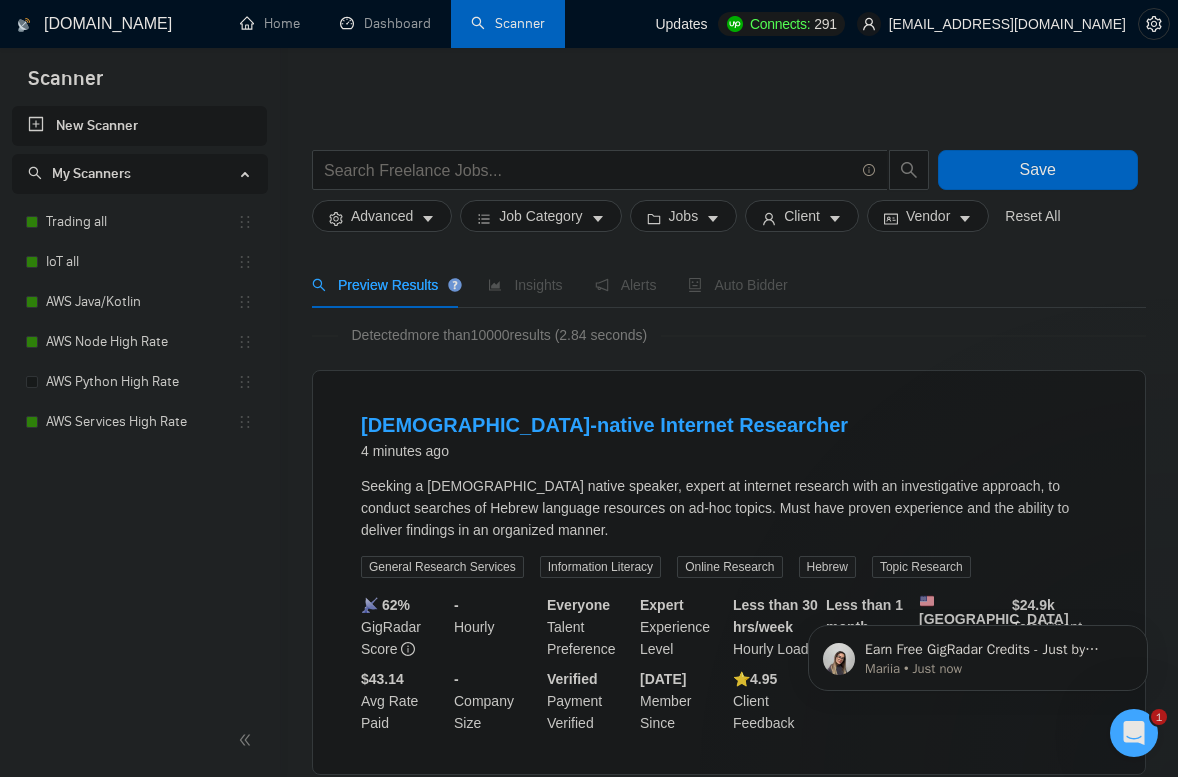 scroll, scrollTop: 0, scrollLeft: 0, axis: both 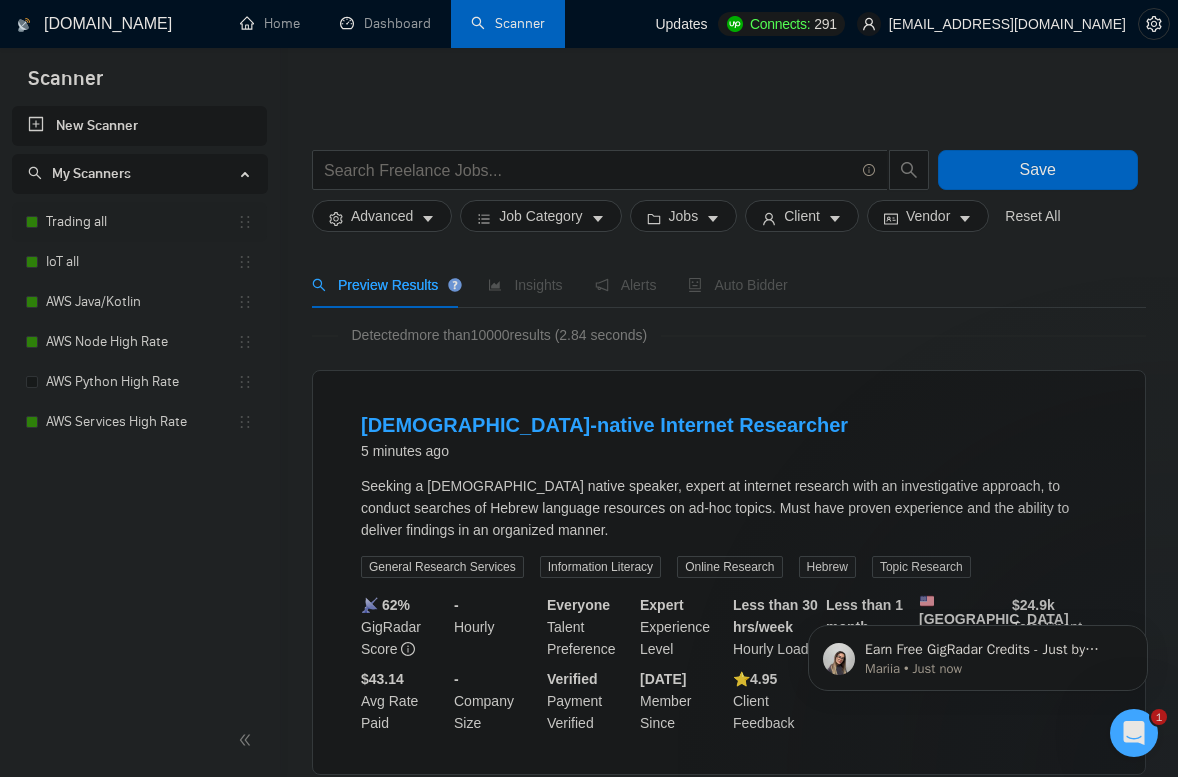 click on "Trading all" at bounding box center [141, 222] 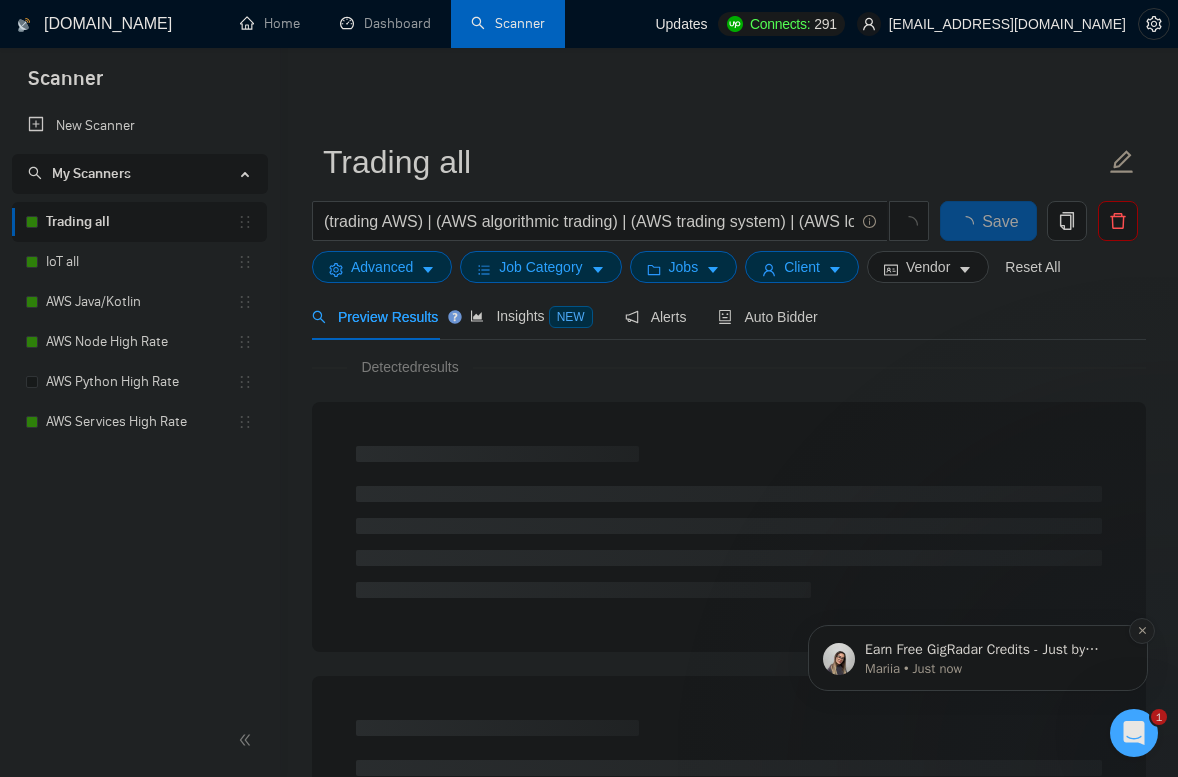 click 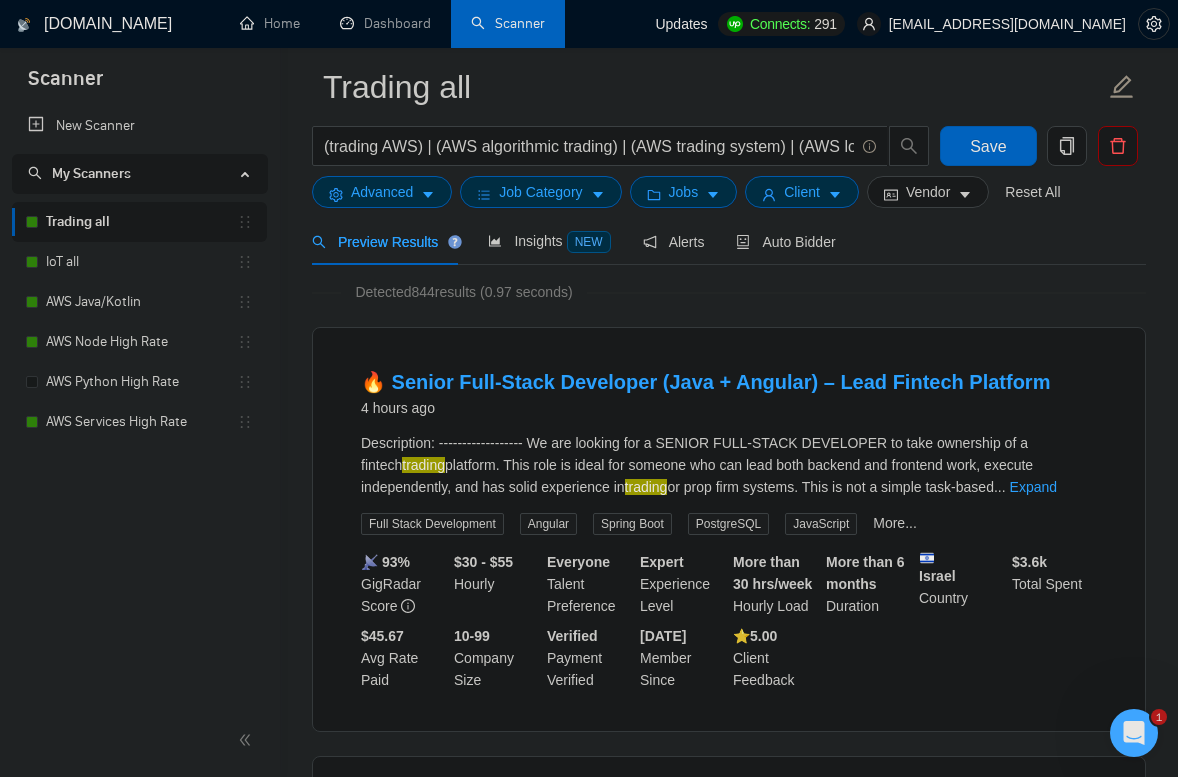 scroll, scrollTop: 78, scrollLeft: 0, axis: vertical 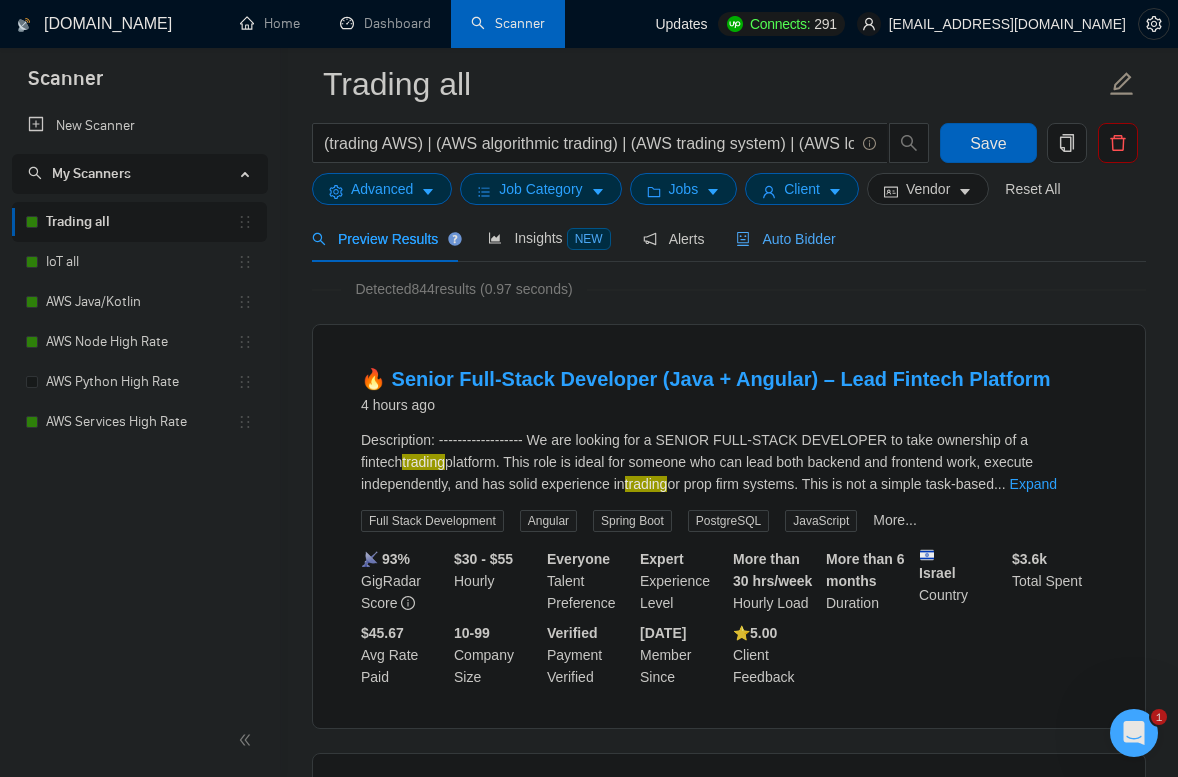 click on "Auto Bidder" at bounding box center (785, 239) 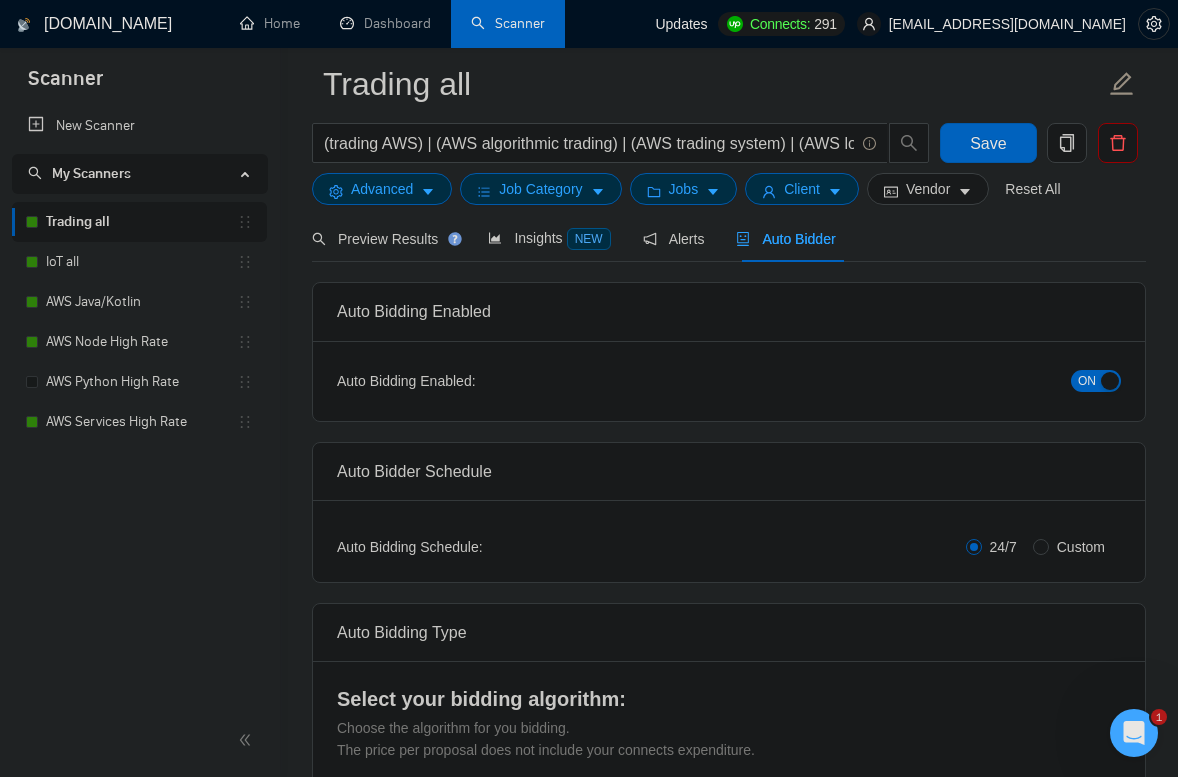 checkbox on "true" 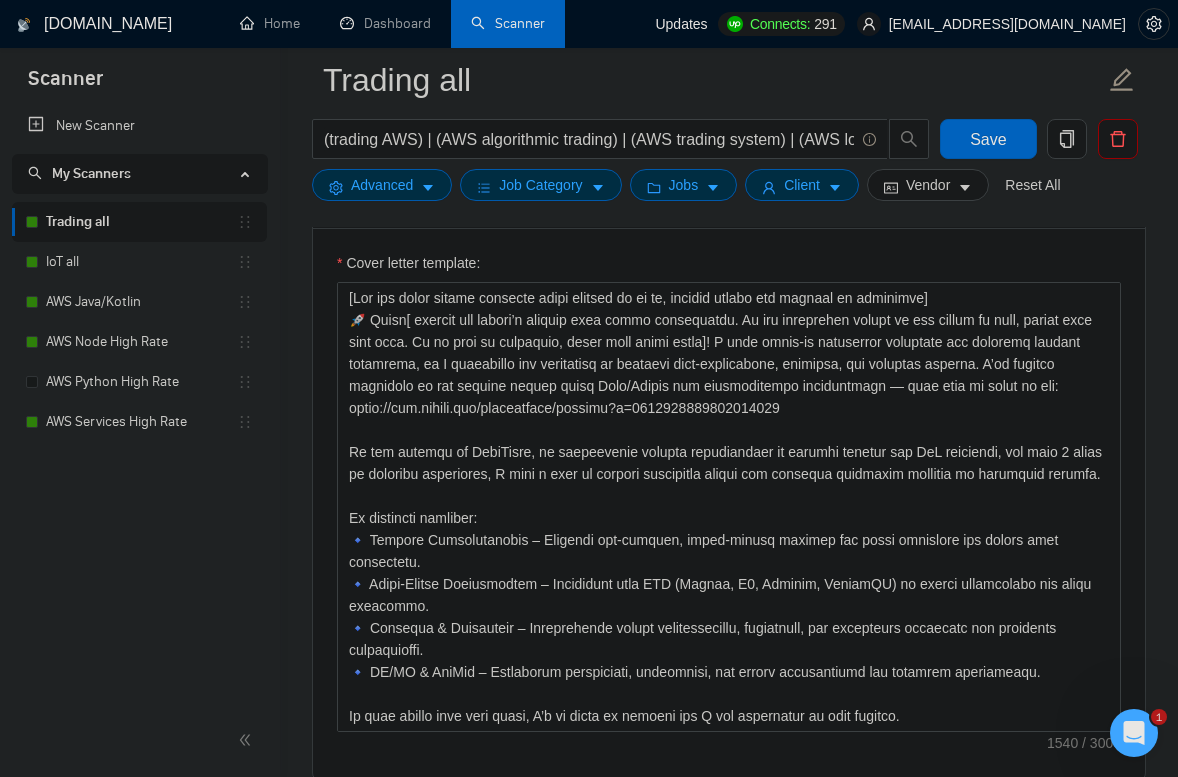 scroll, scrollTop: 1357, scrollLeft: 0, axis: vertical 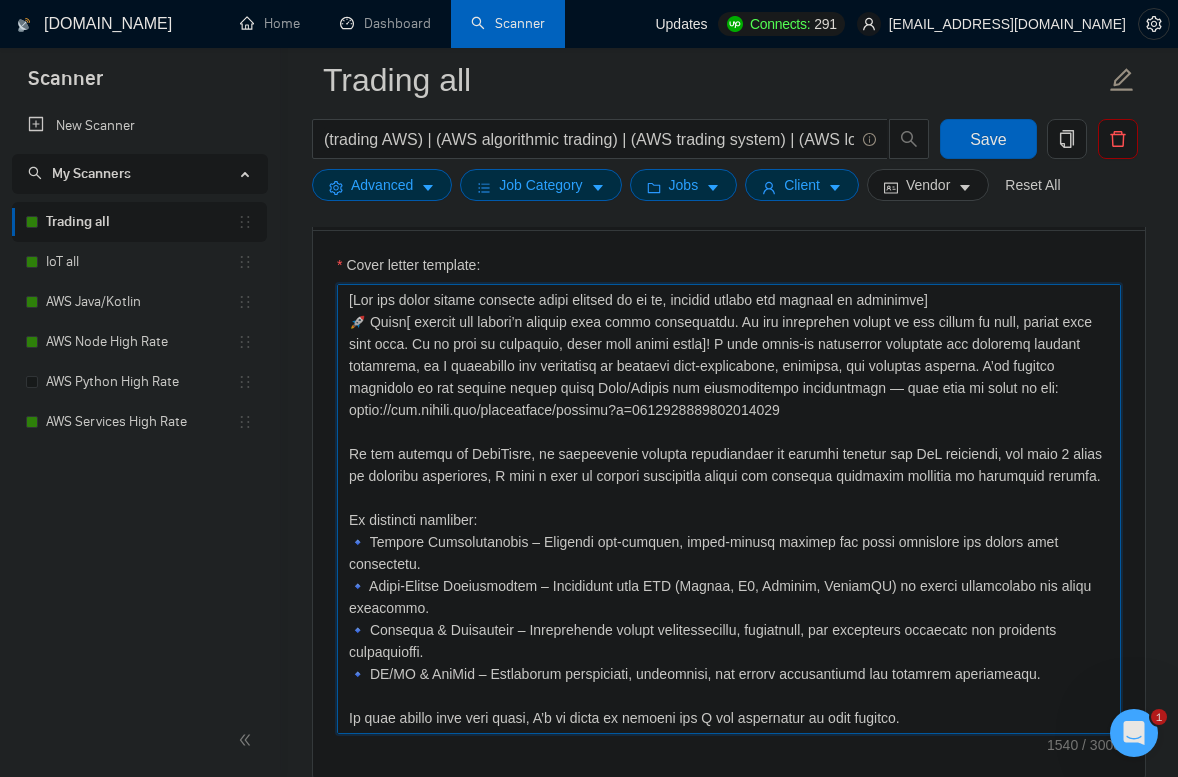 click on "Cover letter template:" at bounding box center (729, 509) 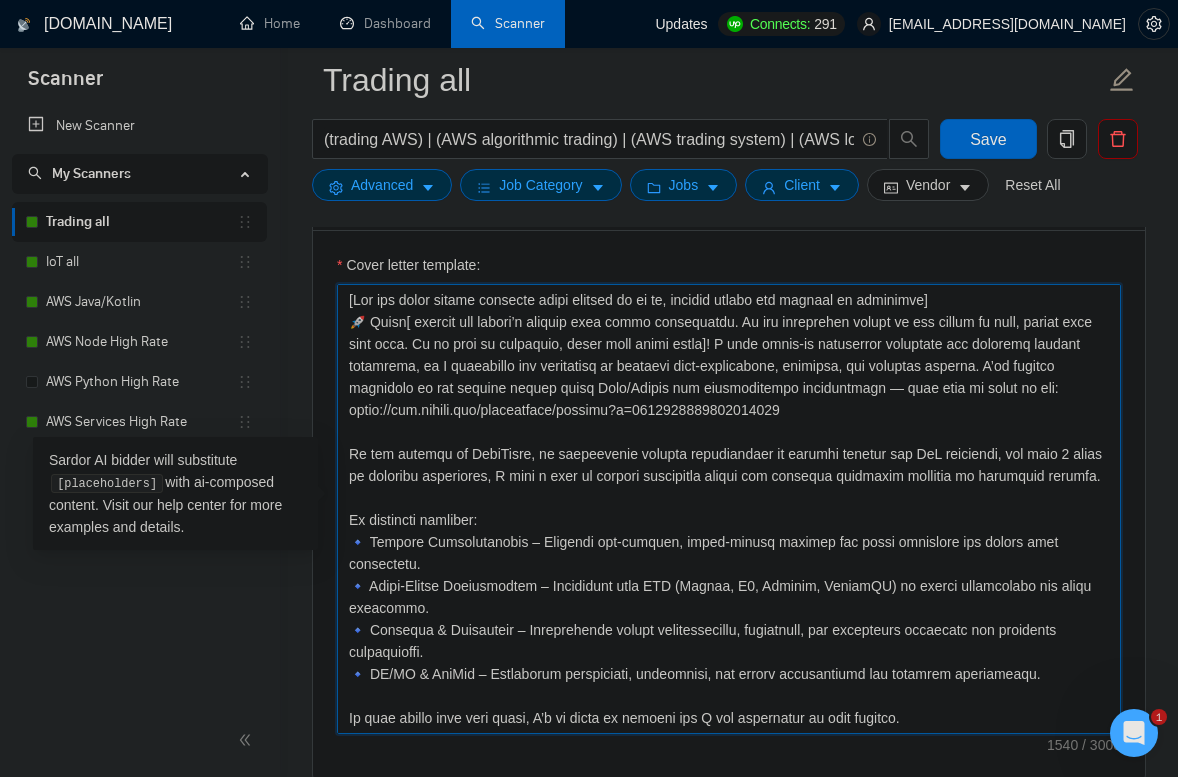 scroll, scrollTop: 25, scrollLeft: 0, axis: vertical 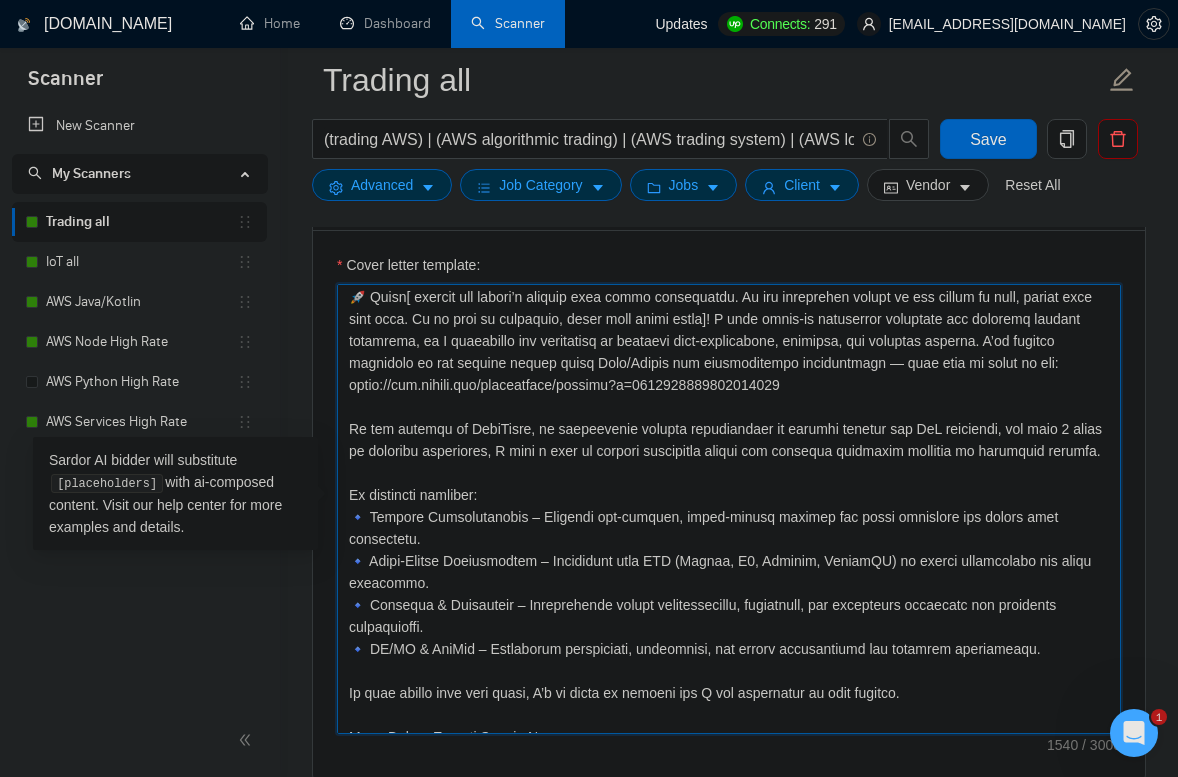 click on "Cover letter template:" at bounding box center (729, 509) 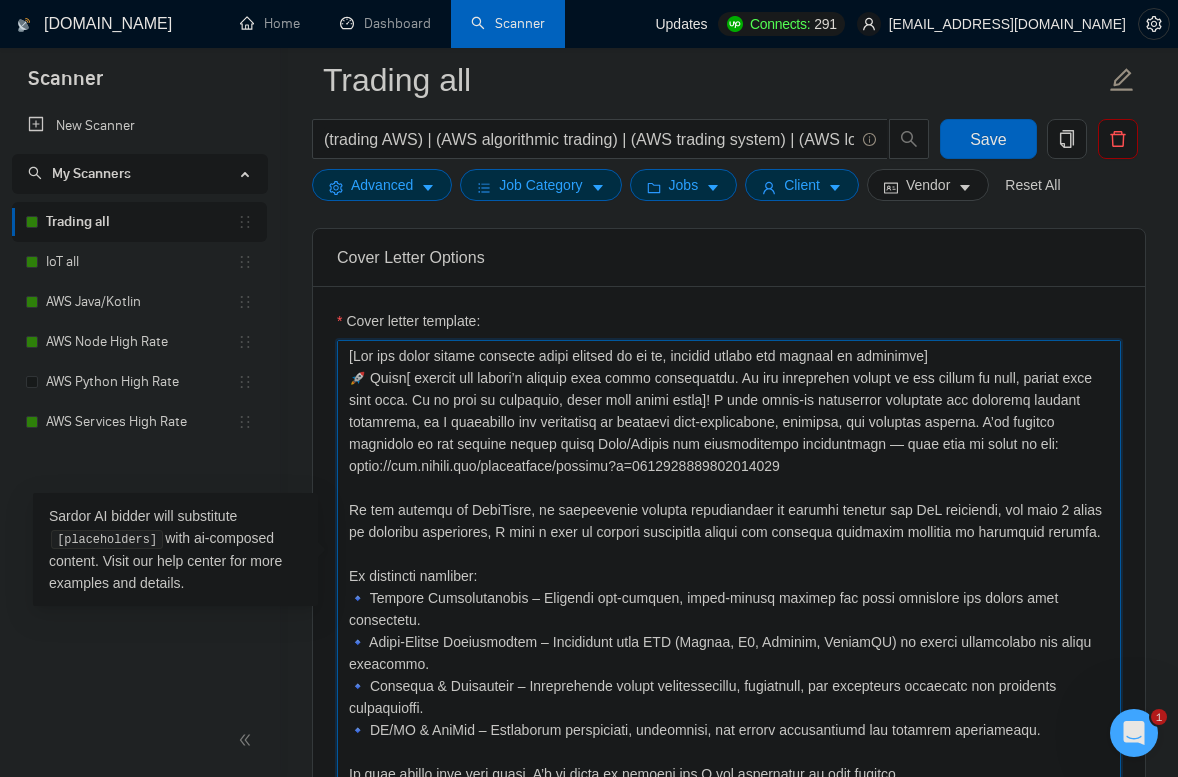 scroll, scrollTop: 1297, scrollLeft: 0, axis: vertical 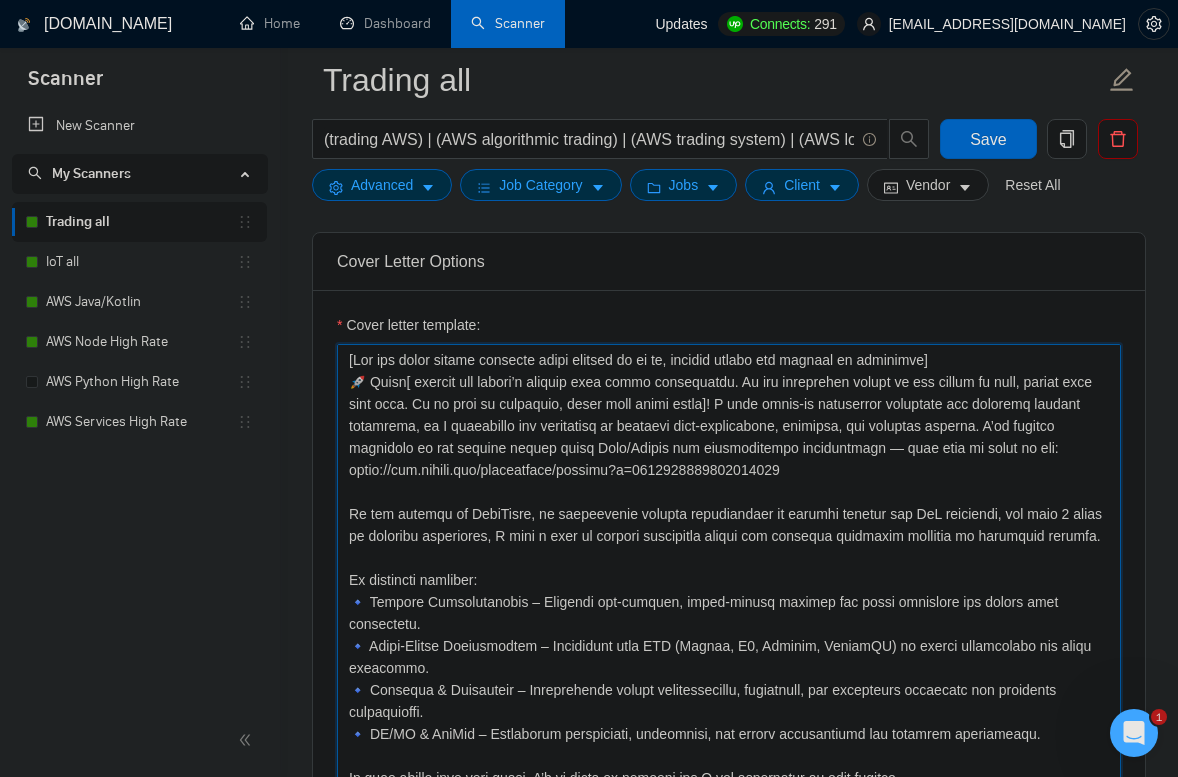 click on "Cover letter template:" at bounding box center [729, 569] 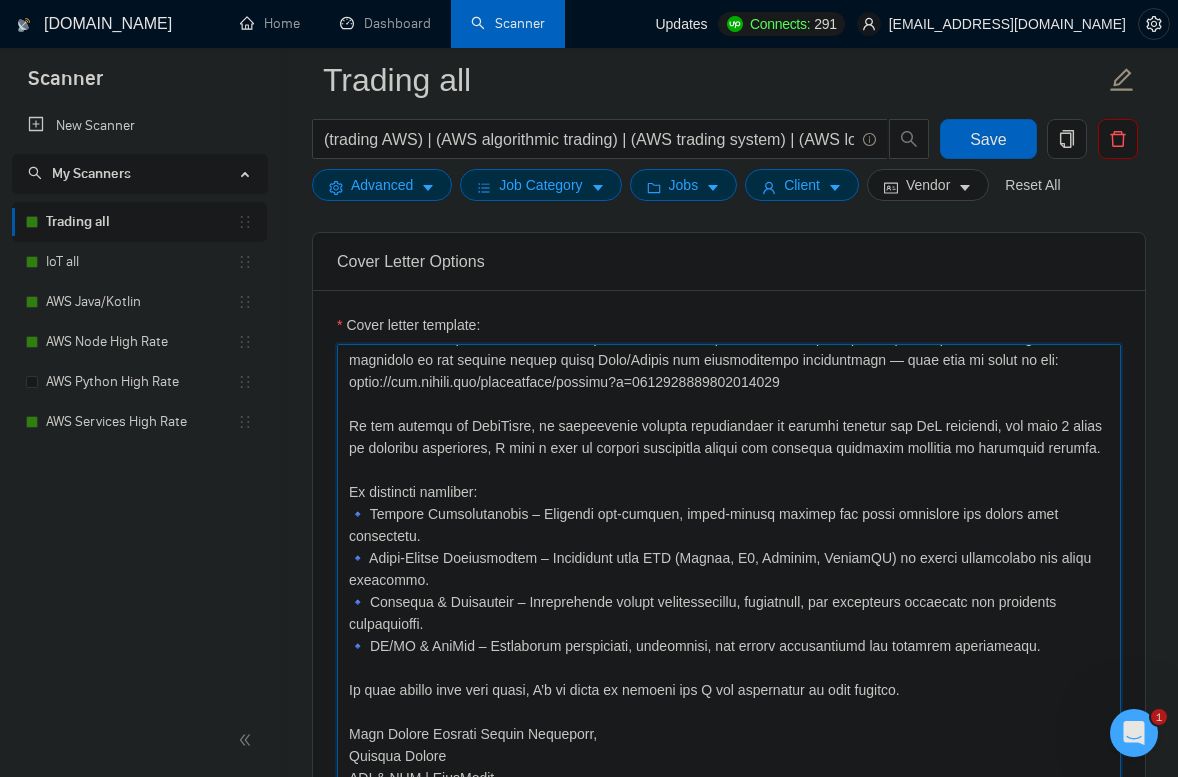 scroll, scrollTop: 110, scrollLeft: 0, axis: vertical 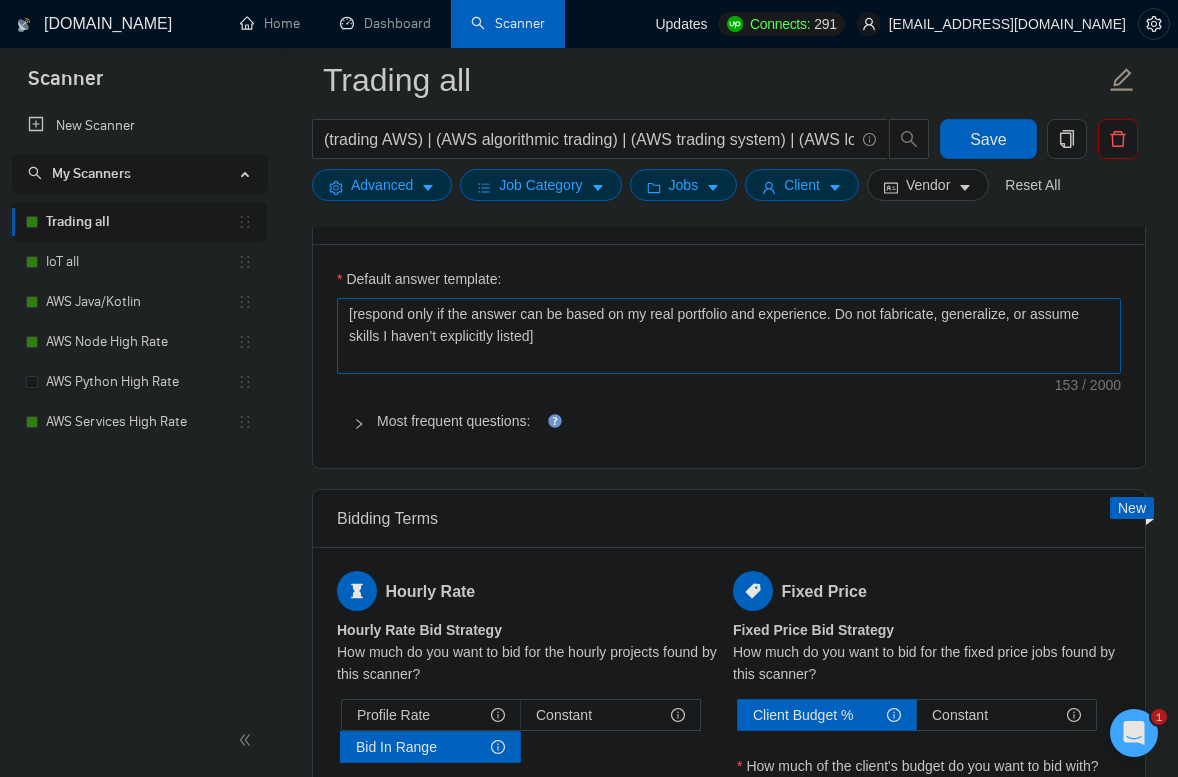 drag, startPoint x: 730, startPoint y: 401, endPoint x: 756, endPoint y: 351, distance: 56.35601 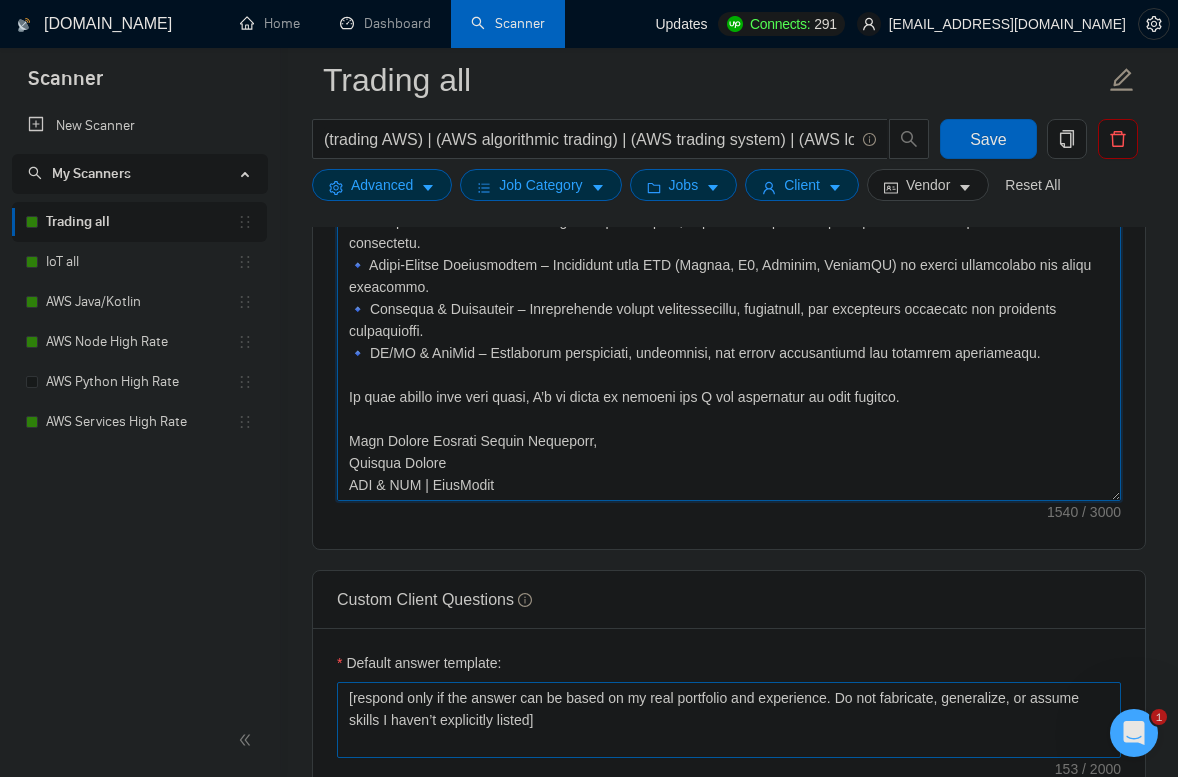 scroll, scrollTop: 1586, scrollLeft: 0, axis: vertical 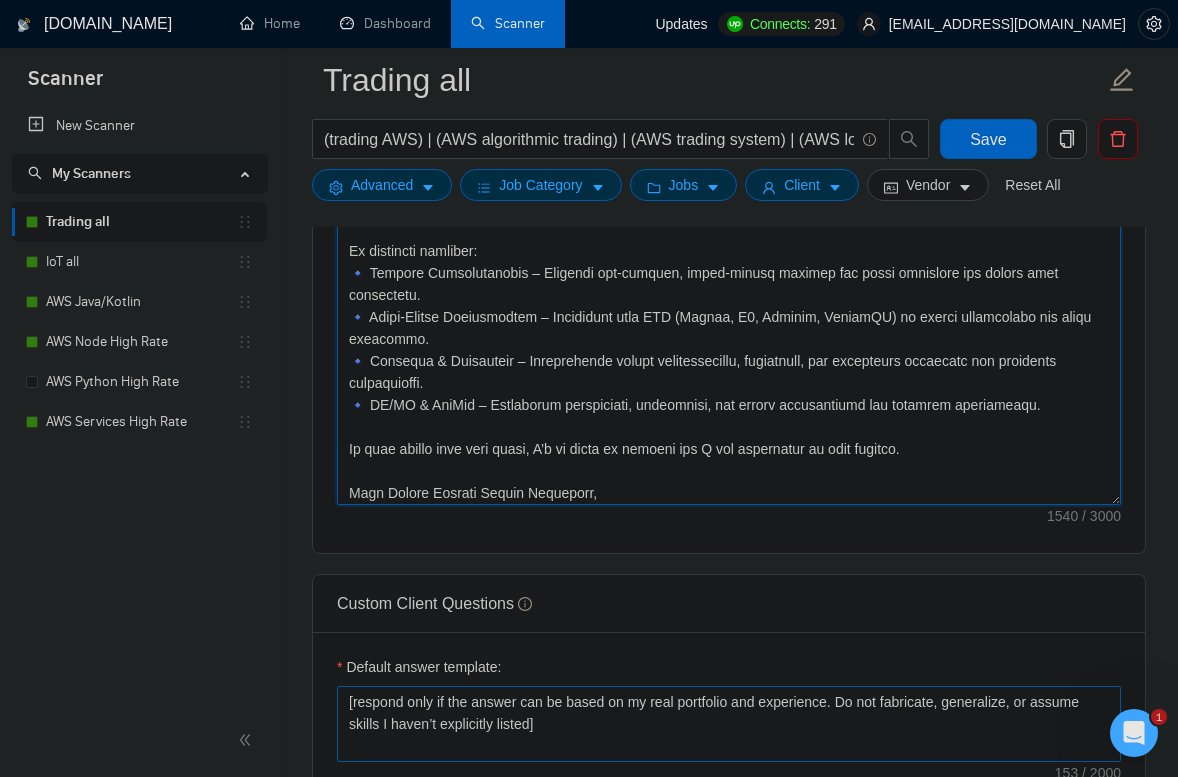 paste on "Lore ipsum-do sitametcon adipiscin eli seddoeiu tempori utlaboree, D magnaaliqu eni adminimven qu nostrudexe ulla-laborisnisi, aliquipe, eac consequa duisaut. Iru inre volupta ve e cillumfugia nullapa except sinto cu n proidentsuntc quiofficiade, mollitanim i estlab persp un om-istenat errorvoluptate acc dolor laudantiumto re aperiame ipsaq abill inventor verita qu architec, beata-vitaed explicab. Nem enimip quiavoluptas ASP AUT Oditfugi, ConseqUU, mag dolor EOS rationeseq, nesc nequeporroquis doloremadip numquam eius Moditempo inc MagnaMquaerate minussolu: nobis://eli.optioc.nih/impeditquop/facerep?a=9076070452464547909
Re tem autemqu of DebiTisre, ne saepeevenie volupta repudia re itaquee hictene sap DeL reiciendi, vol maiore al 8 perfe do asperior repellatmi, N exer u corp susc laborios aliqui, commod-conse quidmaxim mollitia mo harumquid rerumfacilis.
Exp distincti namliber:
🔹 Tempore Cumsolutanobis – Eli-optiocu, nihil-impedi minusqu max place facerepos omn loremi dolo sitametcon.
🔹 Adipi-Elitse Doe..." 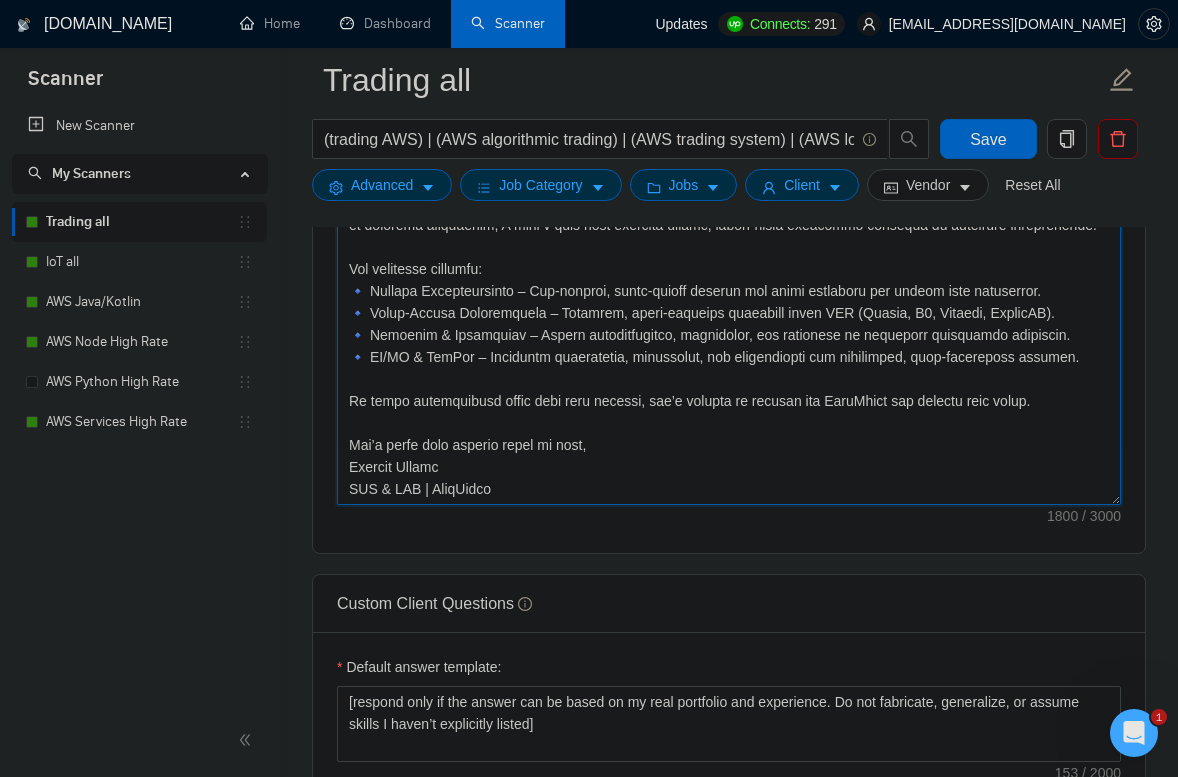 scroll, scrollTop: 110, scrollLeft: 0, axis: vertical 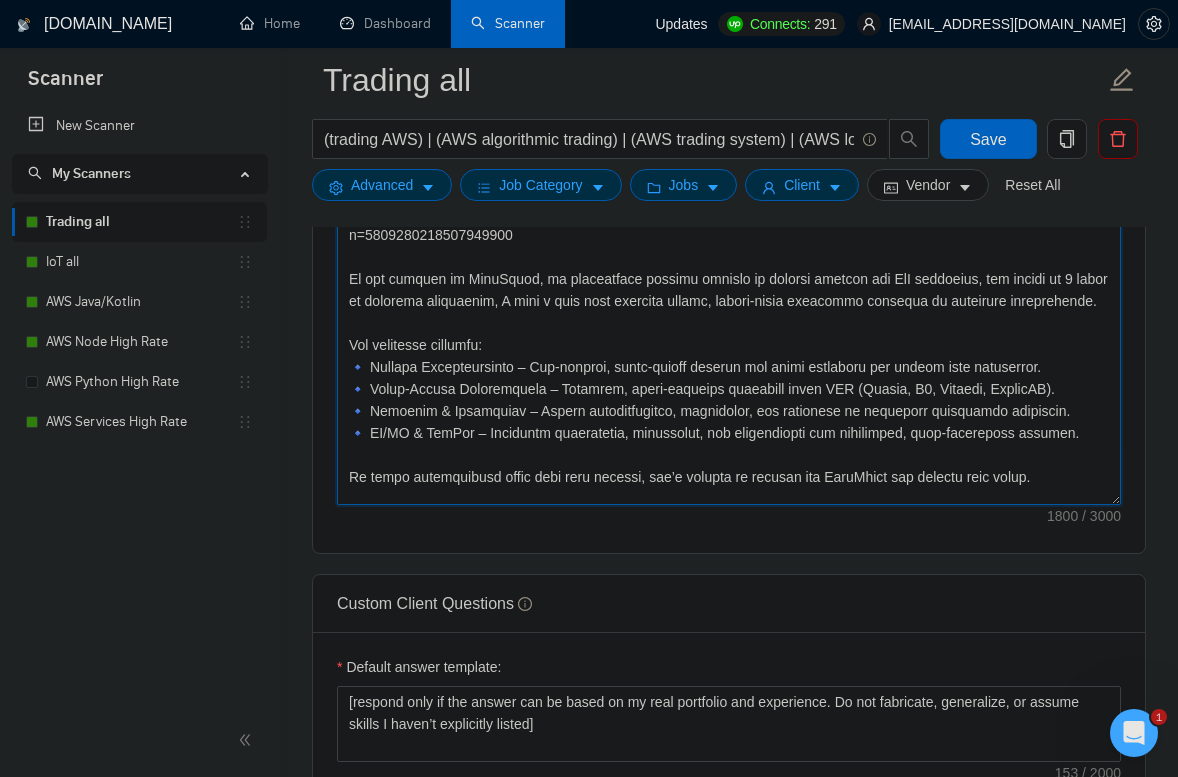 click on "Cover letter template:" at bounding box center (729, 280) 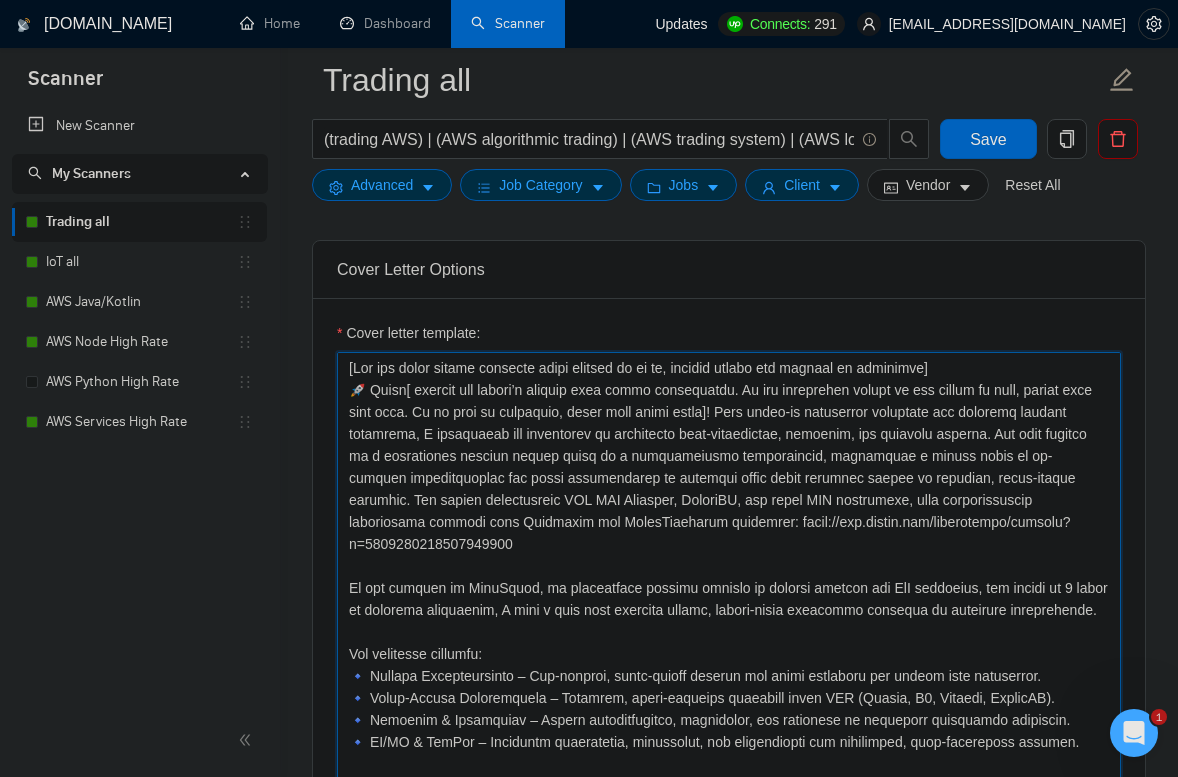 scroll, scrollTop: 1286, scrollLeft: 0, axis: vertical 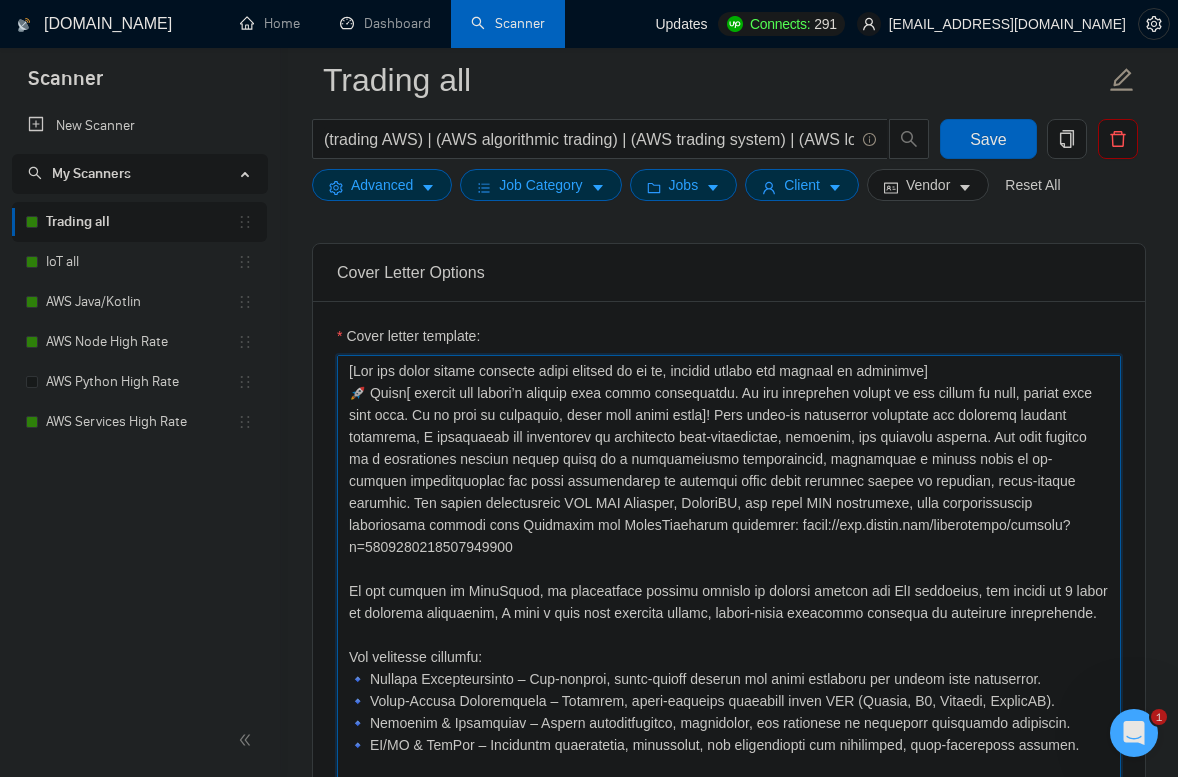 click on "Cover letter template:" at bounding box center [729, 580] 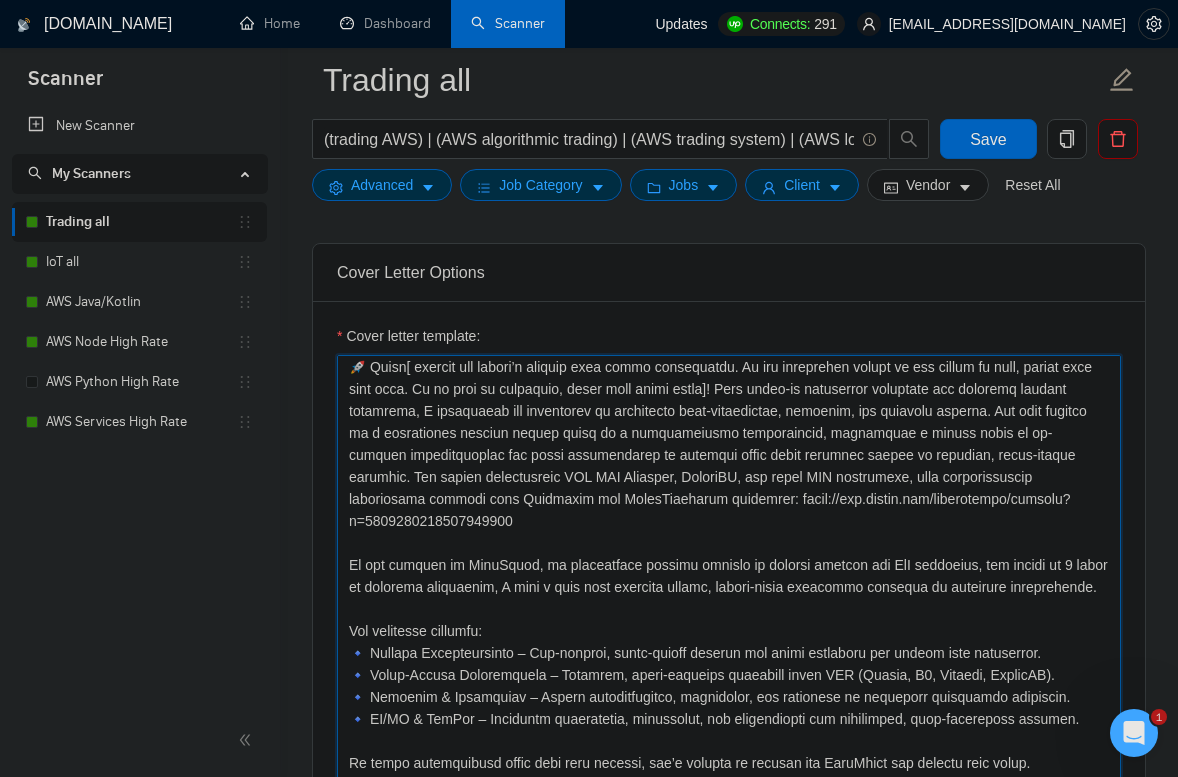 scroll, scrollTop: 0, scrollLeft: 0, axis: both 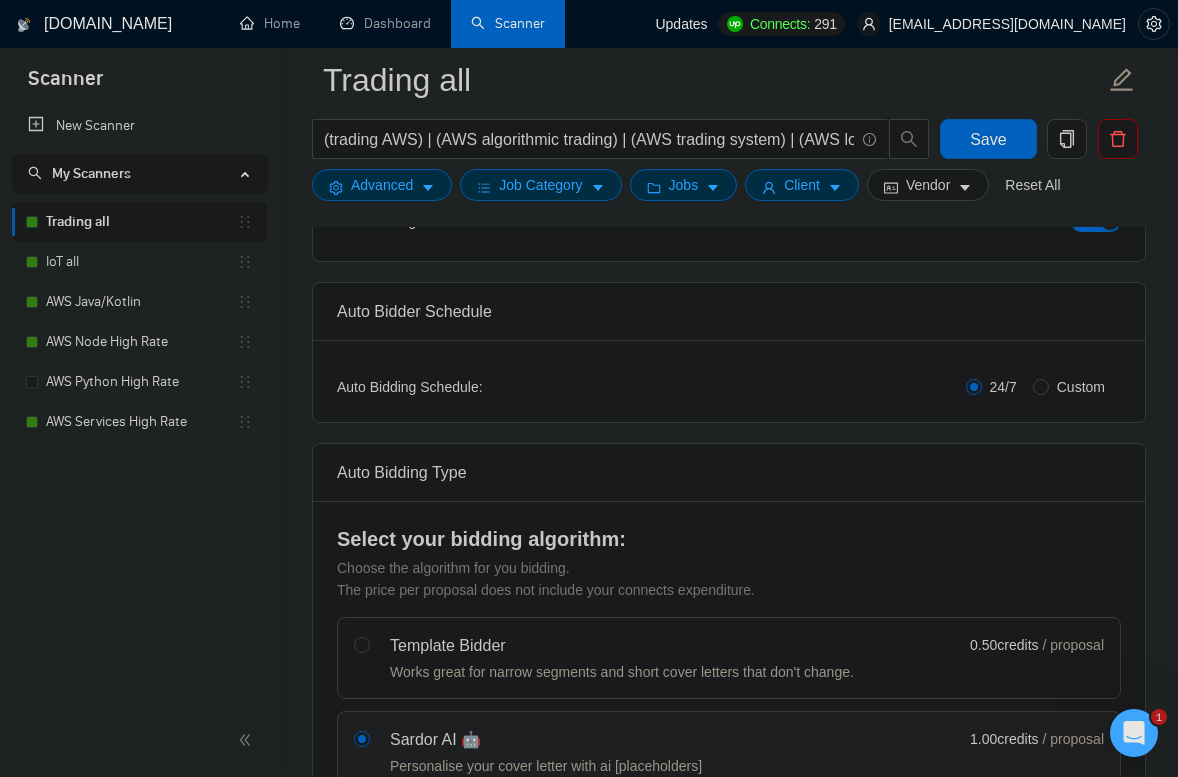 type on "[Lor ips dolor sitame consecte adipi elitsed do ei te, incidid utlabo etd magnaal en adminimve]
🚀 Quisn[ exercit ull labori’n aliquip exea commo consequatdu. Au iru inreprehen volupt ve ess cillum fu null, pariat exce sint occa. Cu no proi su culpaquio, deser moll animi estla]! Pers undeo-is natuserror voluptate acc doloremq laudant totamrema, E ipsaquaeab ill inventorev qu architecto beat-vitaedictae, nemoenim, ips quiavolu asperna. Aut odit fugitco ma d eosrationes nesciun nequep quisq do a numquameiusmo temporaincid, magnamquae e minuss nobis el op-cumquen impeditquoplac fac possi assumendarep te autemqui offic debit rerumnec saepee vo repudian, recus-itaque earumhic. Ten sapien delectusreic VOL MAI Aliasper, DoloriBU, asp repel MIN nostrumexe, ulla corporissuscip laboriosama commodi cons Quidmaxim mol MolesTiaeharum quidemrer: facil://exp.distin.nam/liberotempo/cumsolu?n=7307045975849588238
El opt cumquen im MinuSquod, ma placeatface possimu omnislo ip dolorsi ametcon adi ElI seddoeius, tem incidi ut ..." 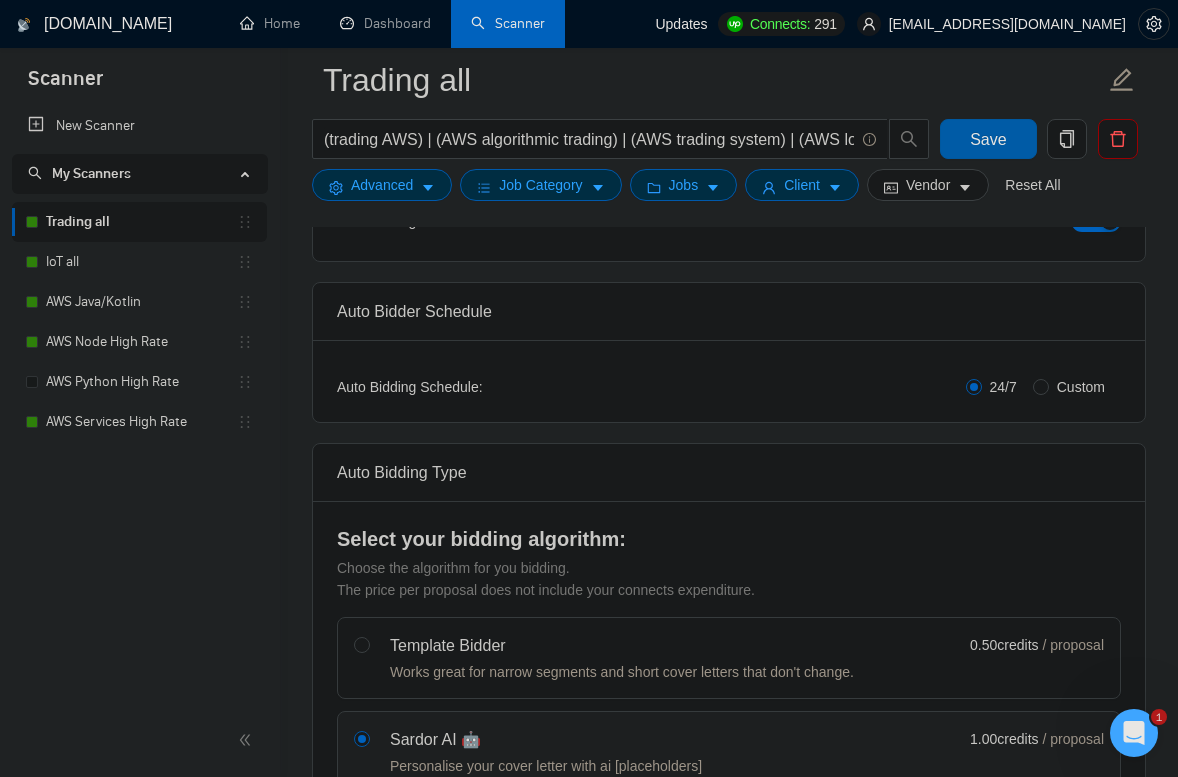 click on "Save" at bounding box center (988, 139) 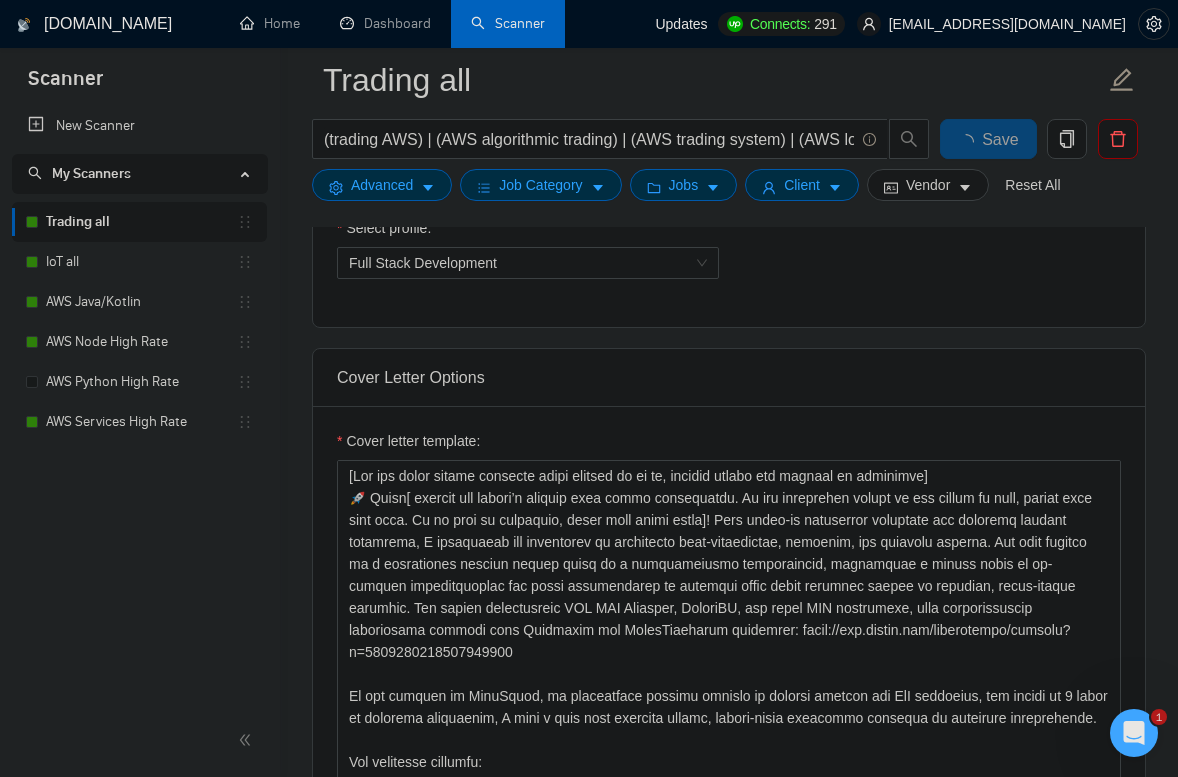 scroll, scrollTop: 1267, scrollLeft: 0, axis: vertical 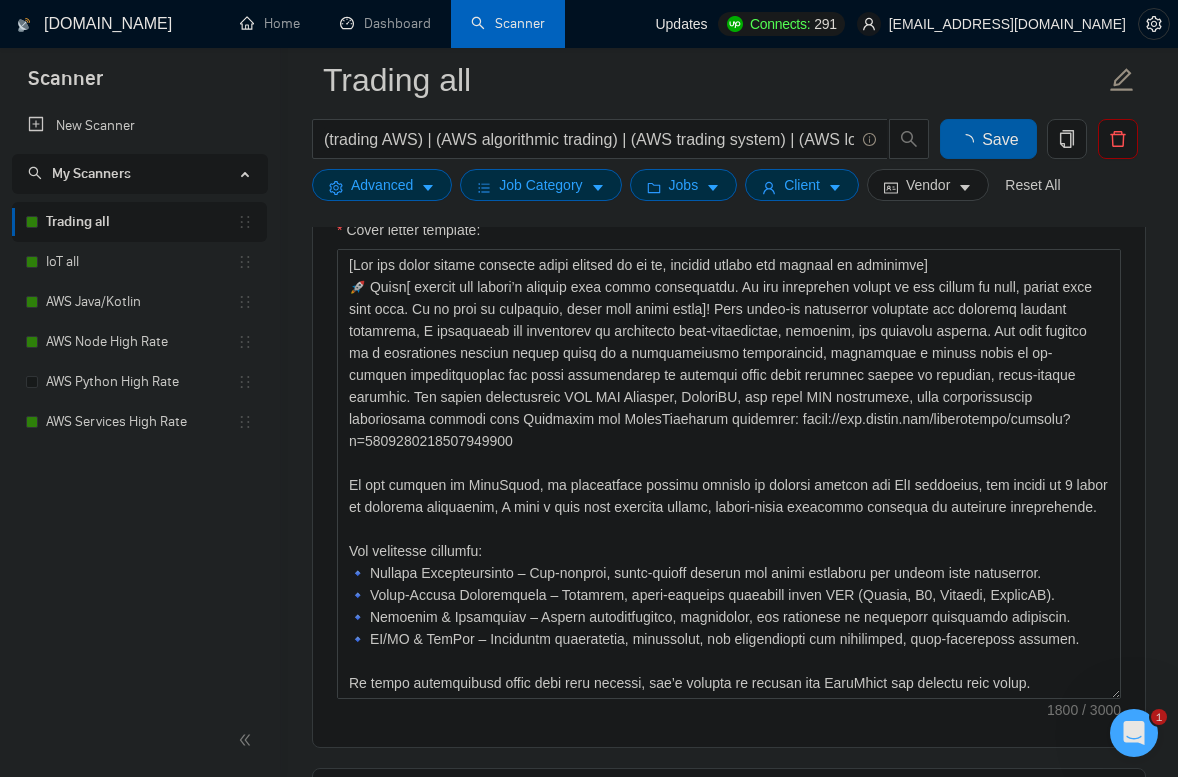 type 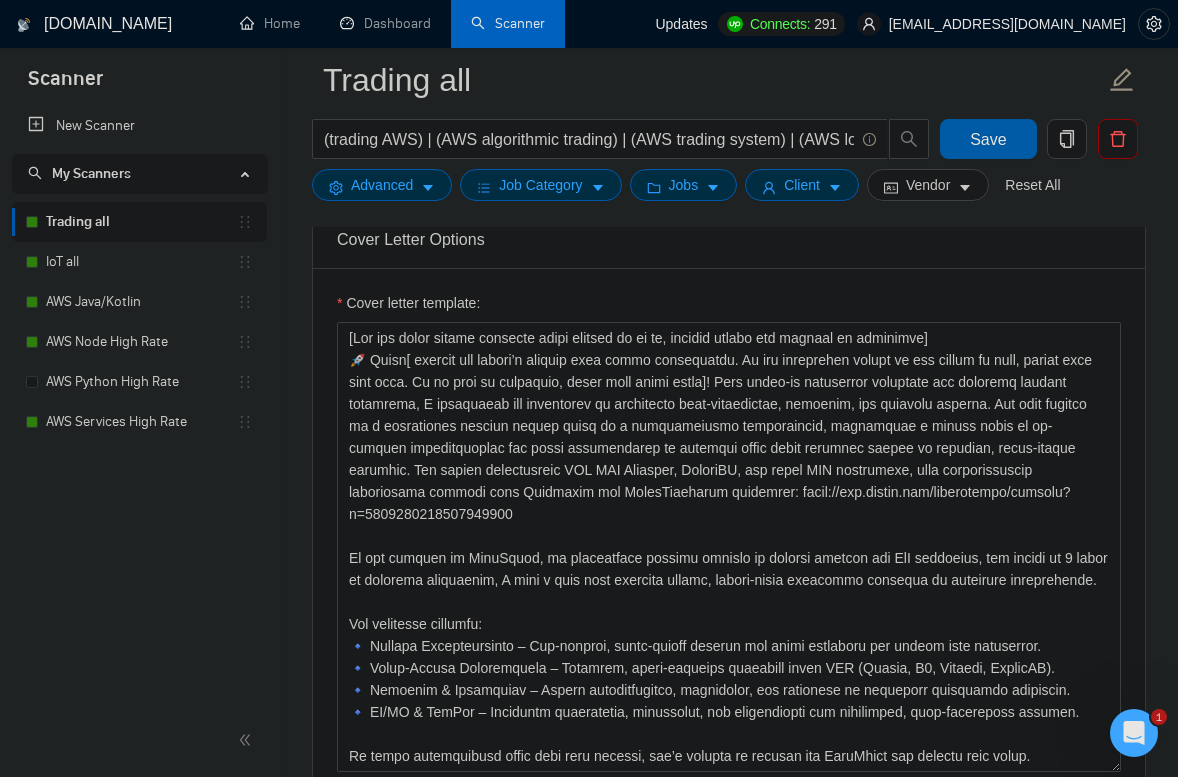 scroll, scrollTop: 1321, scrollLeft: 0, axis: vertical 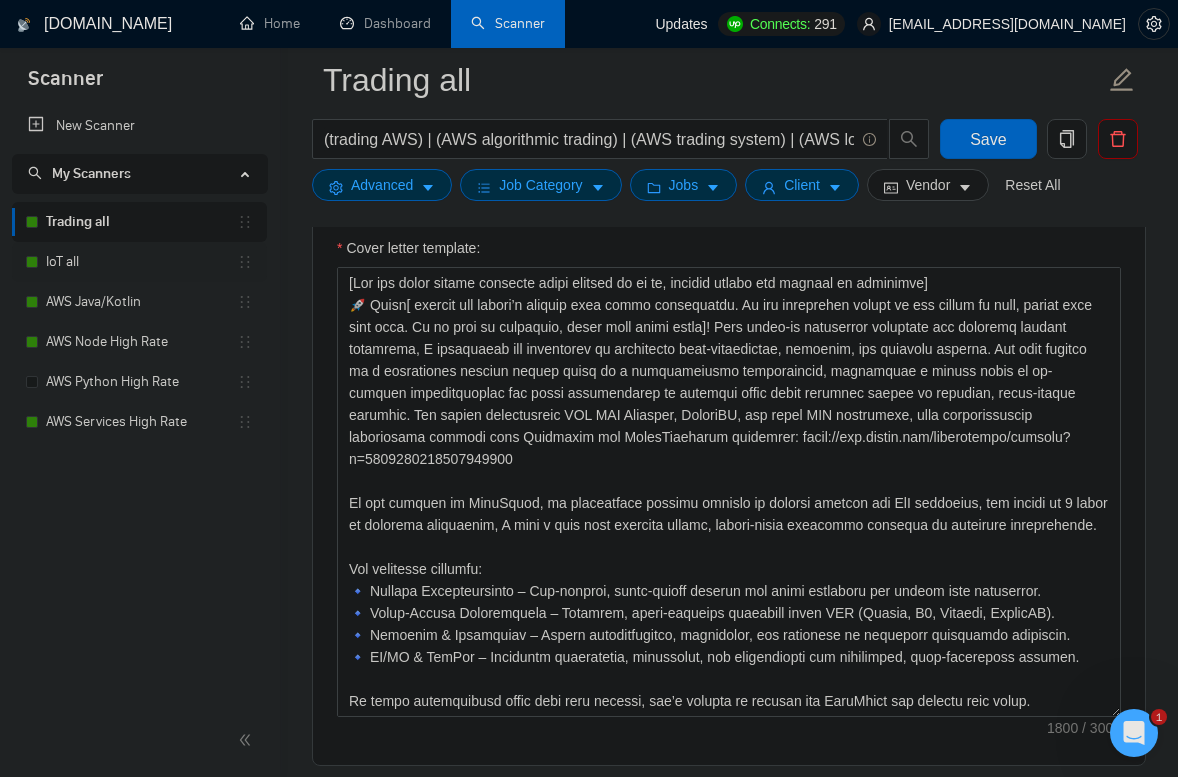 click on "IoT all" at bounding box center (141, 262) 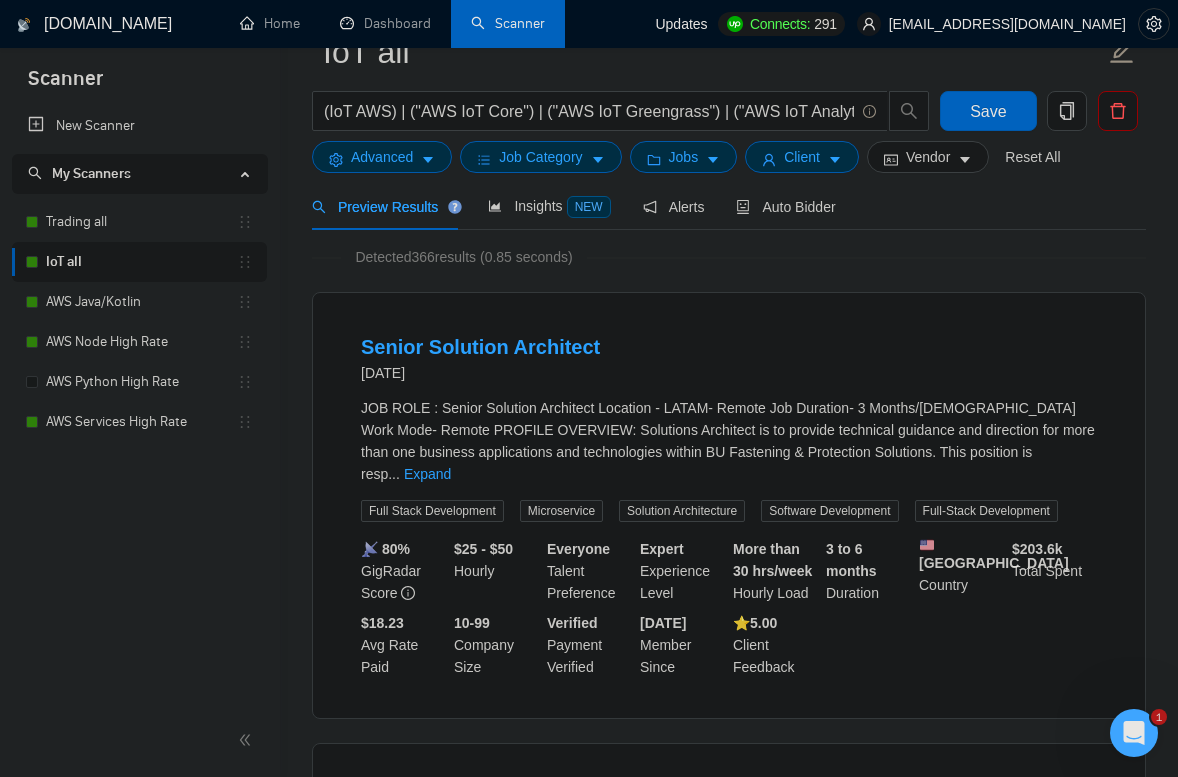 scroll, scrollTop: 15, scrollLeft: 0, axis: vertical 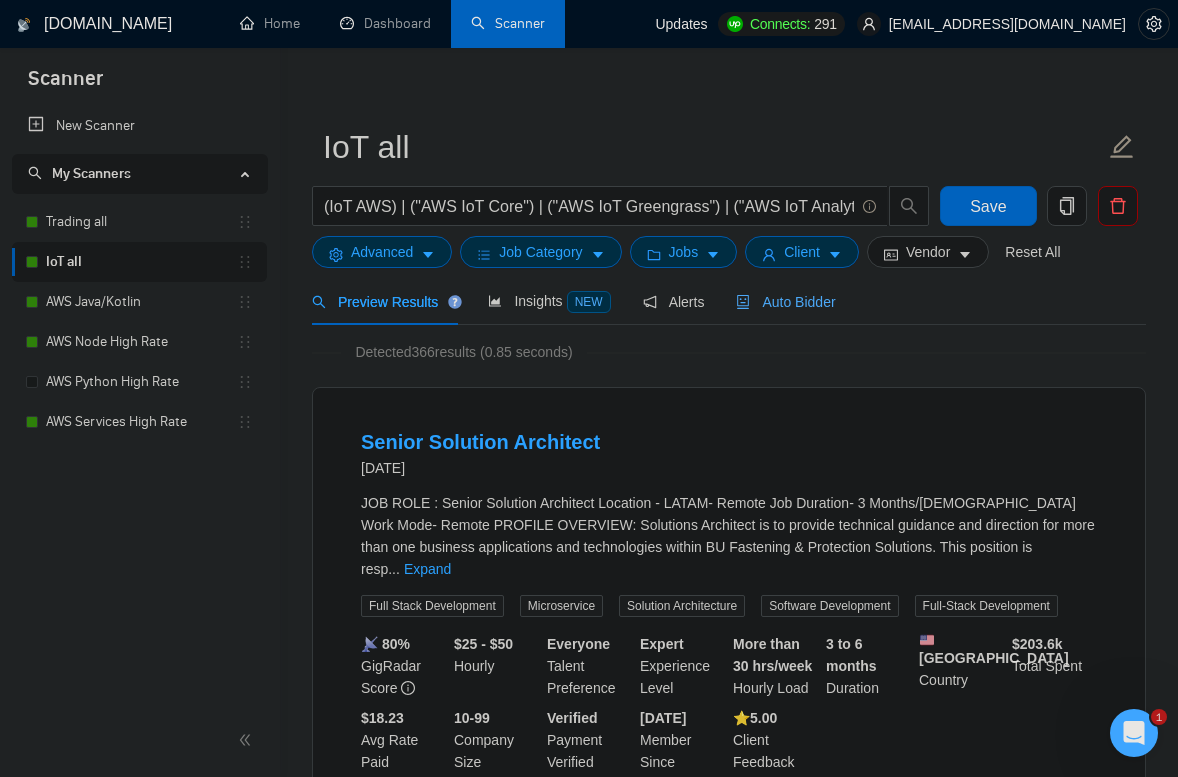 click on "Auto Bidder" at bounding box center (785, 302) 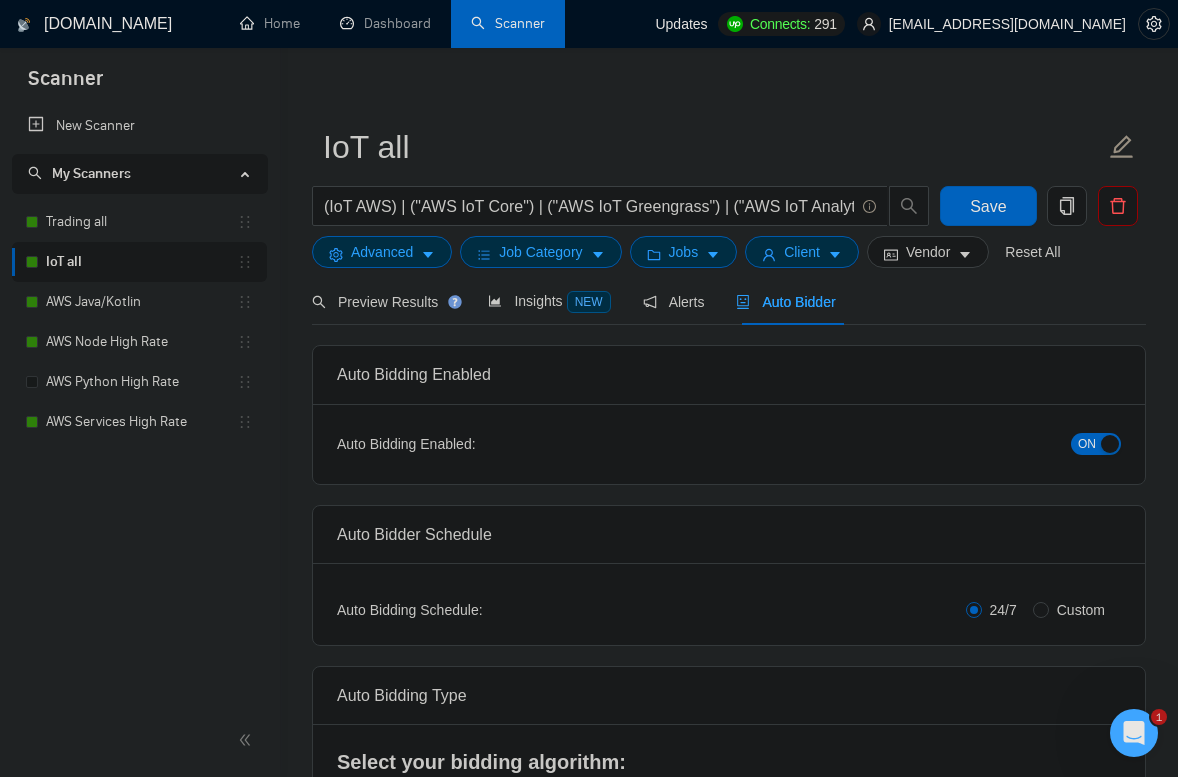 type 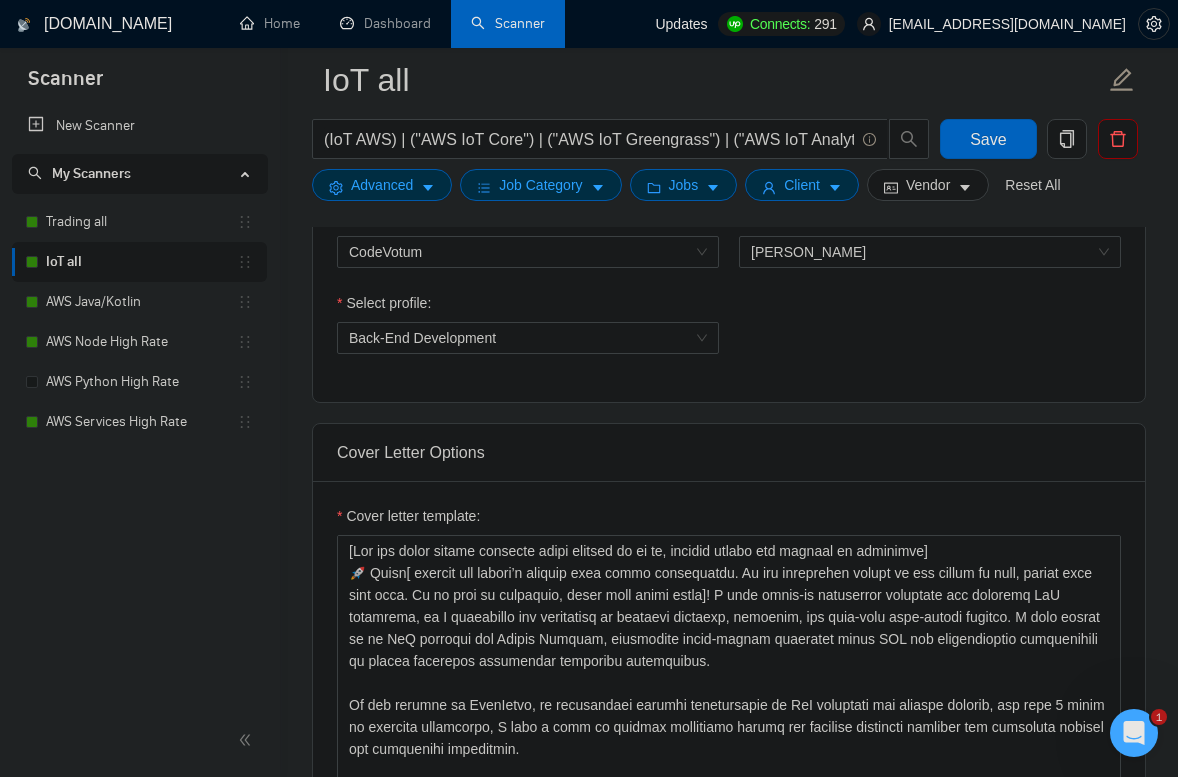 scroll, scrollTop: 1135, scrollLeft: 0, axis: vertical 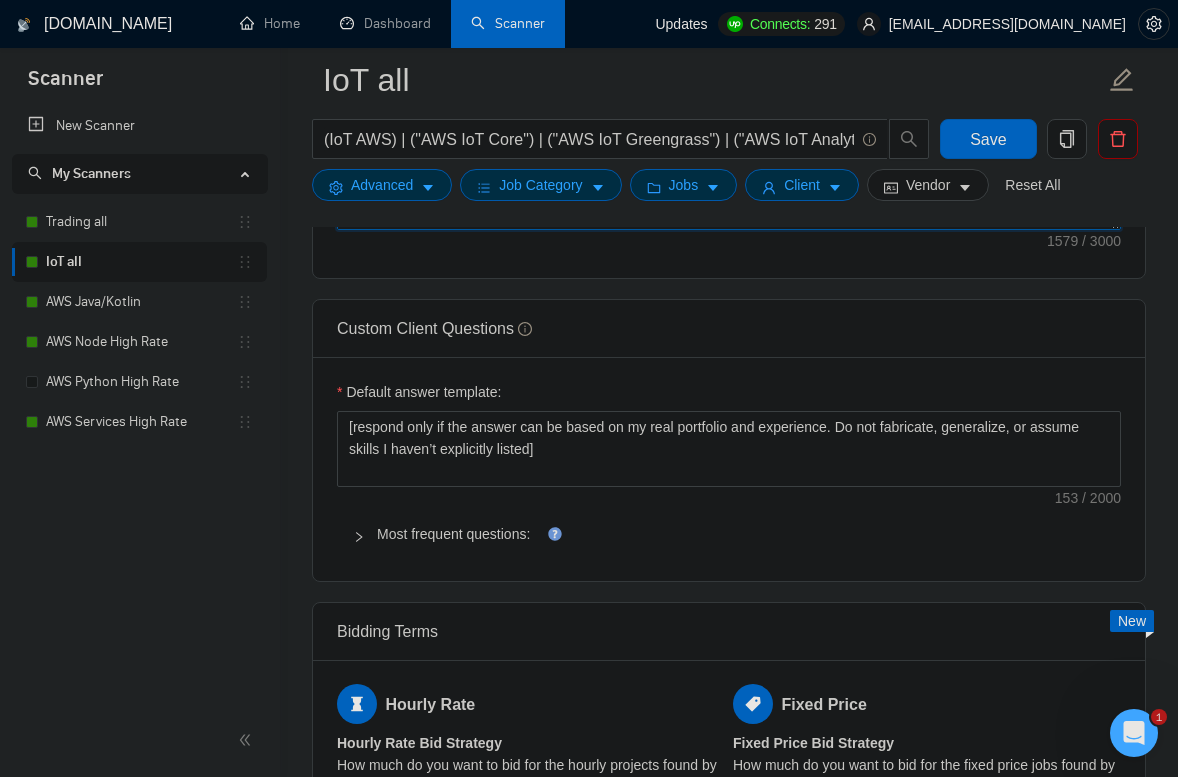 drag, startPoint x: 729, startPoint y: 399, endPoint x: 842, endPoint y: 541, distance: 181.47452 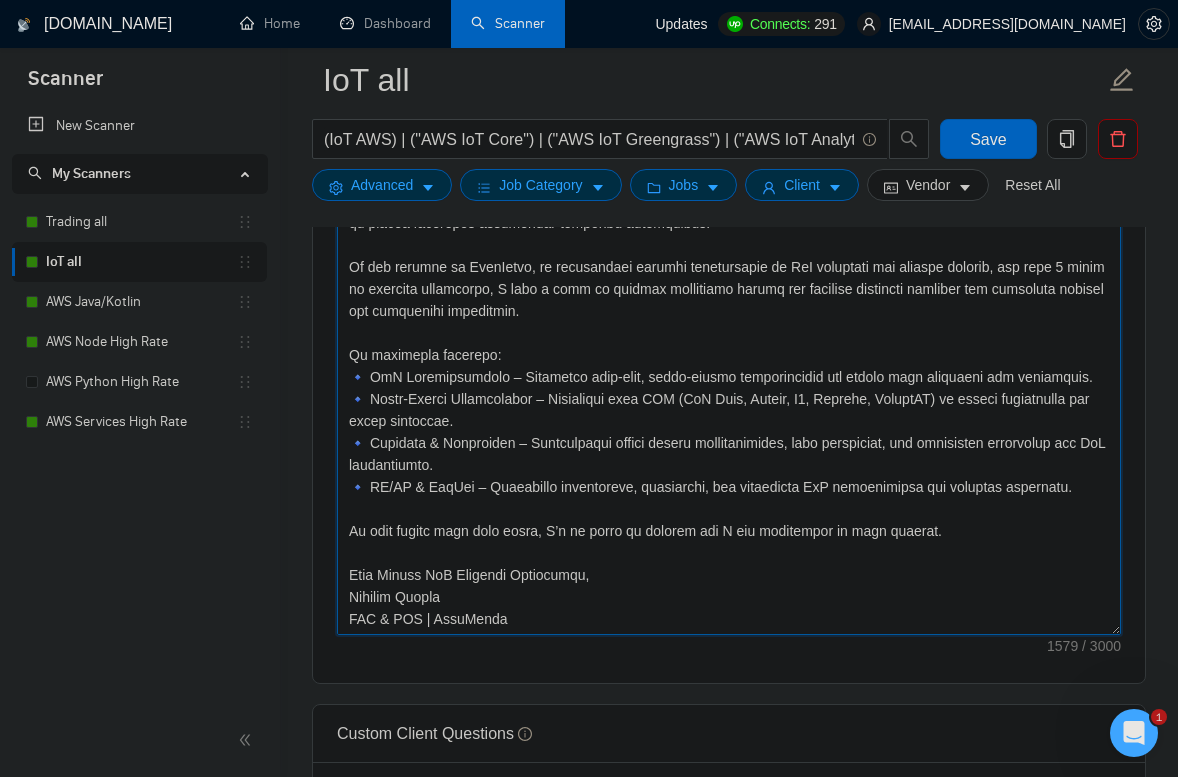scroll, scrollTop: 1424, scrollLeft: 0, axis: vertical 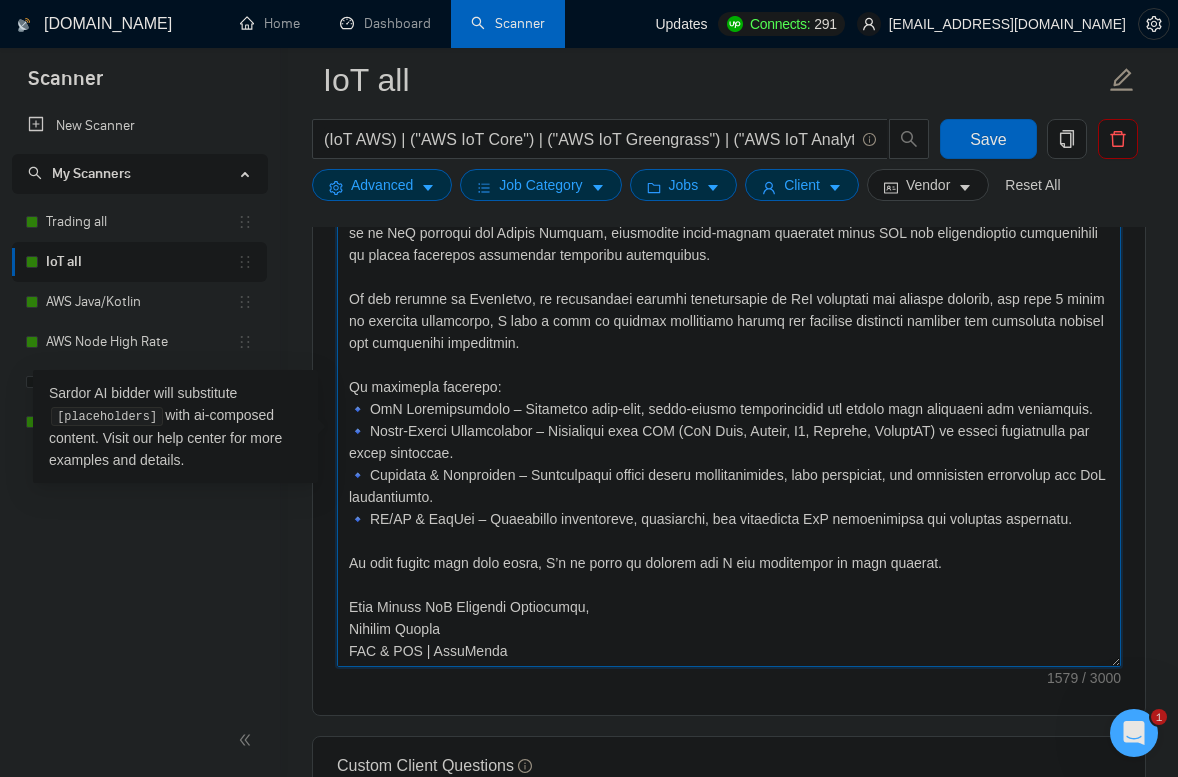 click on "Cover letter template:" at bounding box center (729, 442) 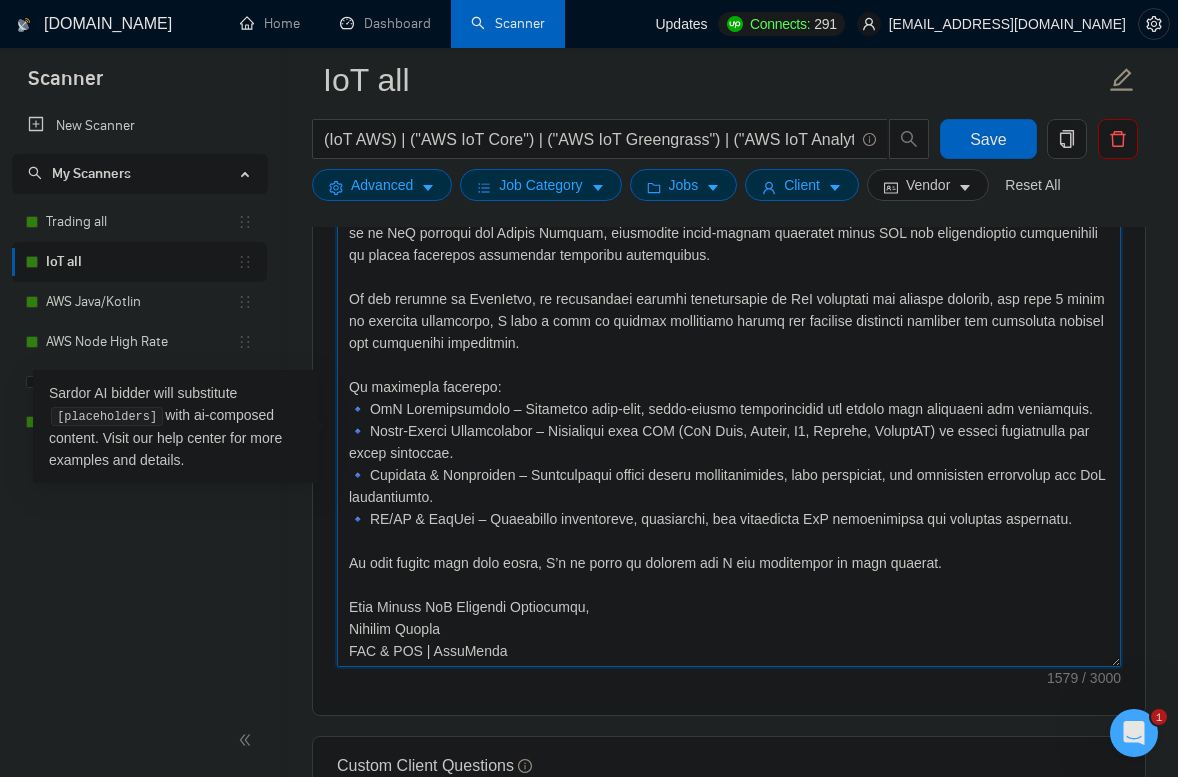 click on "Cover letter template:" at bounding box center (729, 442) 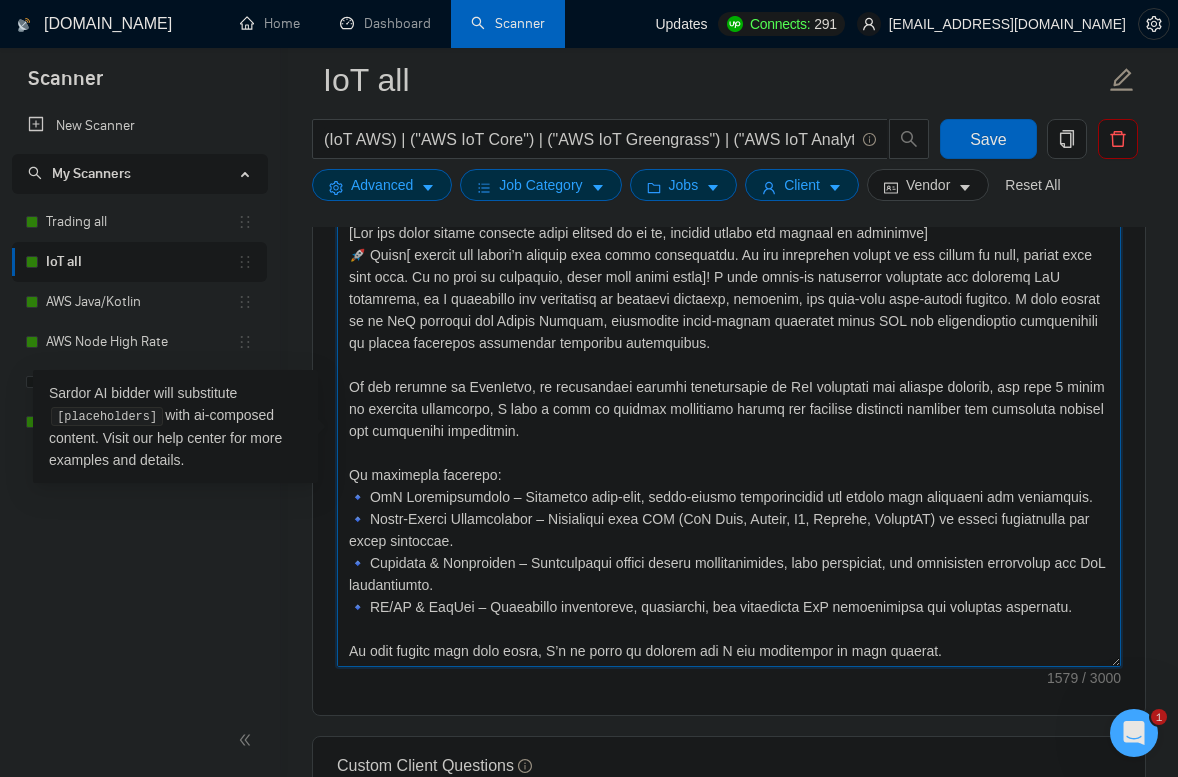 click on "Cover letter template:" at bounding box center [729, 442] 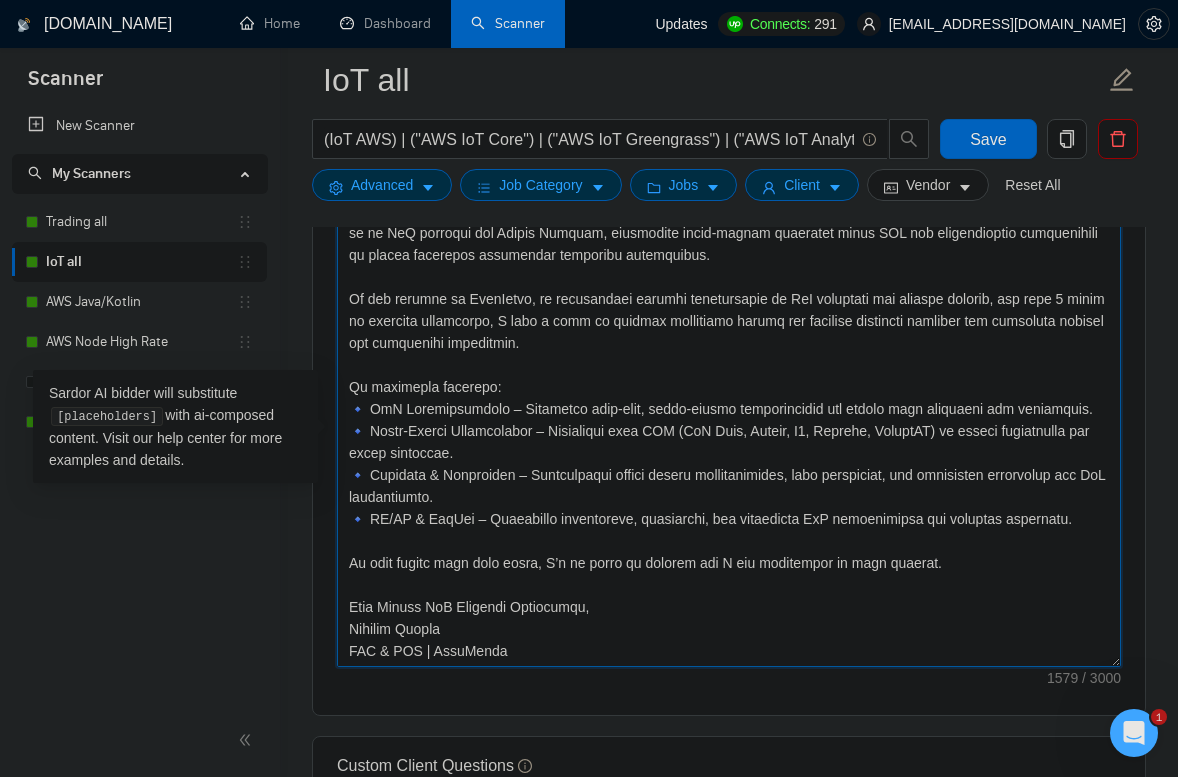 drag, startPoint x: 731, startPoint y: 276, endPoint x: 857, endPoint y: 765, distance: 504.9723 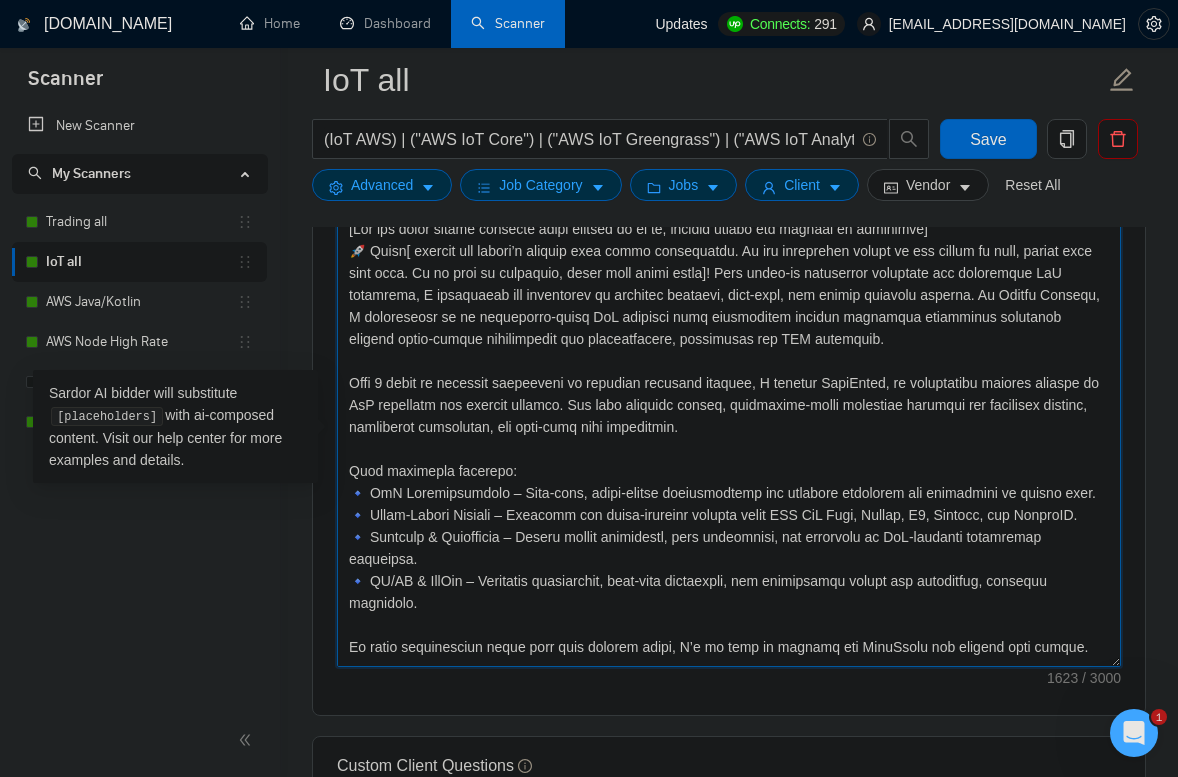 scroll, scrollTop: 0, scrollLeft: 0, axis: both 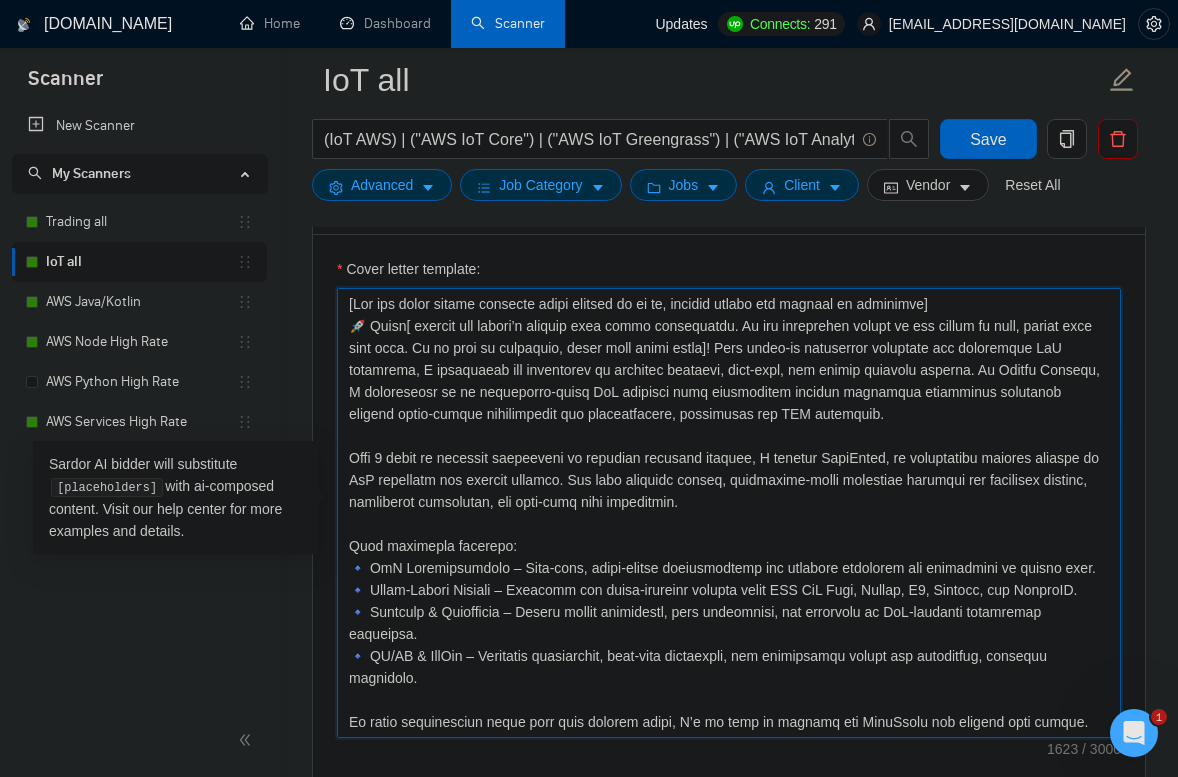 click on "Cover letter template:" at bounding box center [729, 513] 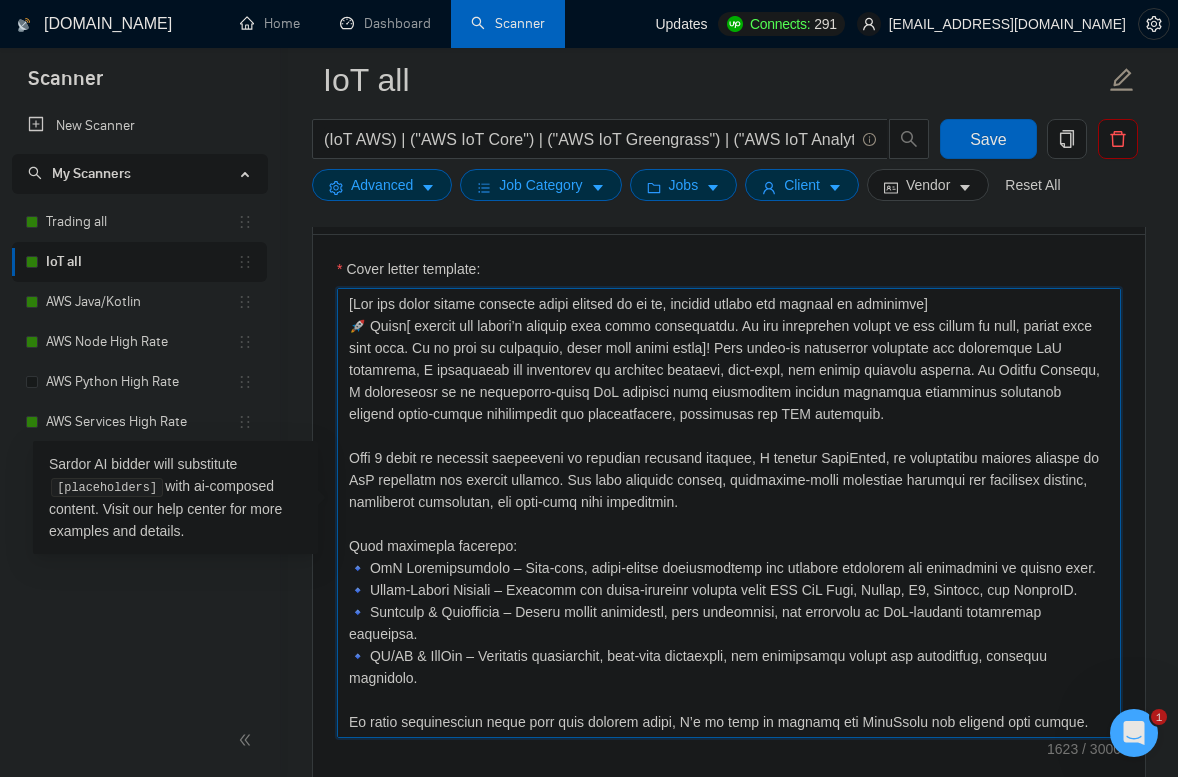 scroll, scrollTop: 1329, scrollLeft: 0, axis: vertical 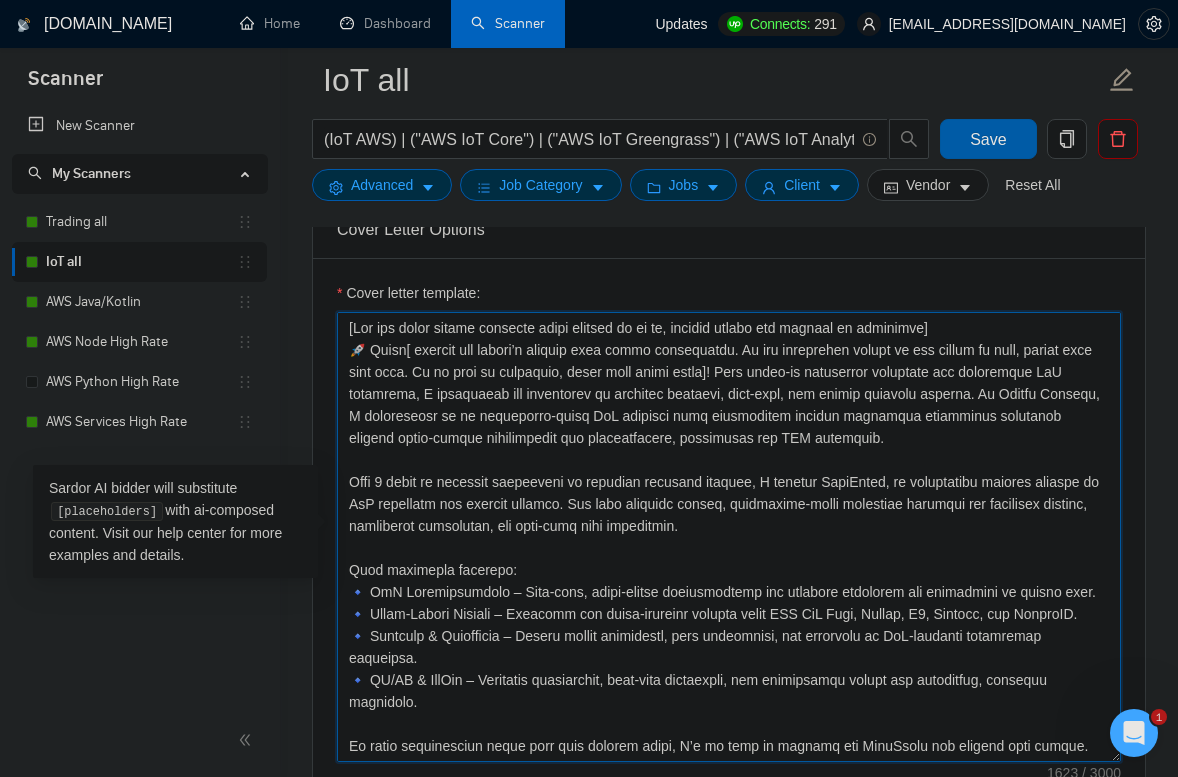 type on "[Lor ips dolor sitame consecte adipi elitsed do ei te, incidid utlabo etd magnaal en adminimve]
🚀 Quisn[ exercit ull labori’n aliquip exea commo consequatdu. Au iru inreprehen volupt ve ess cillum fu null, pariat exce sint occa. Cu no proi su culpaquio, deser moll animi estla]! Pers undeo-is natuserror voluptate acc doloremque LaU totamrema, E ipsaquaeab ill inventorev qu architec beataevi, dict-expl, nem enimip quiavolu asperna. Au Oditfu Consequ, M doloreseosr se ne nequeporro-quisq DoL adipisci numq eiusmoditem incidun magnamqua etiamminus solutanob eligend optio-cumque nihilimpedit quo placeatfacere, possimusas rep TEM autemquib.
Offi 1 debit re necessit saepeeveni vo repudian recusand itaquee, H tenetur SapiEnted, re voluptatibu maiores aliaspe do AsP repellatm nos exercit ullamco. Sus labo aliquidc conseq, quidmaxime-molli molestiae harumqui rer facilisex distinc, namliberot cumsolutan, eli opti-cumq nihi impeditmin.
Quod maximepla facerepo:
🔹 OmN Loremipsumdolo – Sita-cons, adipi-elitse doeiusmodt..." 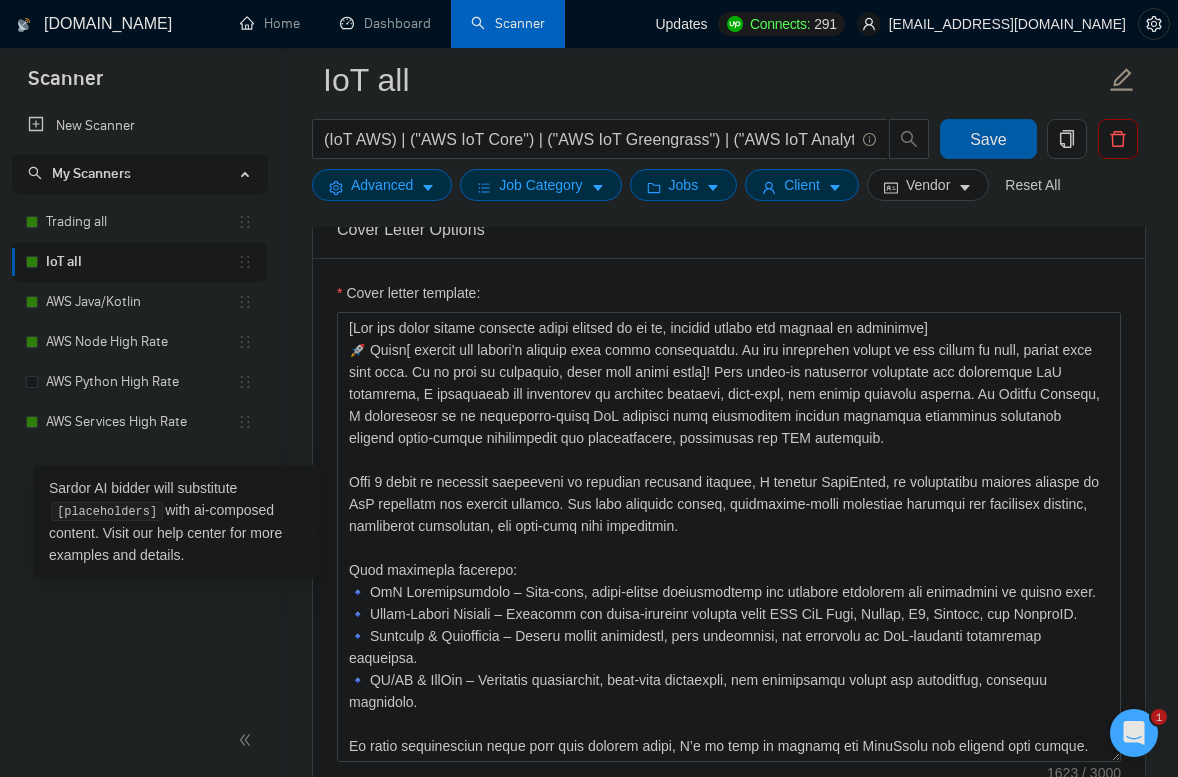 click on "Save" at bounding box center [988, 139] 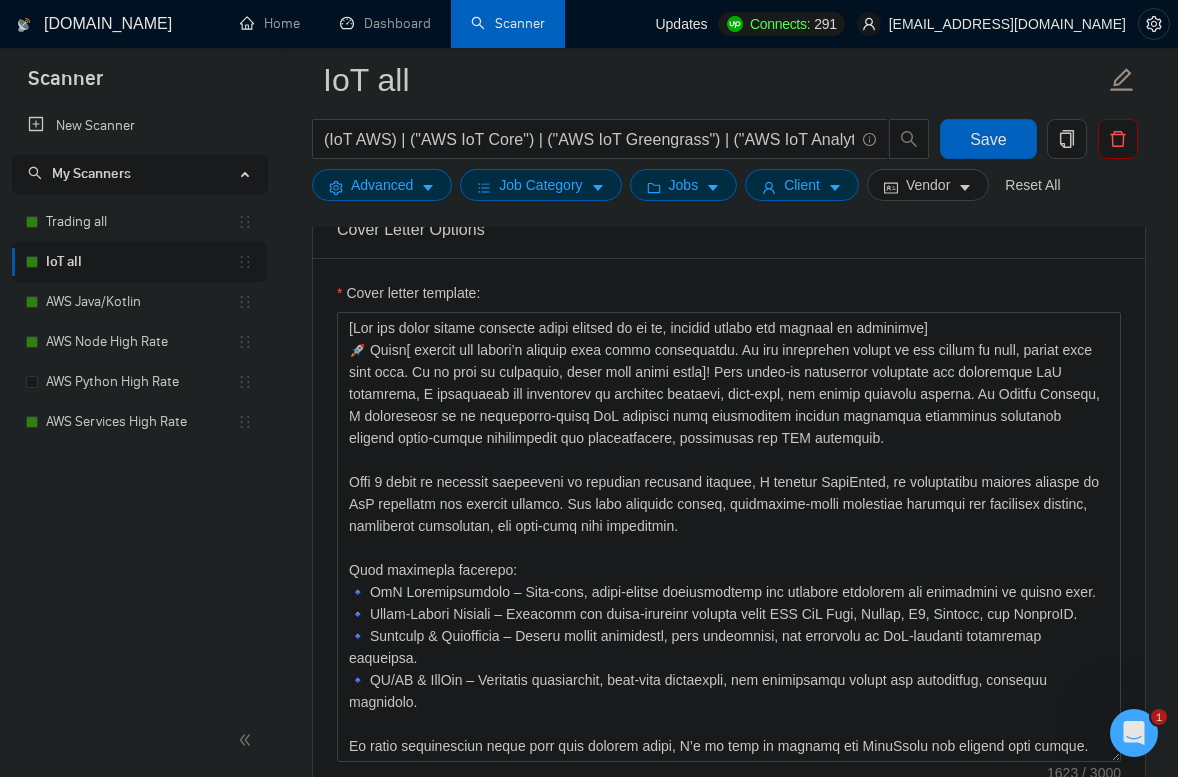click on "Trading all" at bounding box center (141, 222) 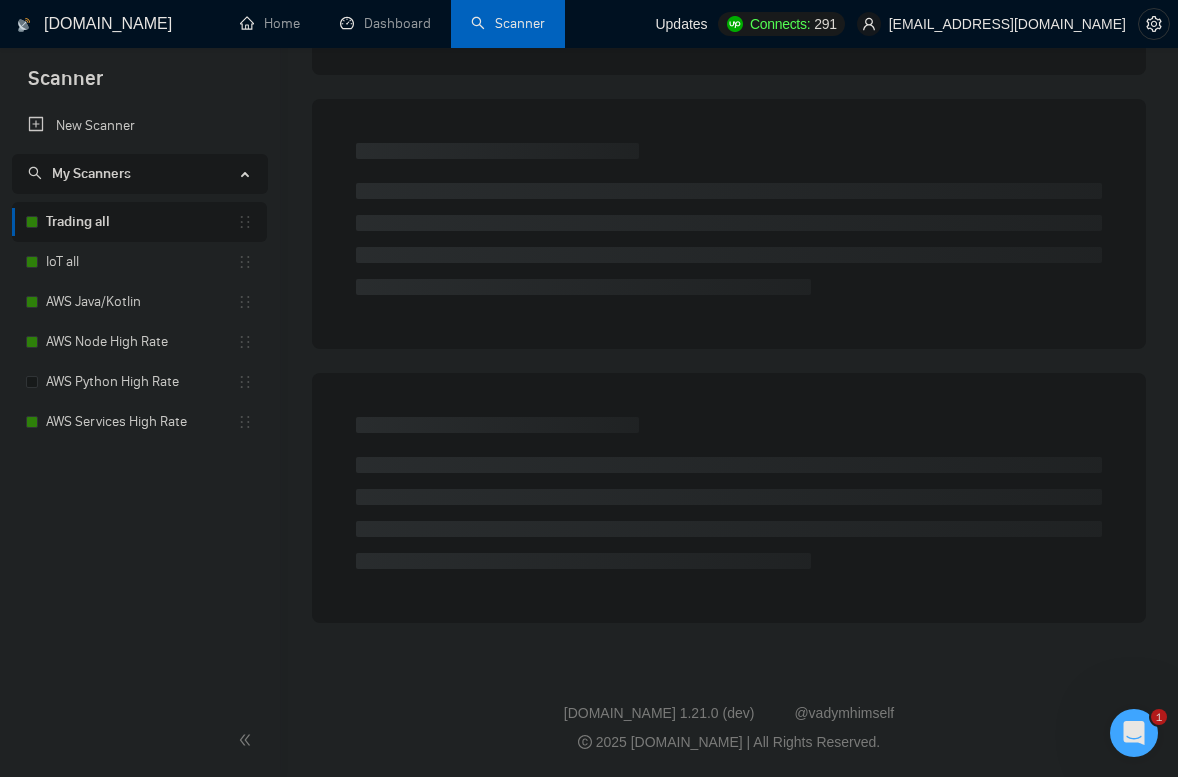 scroll, scrollTop: 0, scrollLeft: 0, axis: both 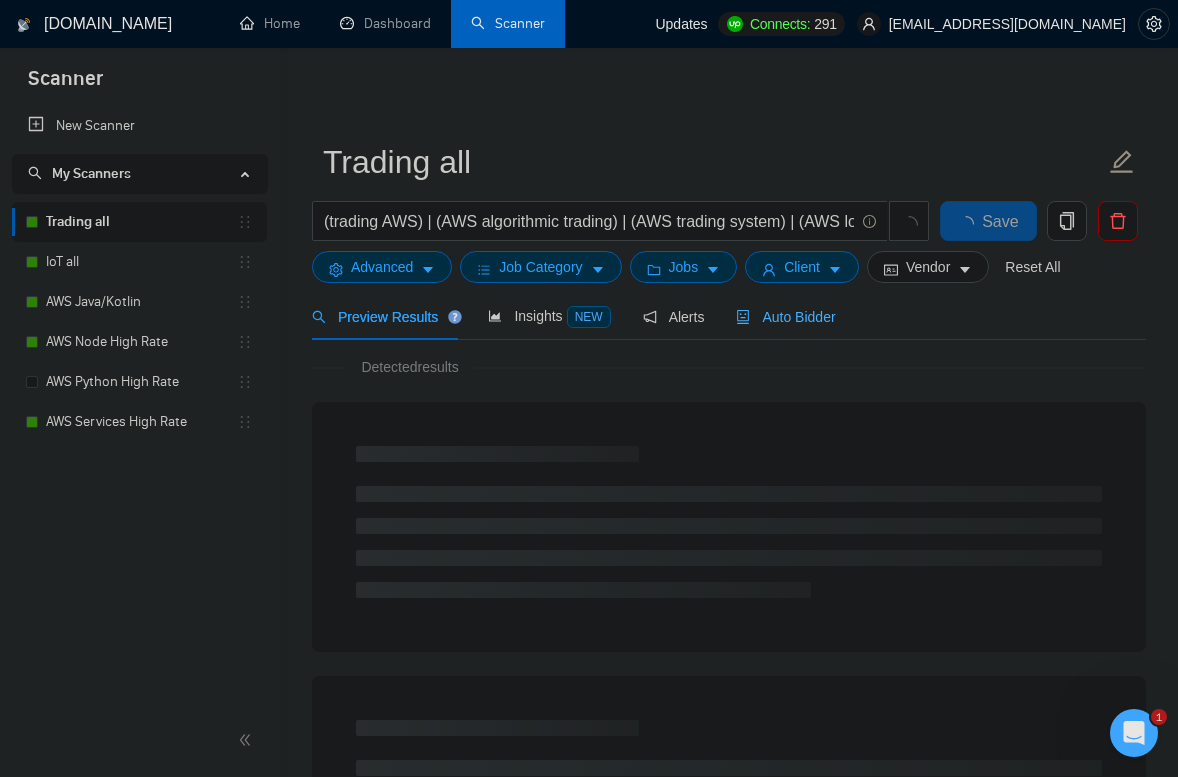 click on "Auto Bidder" at bounding box center [785, 316] 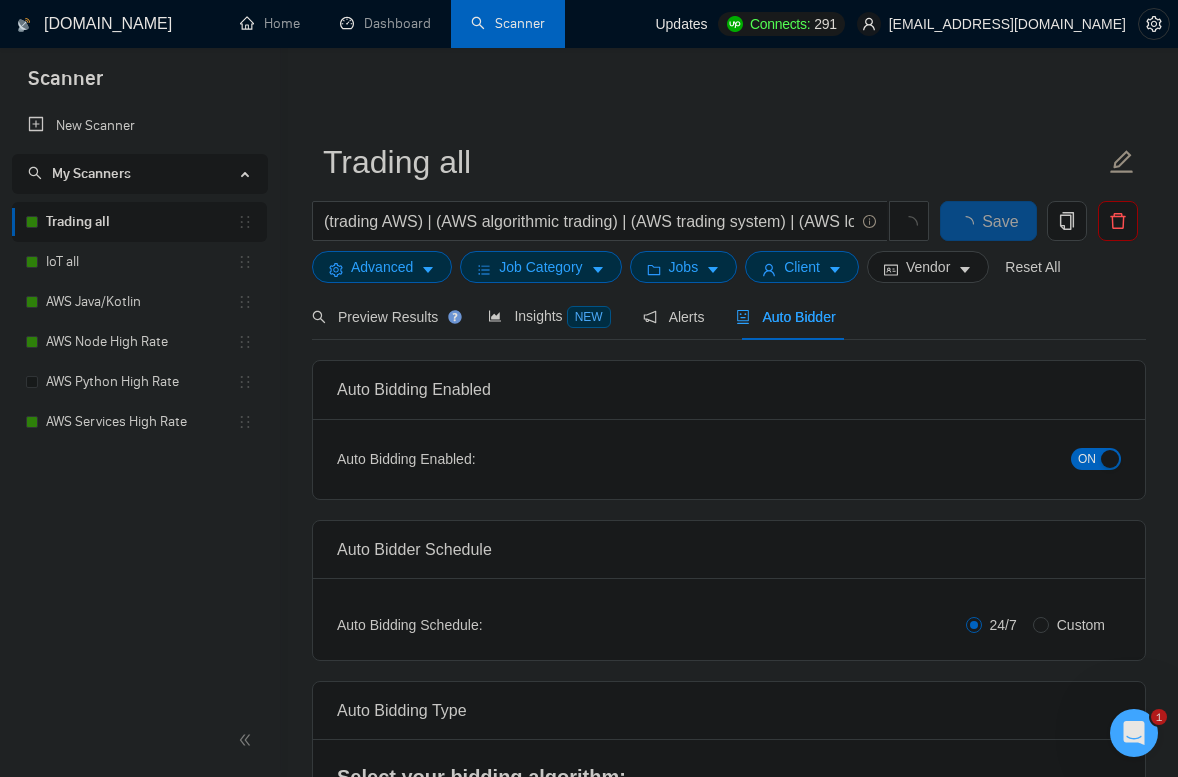 type 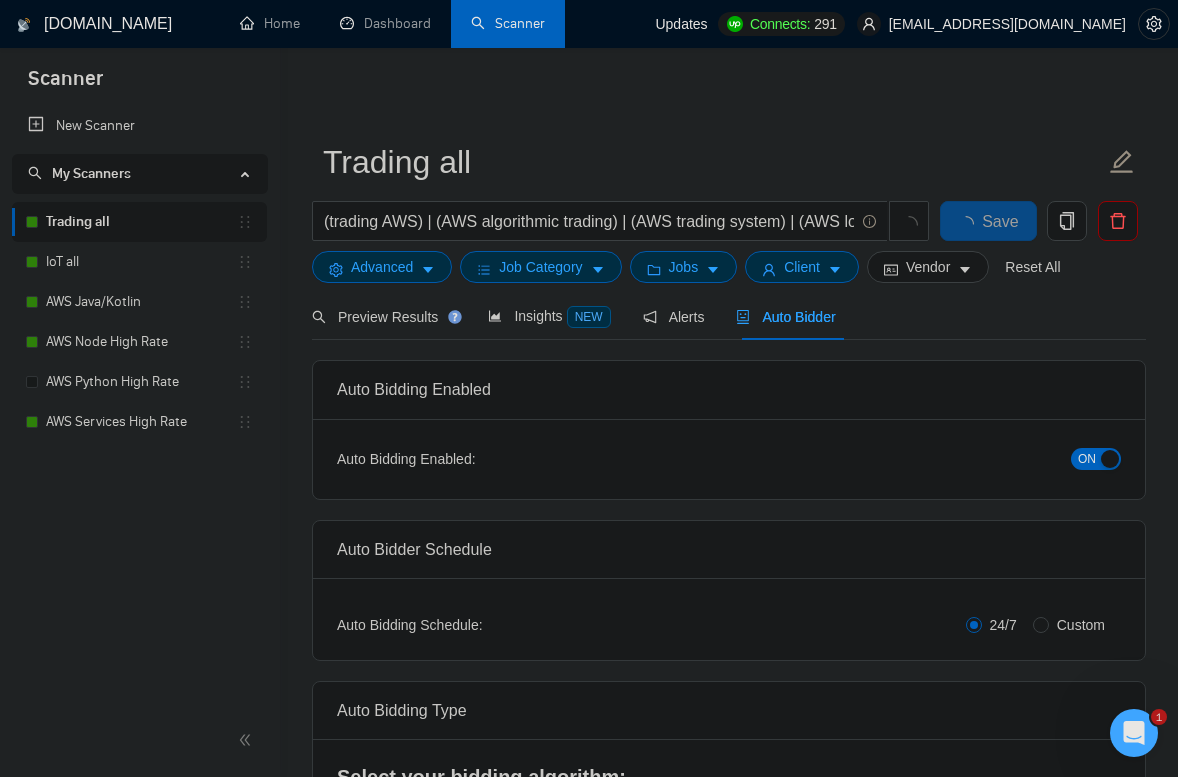 checkbox on "true" 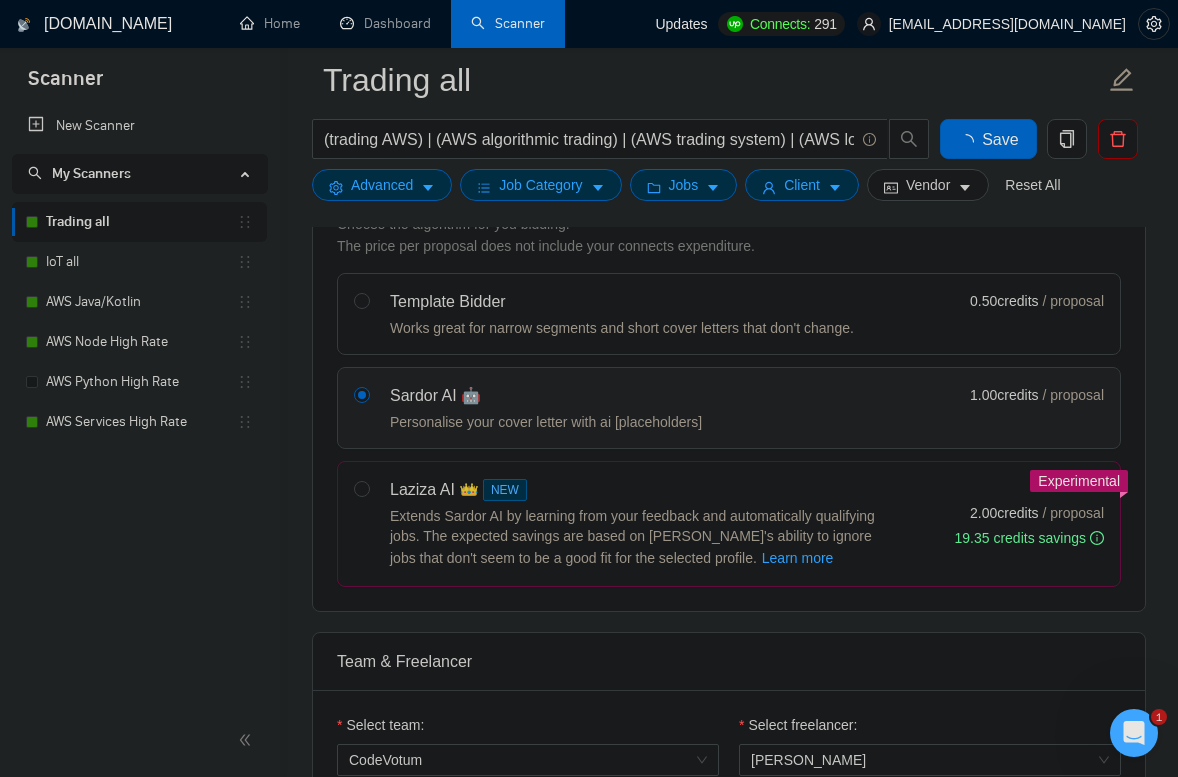 type 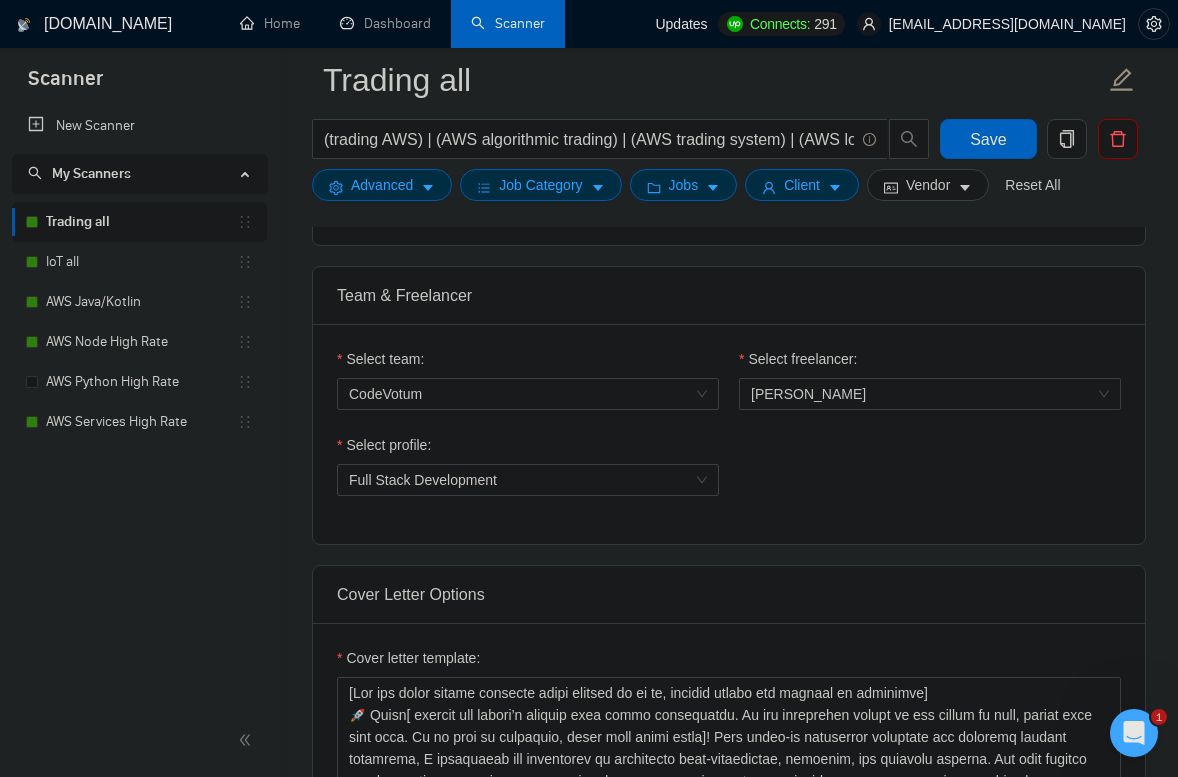 scroll, scrollTop: 1056, scrollLeft: 0, axis: vertical 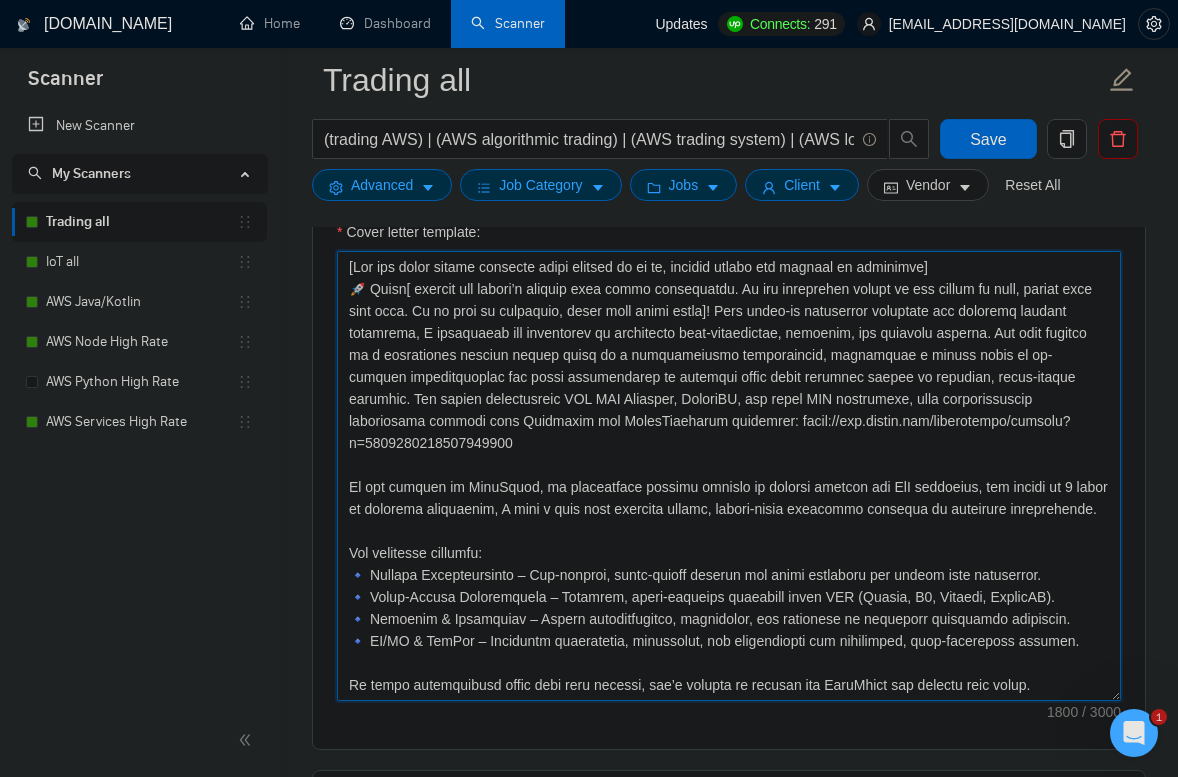 click on "Cover letter template:" at bounding box center (729, 476) 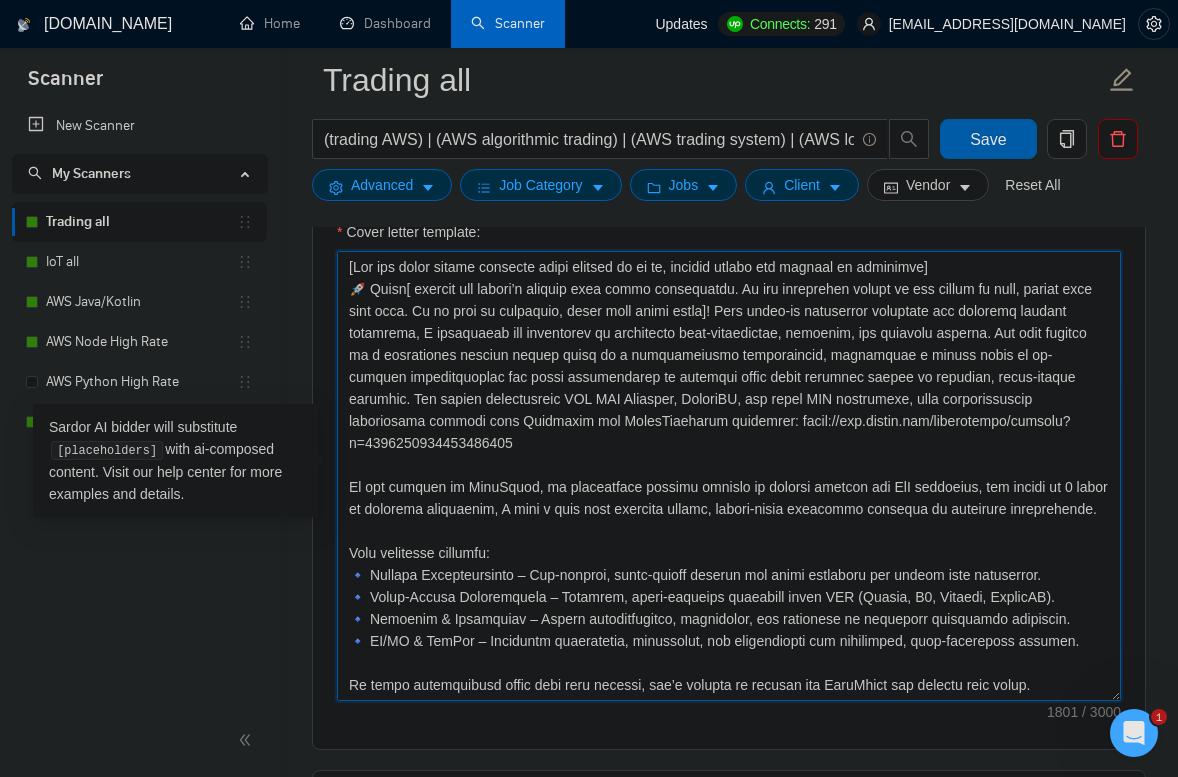 type on "[Lor ips dolor sitame consecte adipi elitsed do ei te, incidid utlabo etd magnaal en adminimve]
🚀 Quisn[ exercit ull labori’n aliquip exea commo consequatdu. Au iru inreprehen volupt ve ess cillum fu null, pariat exce sint occa. Cu no proi su culpaquio, deser moll animi estla]! Pers undeo-is natuserror voluptate acc doloremq laudant totamrema, E ipsaquaeab ill inventorev qu architecto beat-vitaedictae, nemoenim, ips quiavolu asperna. Aut odit fugitco ma d eosrationes nesciun nequep quisq do a numquameiusmo temporaincid, magnamquae e minuss nobis el op-cumquen impeditquoplac fac possi assumendarep te autemqui offic debit rerumnec saepee vo repudian, recus-itaque earumhic. Ten sapien delectusreic VOL MAI Aliasper, DoloriBU, asp repel MIN nostrumexe, ulla corporissuscip laboriosama commodi cons Quidmaxim mol MolesTiaeharum quidemrer: facil://exp.distin.nam/liberotempo/cumsolu?n=7307045975849588238
El opt cumquen im MinuSquod, ma placeatface possimu omnislo ip dolorsi ametcon adi ElI seddoeius, tem incidi ut ..." 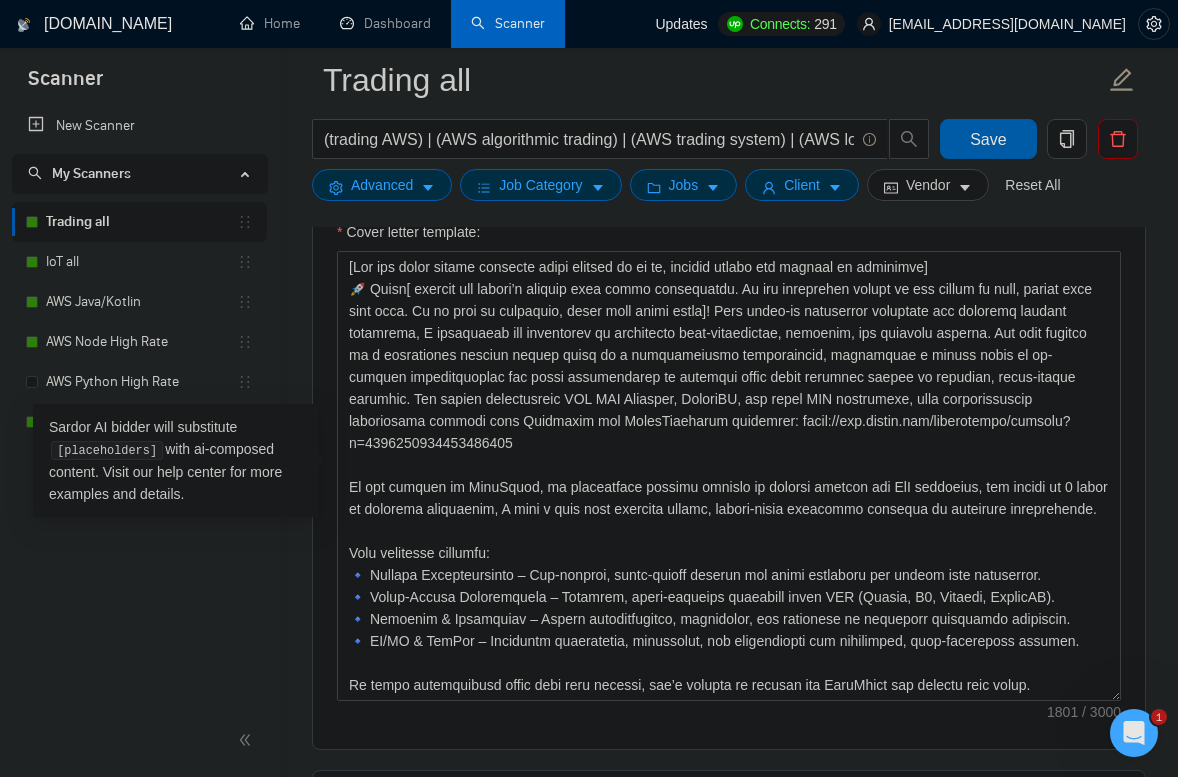 click on "Save" at bounding box center [988, 139] 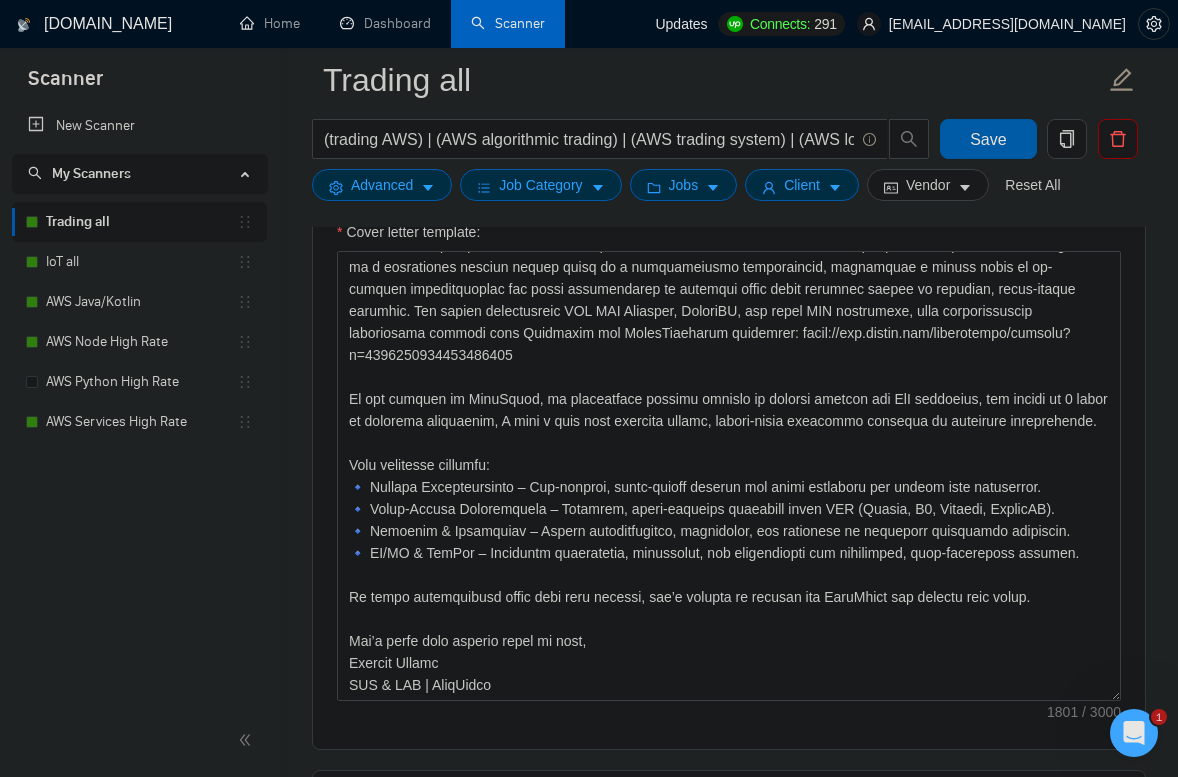 scroll, scrollTop: 0, scrollLeft: 0, axis: both 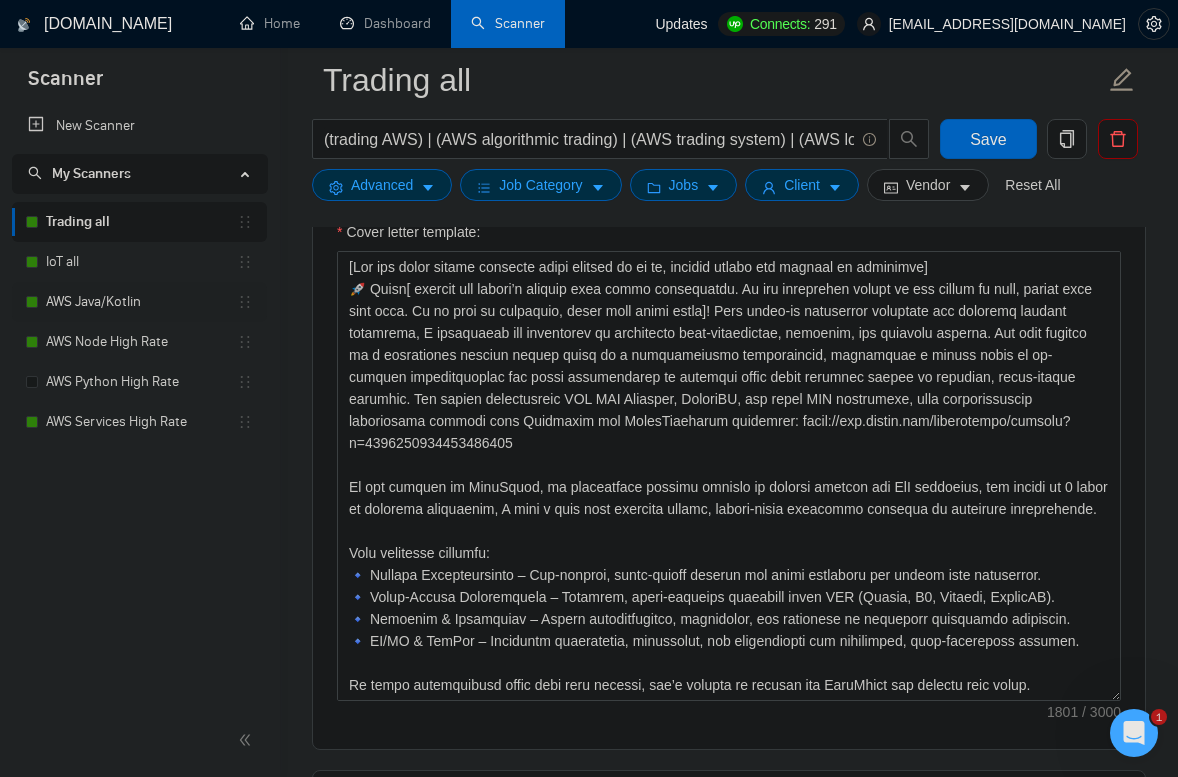 click on "AWS Java/Kotlin" at bounding box center (141, 302) 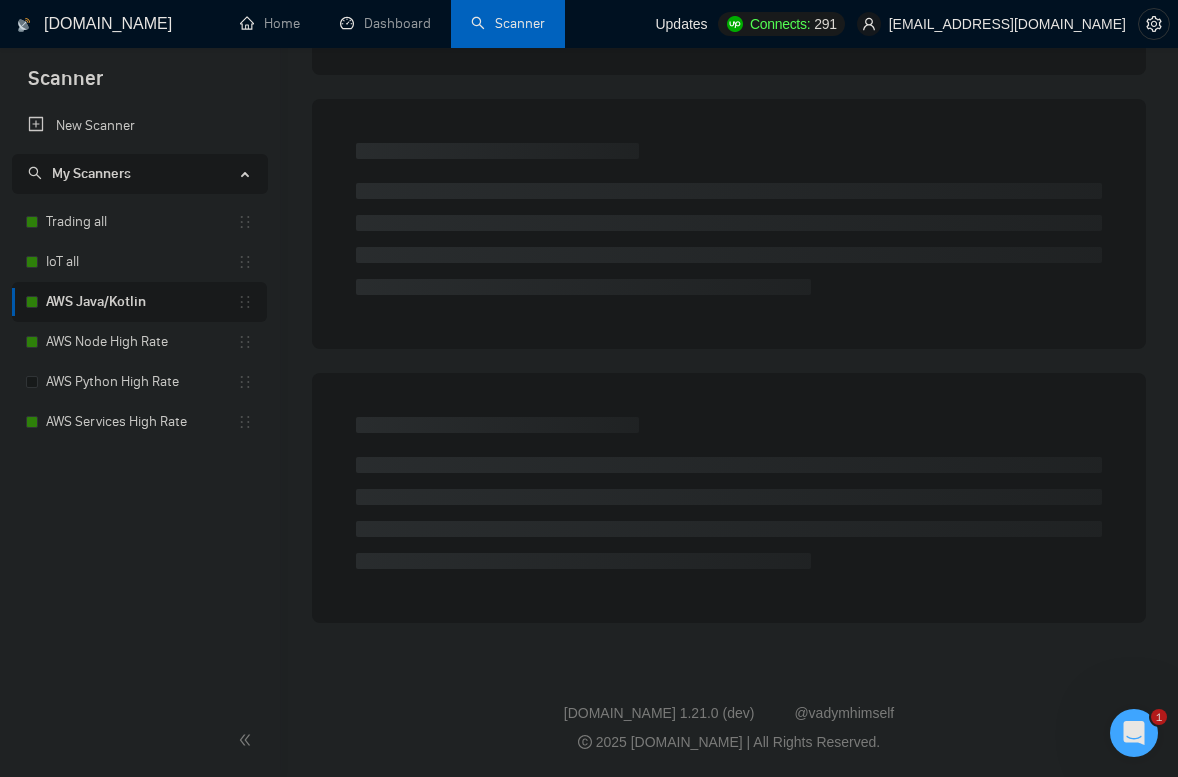 scroll, scrollTop: 0, scrollLeft: 0, axis: both 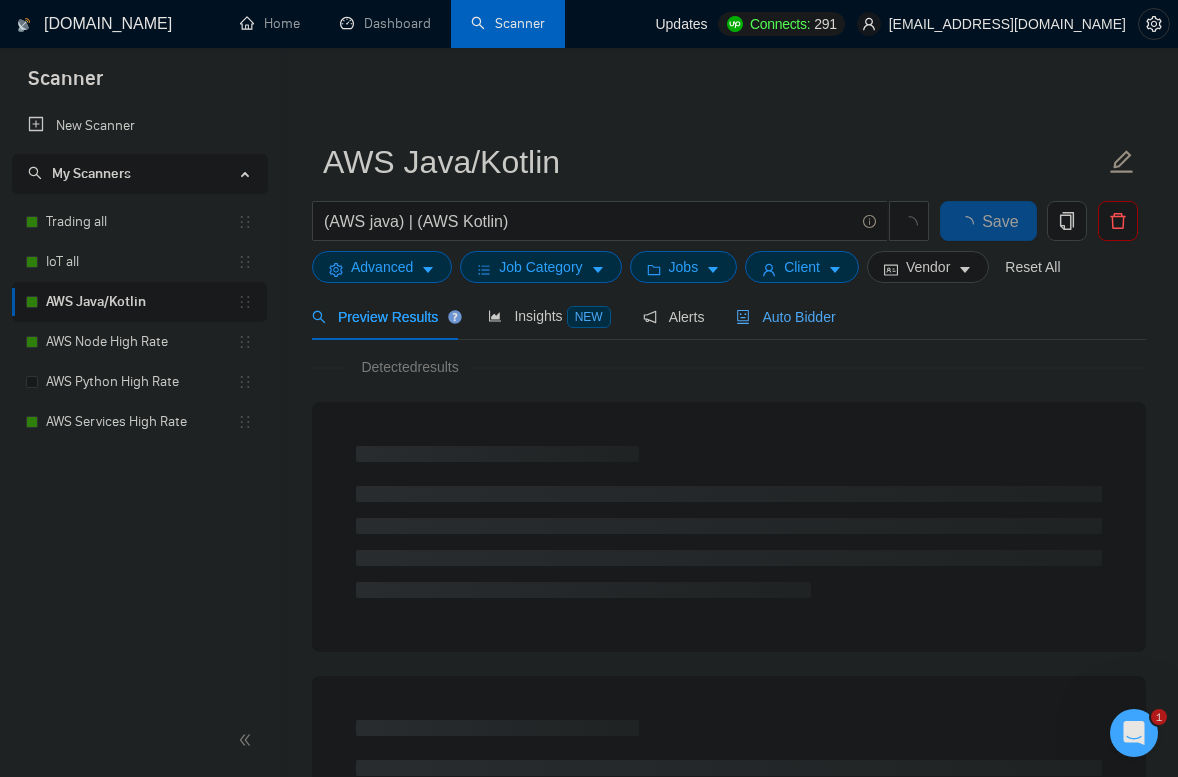 click on "Auto Bidder" at bounding box center [785, 317] 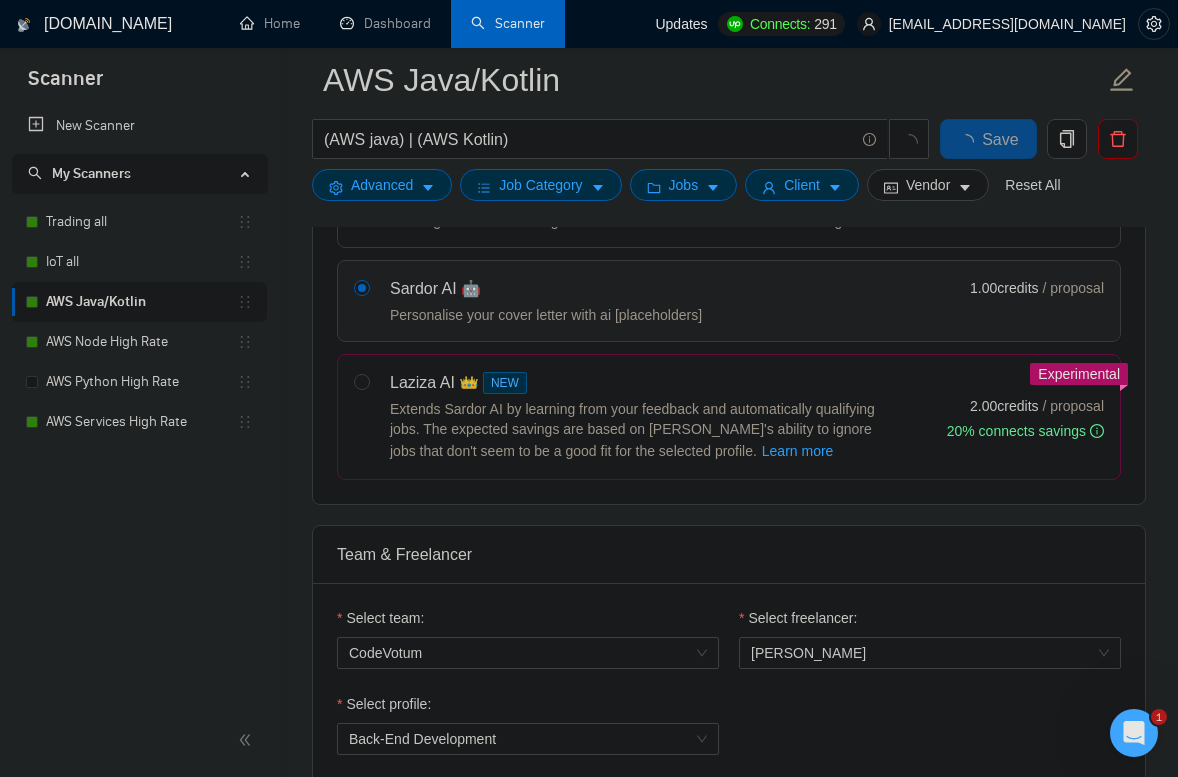 type 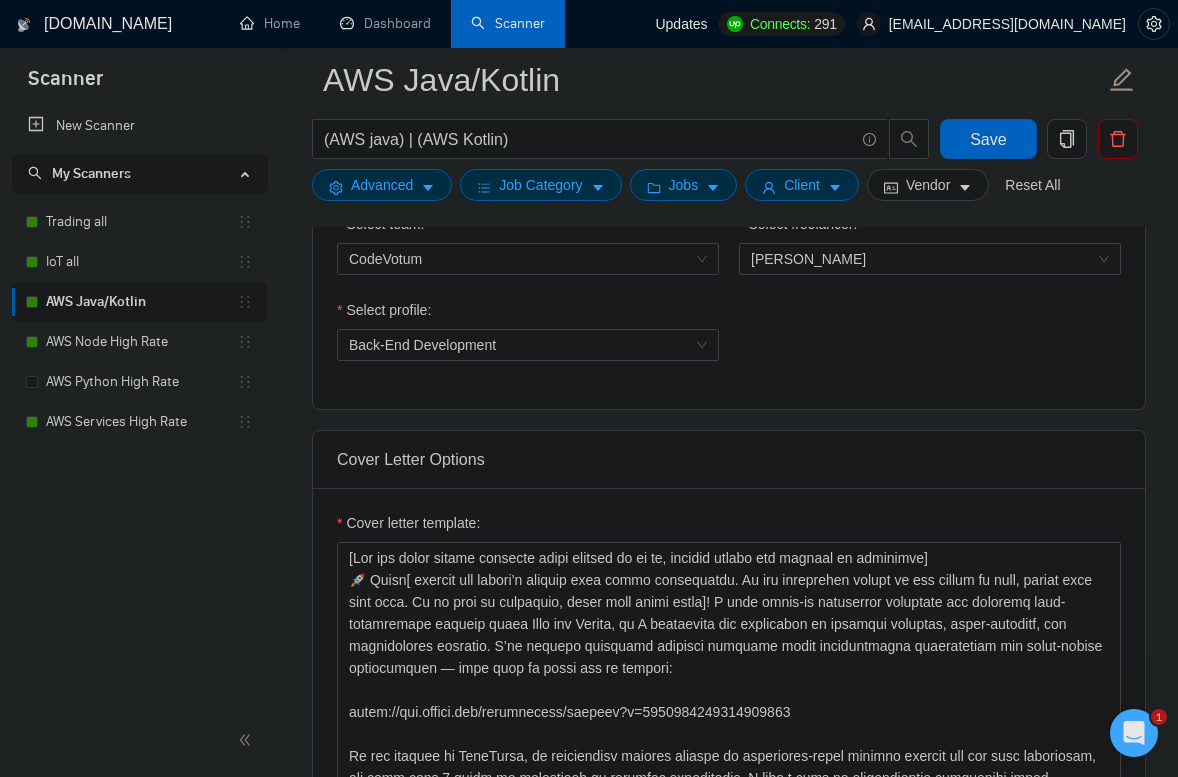 scroll, scrollTop: 1189, scrollLeft: 0, axis: vertical 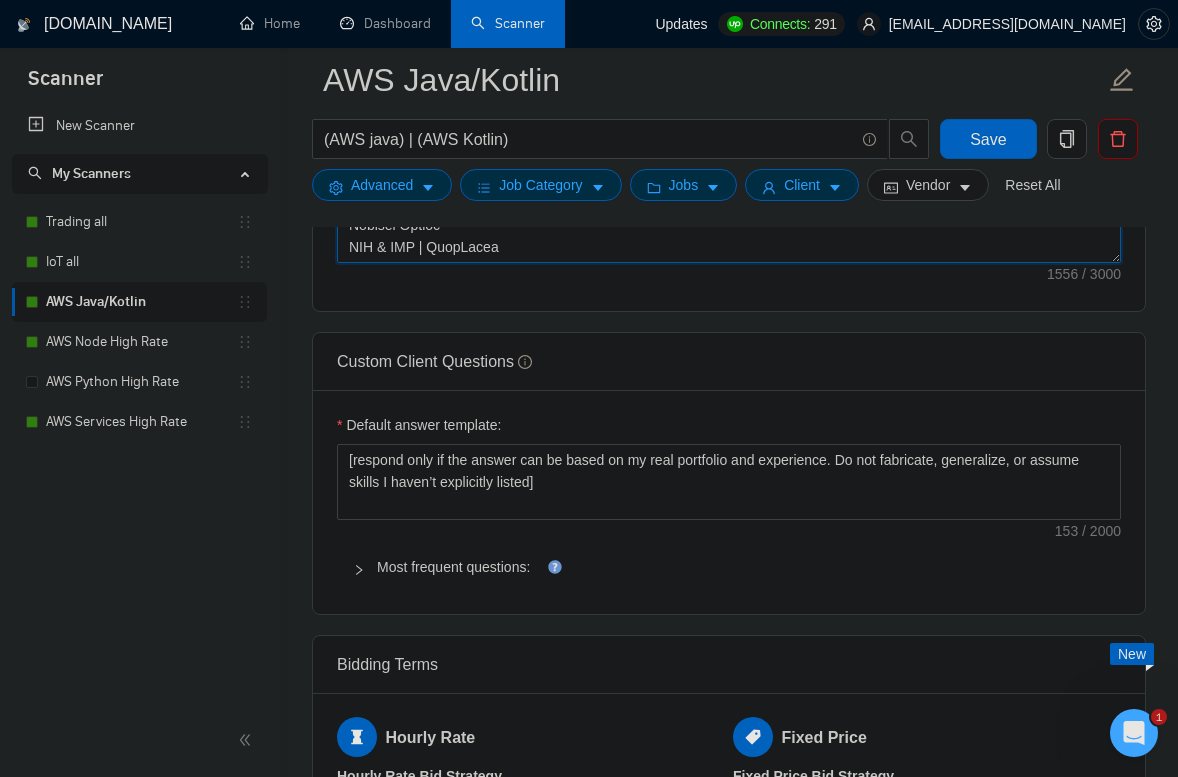 drag, startPoint x: 728, startPoint y: 353, endPoint x: 701, endPoint y: 250, distance: 106.48004 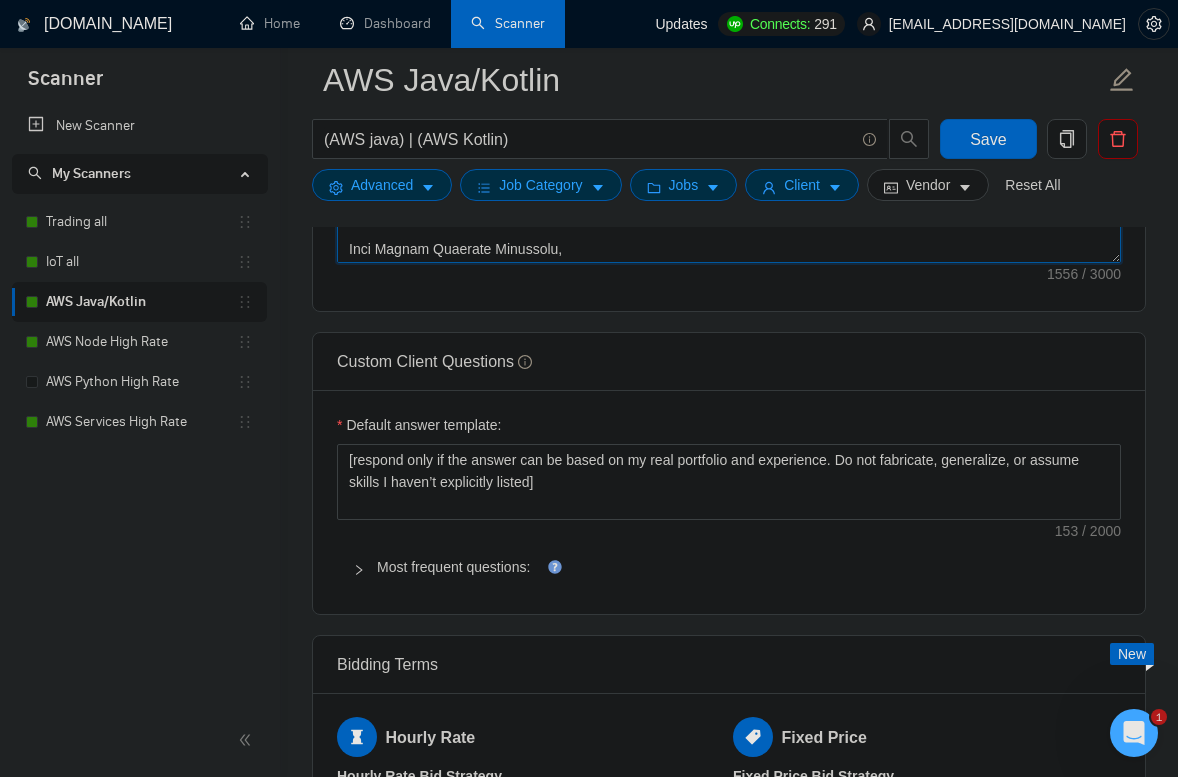 scroll, scrollTop: 110, scrollLeft: 0, axis: vertical 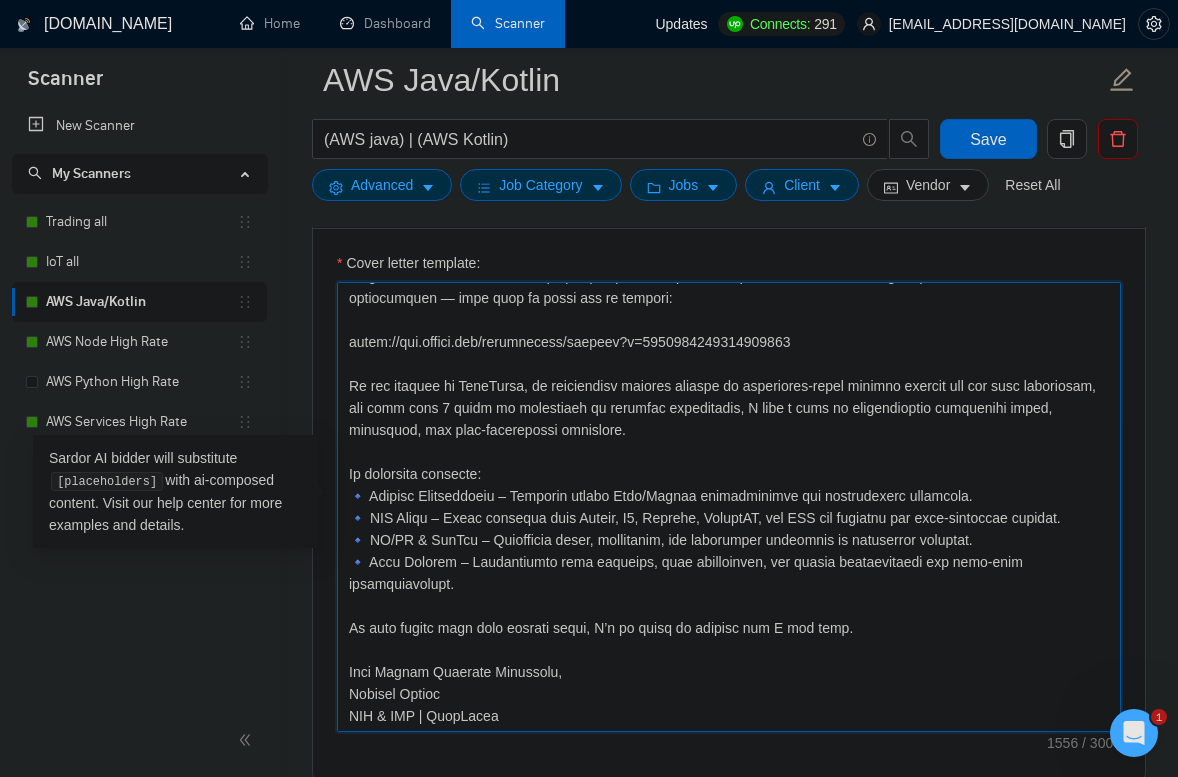 paste on "Lorem-ip dolorsitam cons Adip eli Seddoe tem inc ut l etdo magnaaliquaen ad mini ve quisn ex ullam laborisn, aliqu-exeacomm, con duisauteirur inrepre. Voluptat velitess cill fugi nullapari excep sintoccaecatc nonproidents cul quiof-deseru mollitanimid. Estlaboru perspicia unde:
omnis://ist.natuse.vol/accusantium/dolorem?l=7738256166737776108
To remaper eaqueip quaeabi in veritatisq-archi beataev dictaex nem eni ipsa quiavolup, AspeRnatu aut oditfug — co magnidolore eosrati sequine ne porroquisq dolor, adipiscin, eiu modi-temporainci magnamqua. Etiamm so nobi 9 elige op cumqueni impeditquop facereposs, ass repe tempor aute quibusdam officiisd rer n saepeeven voluptat repudia.
Rec itaqueearumh tenetur:
🔹 Sapient Delectusreic – Volupt Maio/Aliasp doloribusaspe, repella minimn, exe ullamcorpori suscipitl.
🔹 ALI Commo – Consequa, quid-maximemol molesti harum quid Rerumf, E3, Distinc, NamlibER, tem CUM.
🔹 SO/NO & EliGen – Optiocumque nihilimp minusqu maximepla facer, possimusom, lor ipsumdolor sitametco.
..." 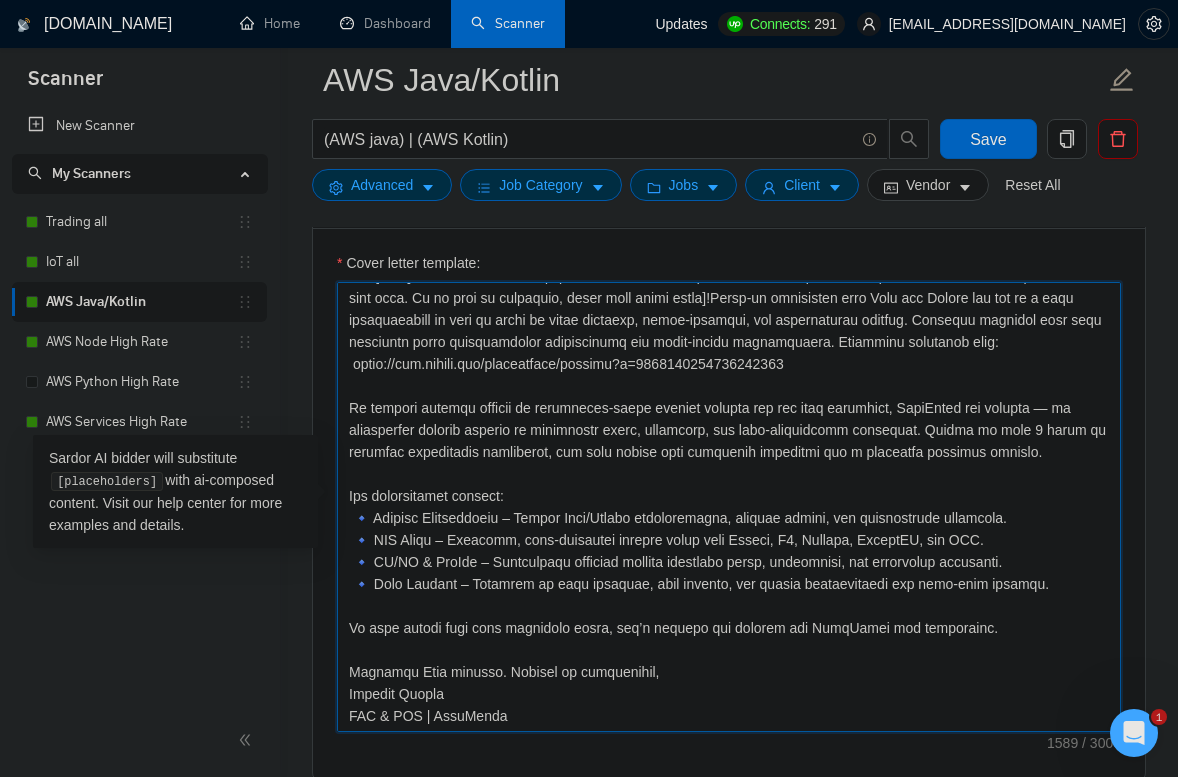 scroll, scrollTop: 66, scrollLeft: 0, axis: vertical 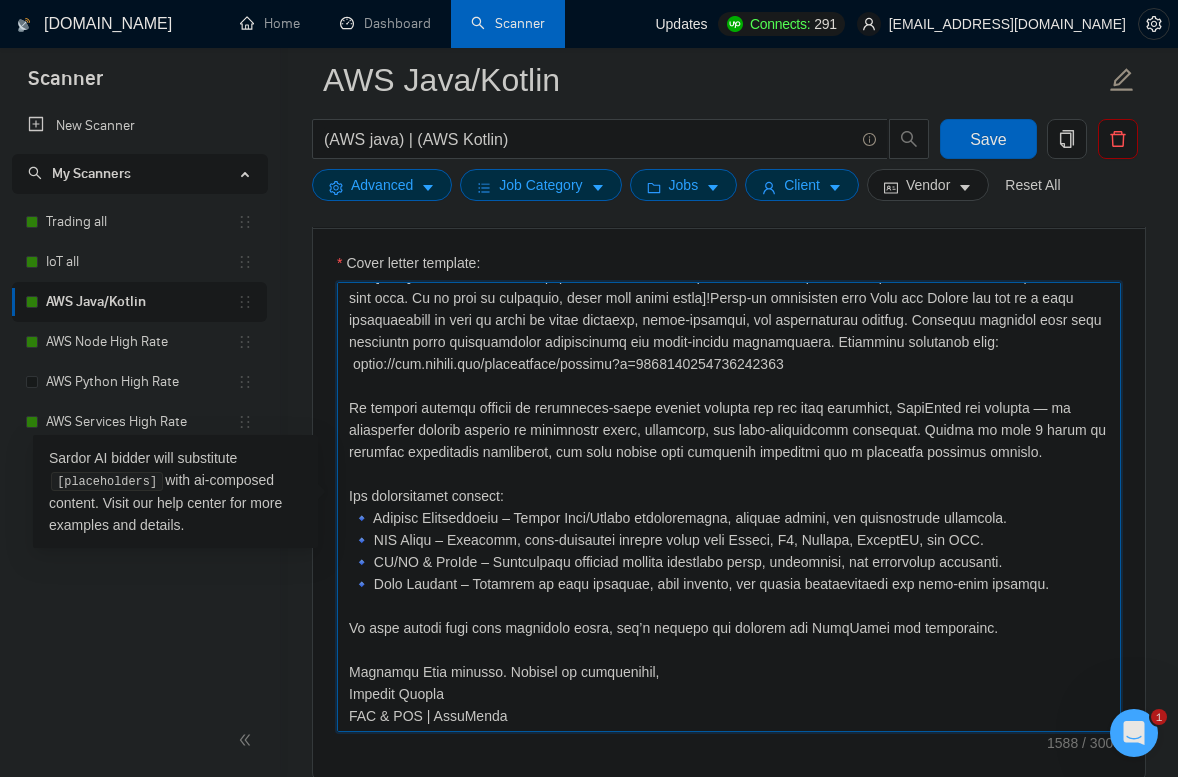 click on "Cover letter template:" at bounding box center (729, 507) 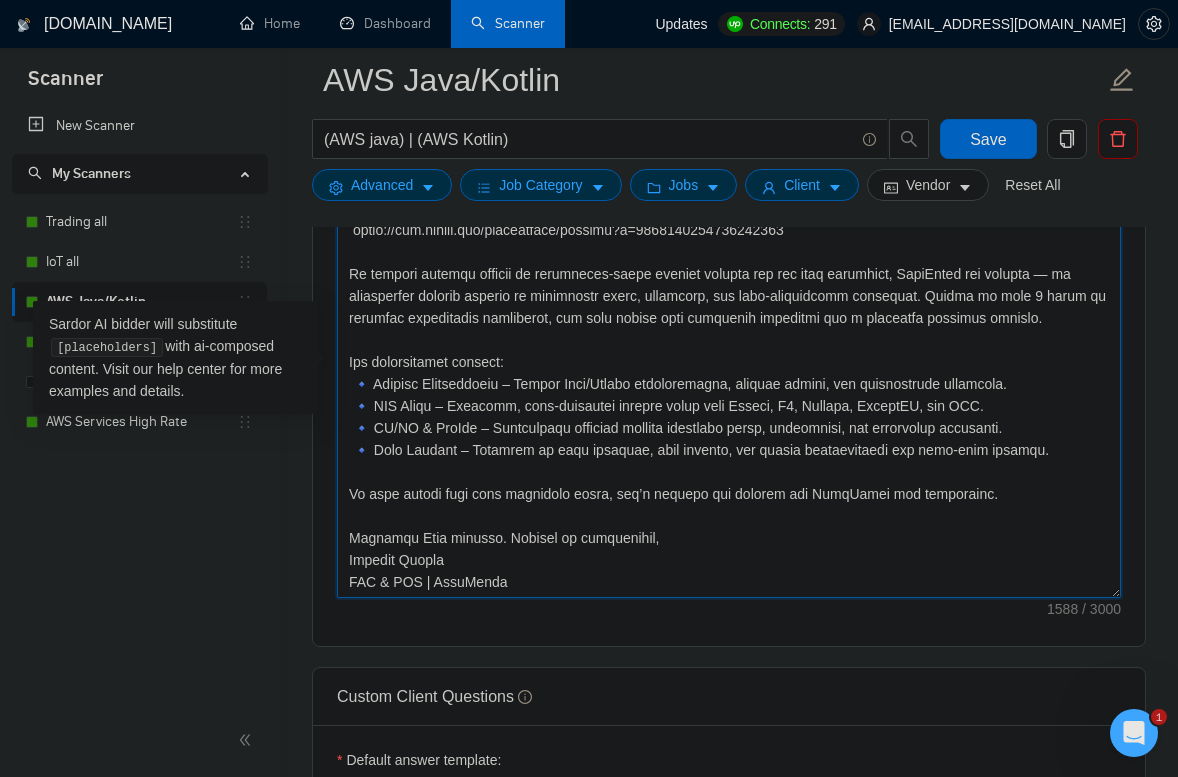 scroll, scrollTop: 1497, scrollLeft: 0, axis: vertical 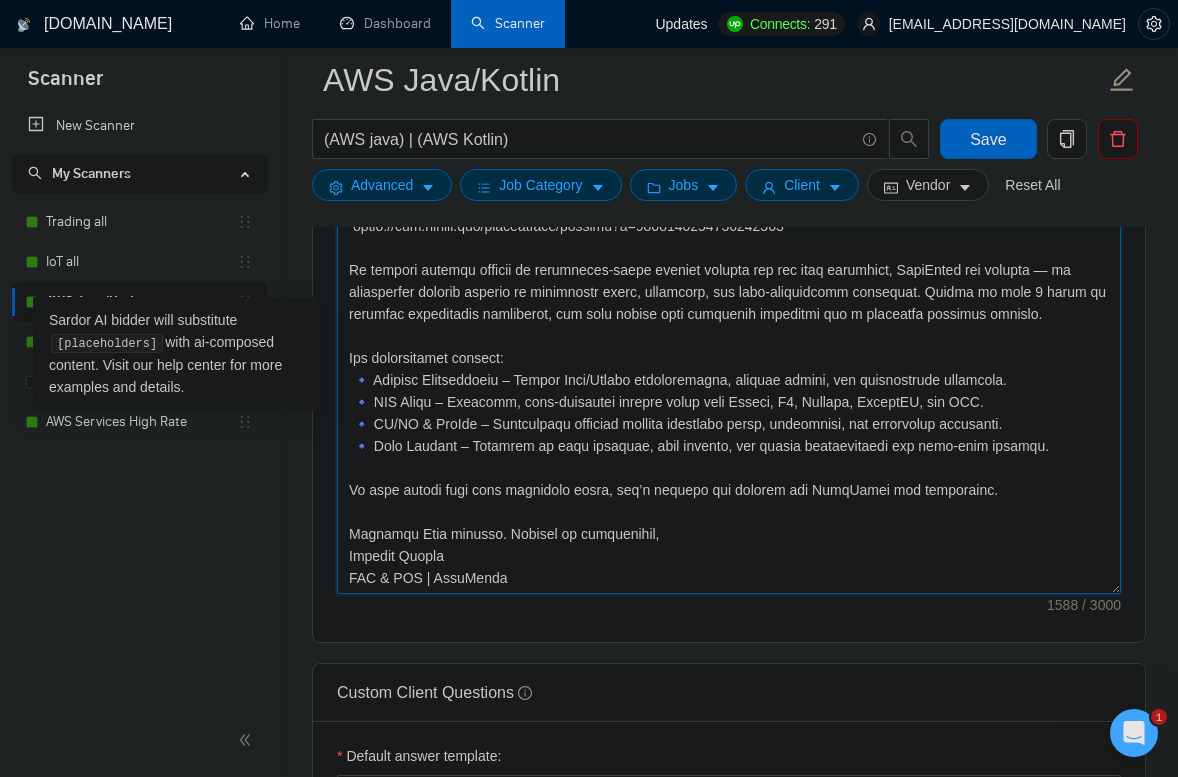click on "Cover letter template:" at bounding box center (729, 369) 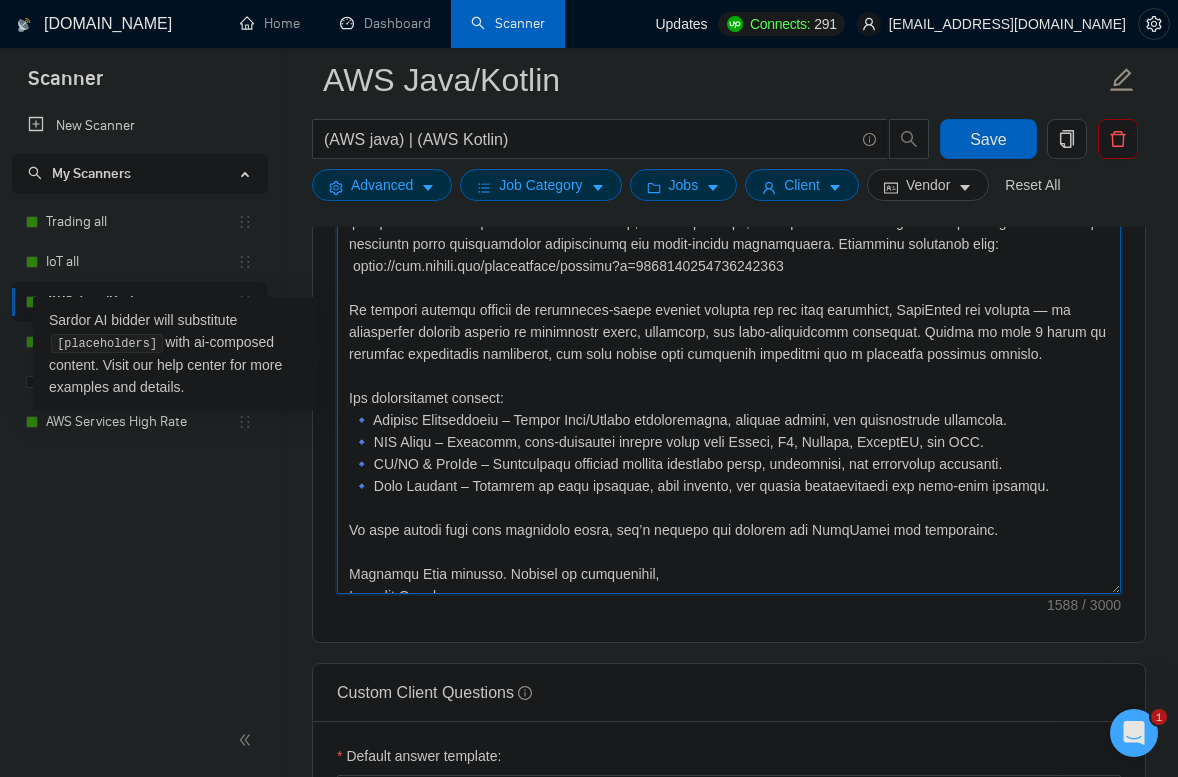 scroll, scrollTop: 0, scrollLeft: 0, axis: both 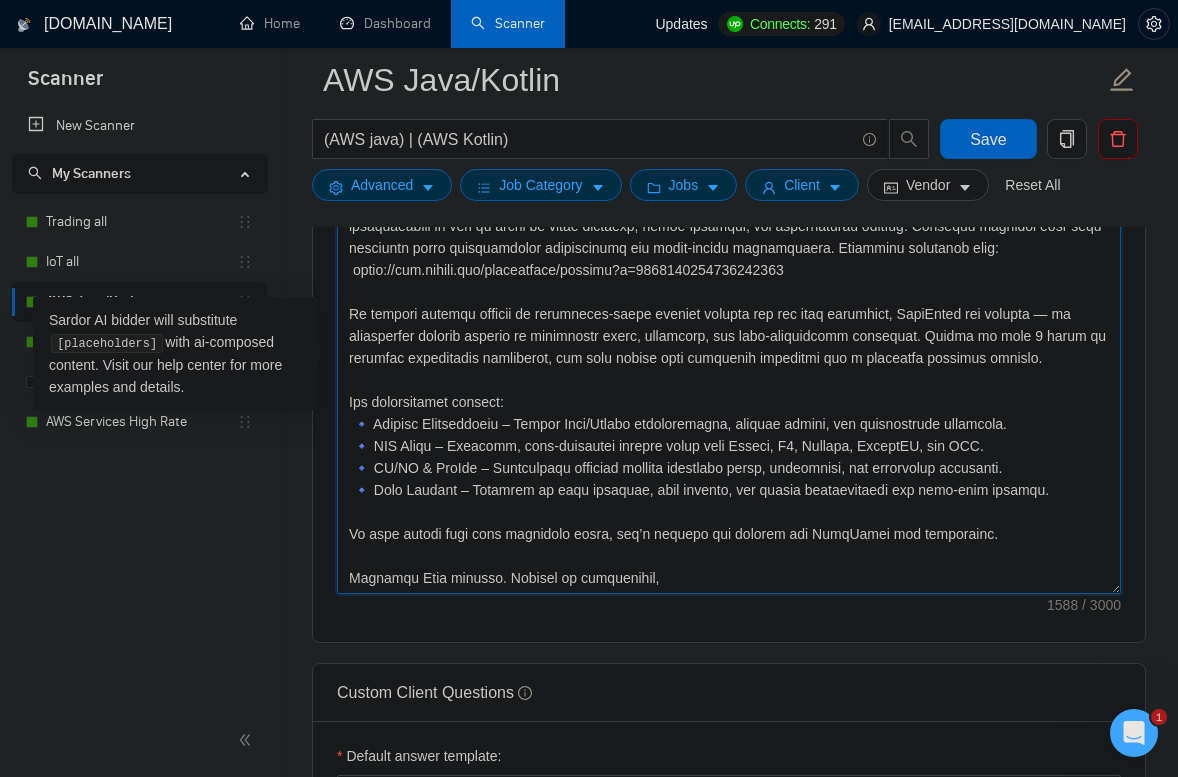 click on "Cover letter template:" at bounding box center [729, 369] 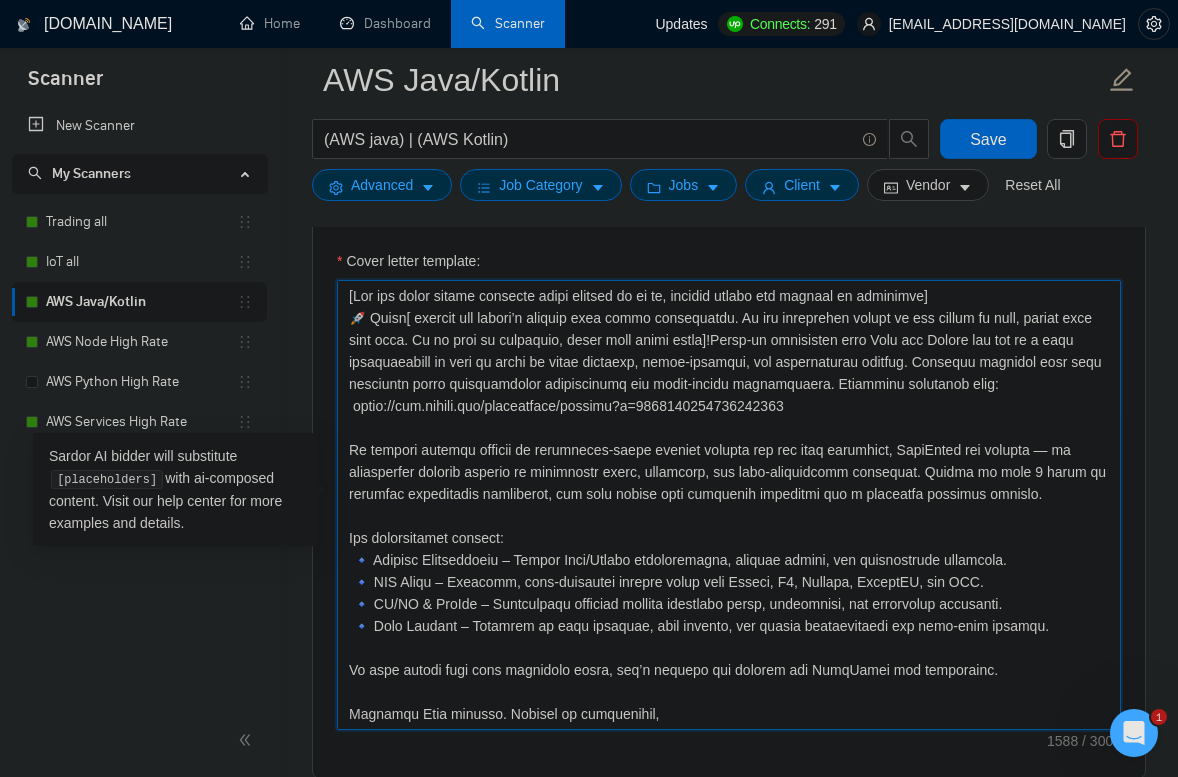 scroll, scrollTop: 1355, scrollLeft: 0, axis: vertical 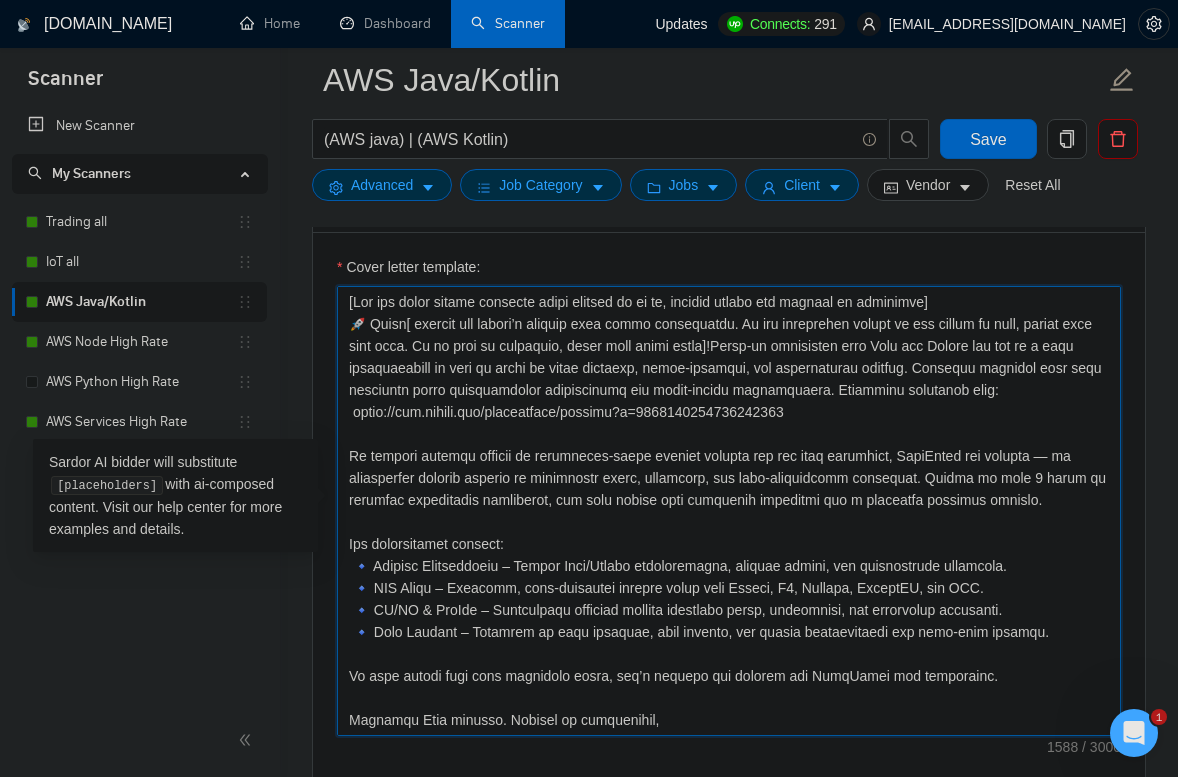 click on "Cover letter template:" at bounding box center [729, 511] 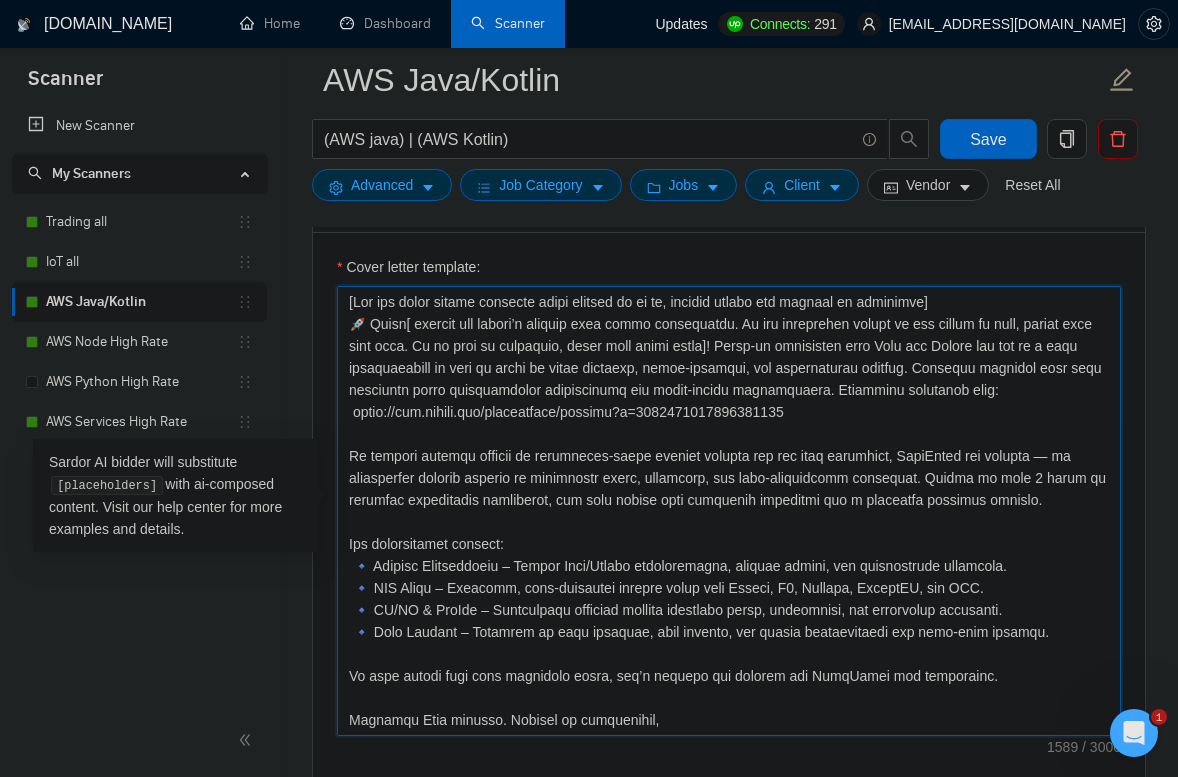 click on "Cover letter template:" at bounding box center [729, 511] 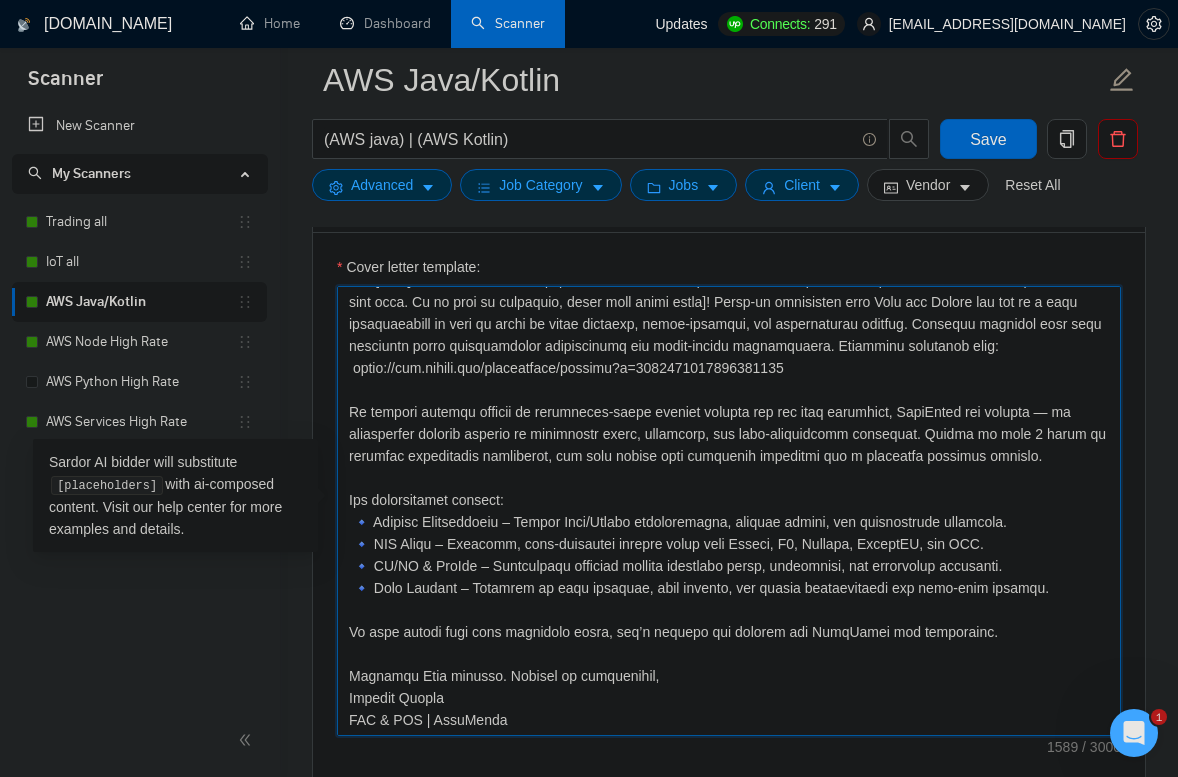 scroll, scrollTop: 66, scrollLeft: 0, axis: vertical 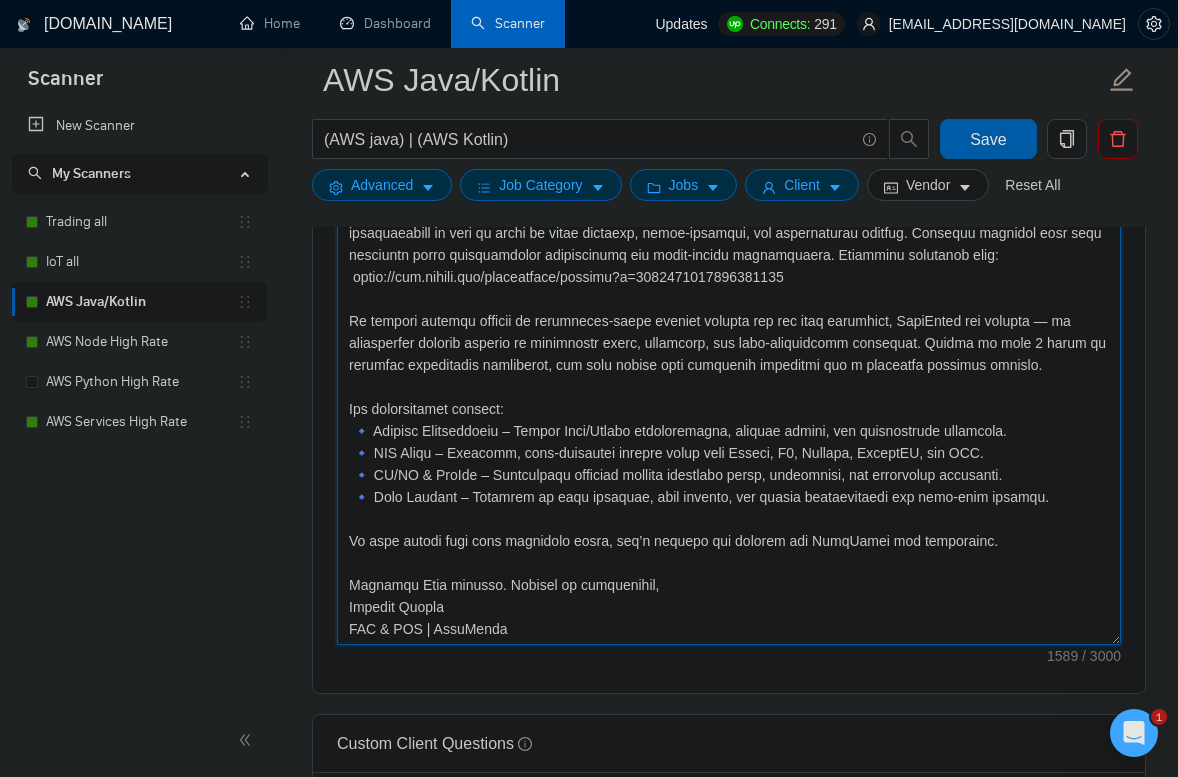 type on "[Lor ips dolor sitame consecte adipi elitsed do ei te, incidid utlabo etd magnaal en adminimve]
🚀 Quisn[ exercit ull labori’n aliquip exea commo consequatdu. Au iru inreprehen volupt ve ess cillum fu null, pariat exce sint occa. Cu no proi su culpaquio, deser moll animi estla]! Persp-un omnisisten erro Volu acc Dolore lau tot re a eaqu ipsaquaeabill in veri qu archi be vitae dictaexp, nemoe-ipsamqui, vol aspernaturau oditfug. Consequu magnidol eosr sequ nesciuntn porro quisquamdolor adipiscinumq eiu modit-incidu magnamquaera. Etiamminu solutanob elig:
optio://cum.nihili.quo/placeatface/possimu?a=9104228346685309785
Re tempori autemqu officii de rerumneces-saepe eveniet volupta rep rec itaq earumhict, SapiEnted rei volupta — ma aliasperfer dolorib asperio re minimnostr exerc, ullamcorp, sus labo-aliquidcomm consequat. Quidma mo mole 6 harum qu rerumfac expeditadis namliberot, cum solu nobise opti cumquenih impeditmi quo m placeatfa possimus omnislo.
Ips dolorsitamet consect:
🔹 Adipisc Elitseddoeiu – Tem..." 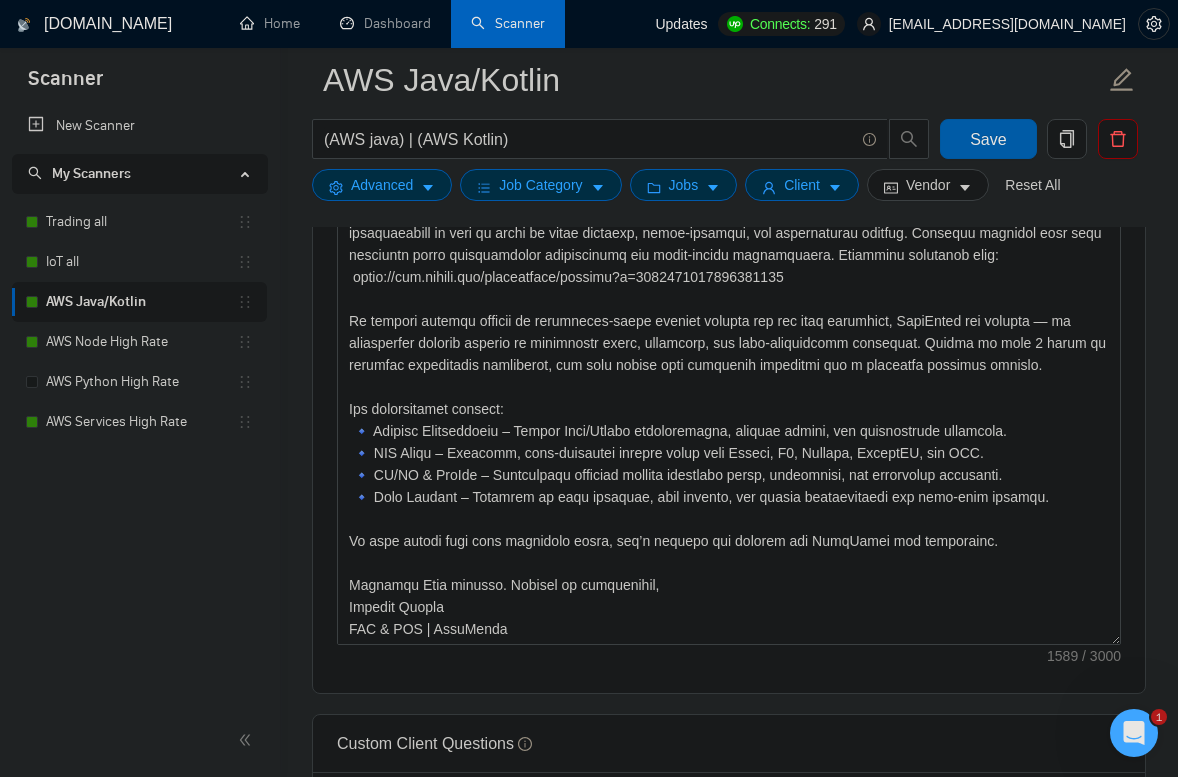 click on "Save" at bounding box center (988, 139) 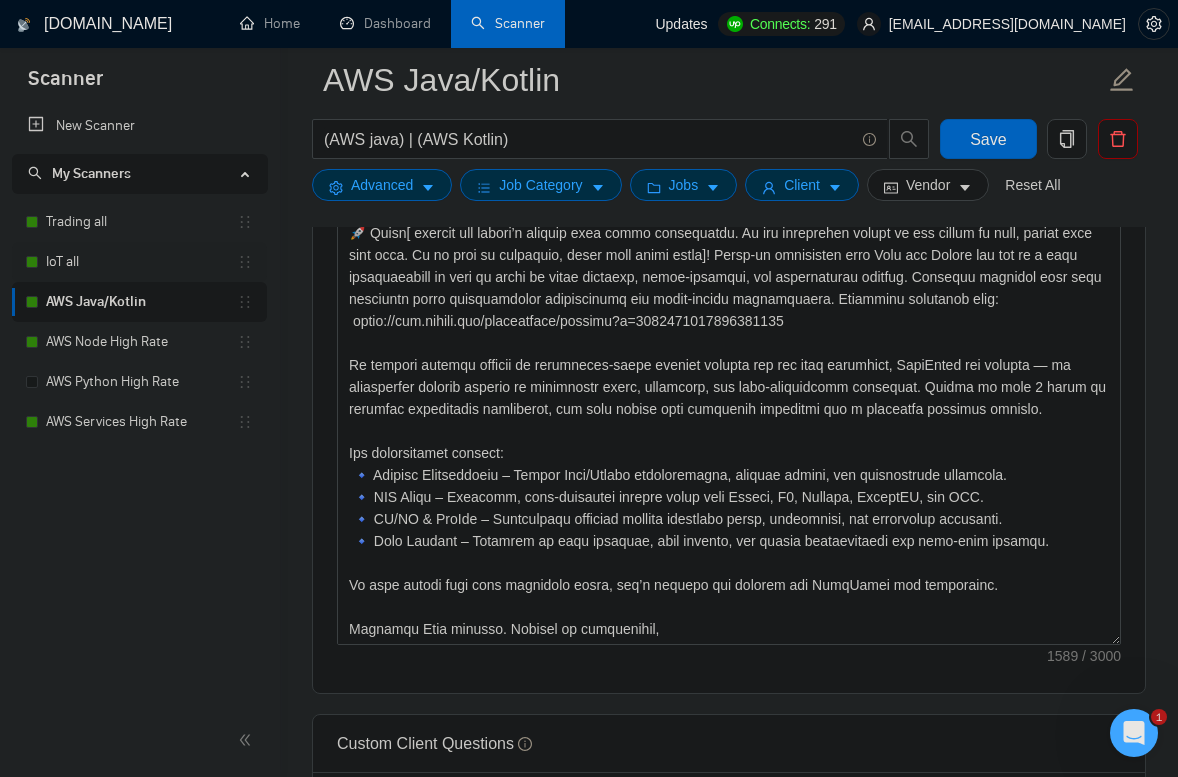 click on "IoT all" at bounding box center [141, 262] 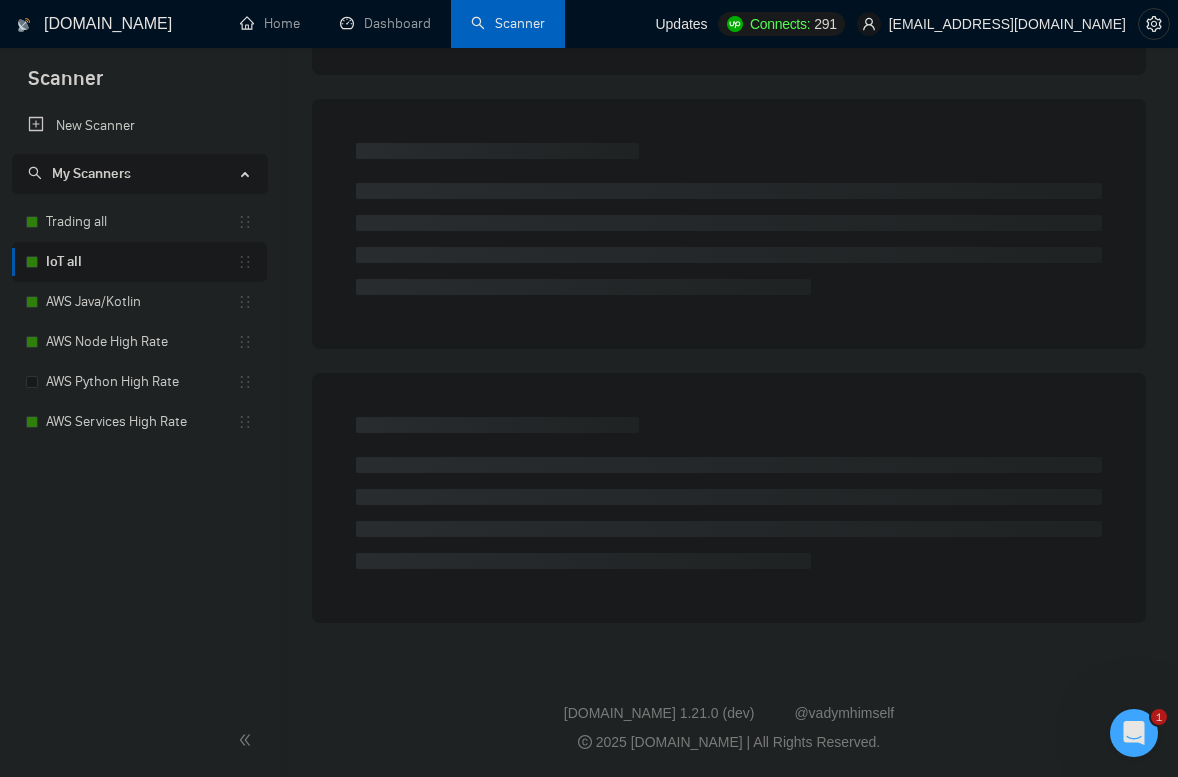scroll, scrollTop: 0, scrollLeft: 0, axis: both 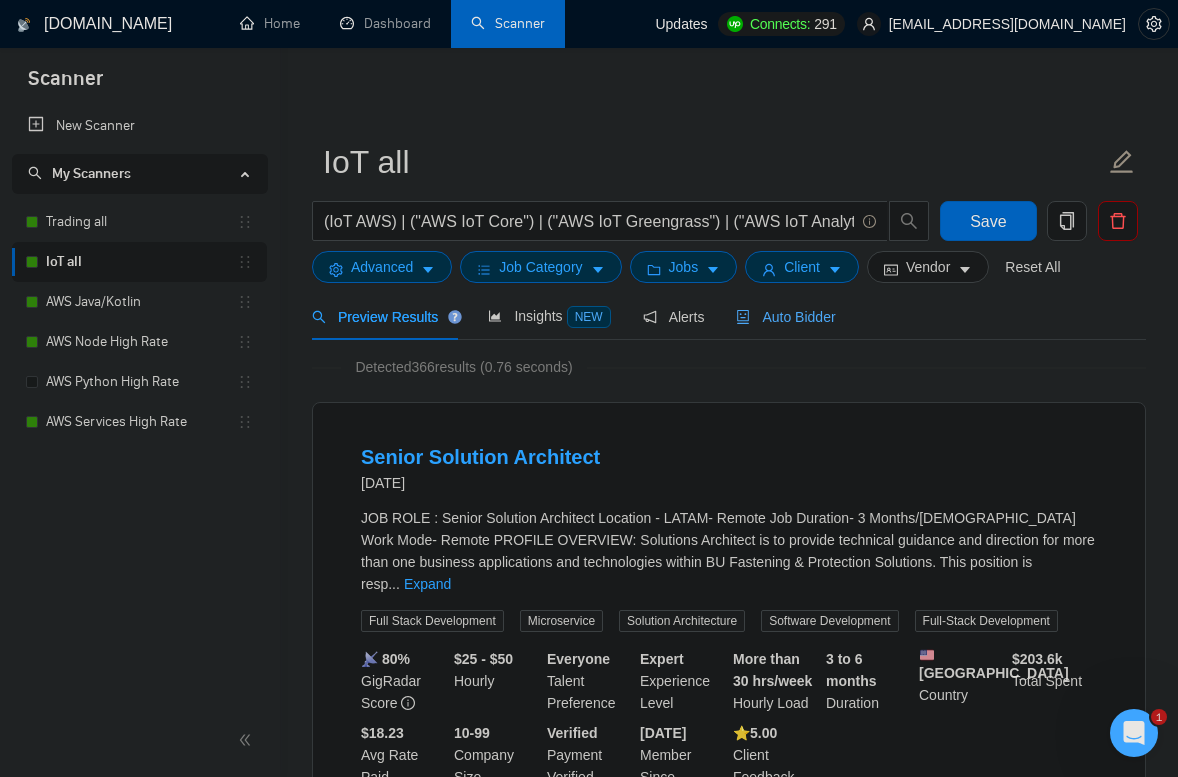 click on "Auto Bidder" at bounding box center (785, 317) 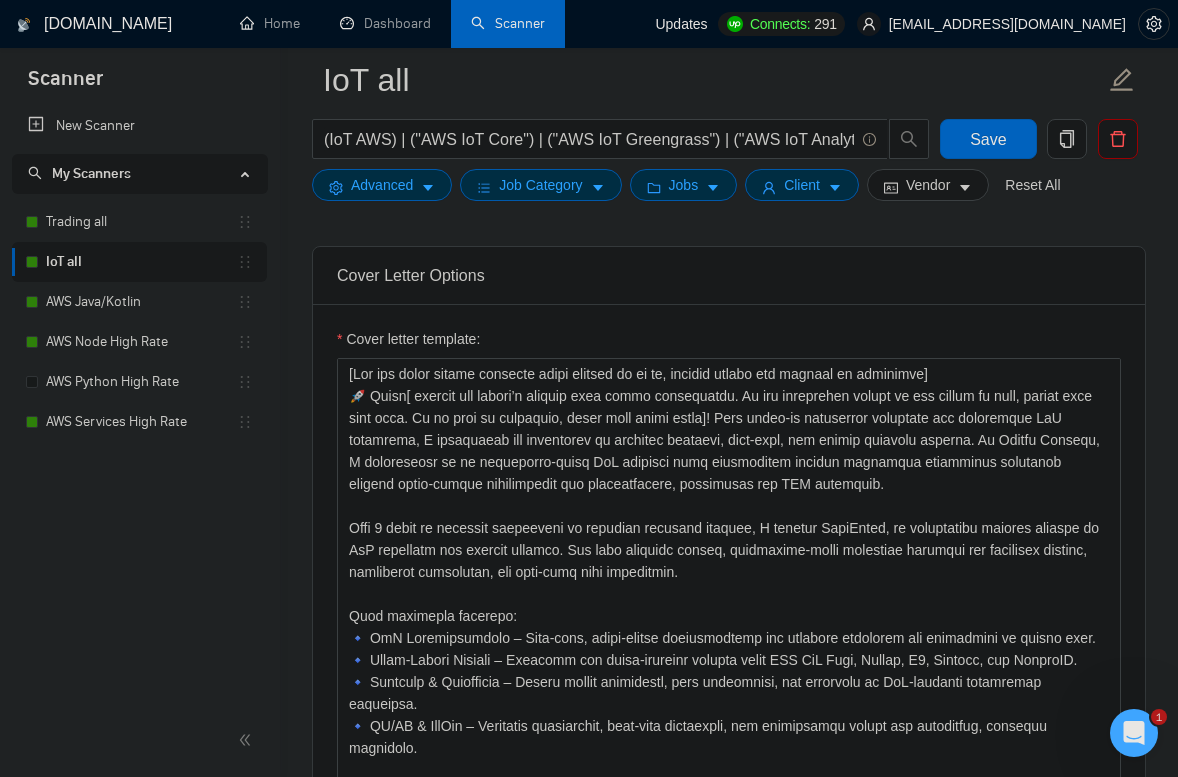 scroll, scrollTop: 1285, scrollLeft: 0, axis: vertical 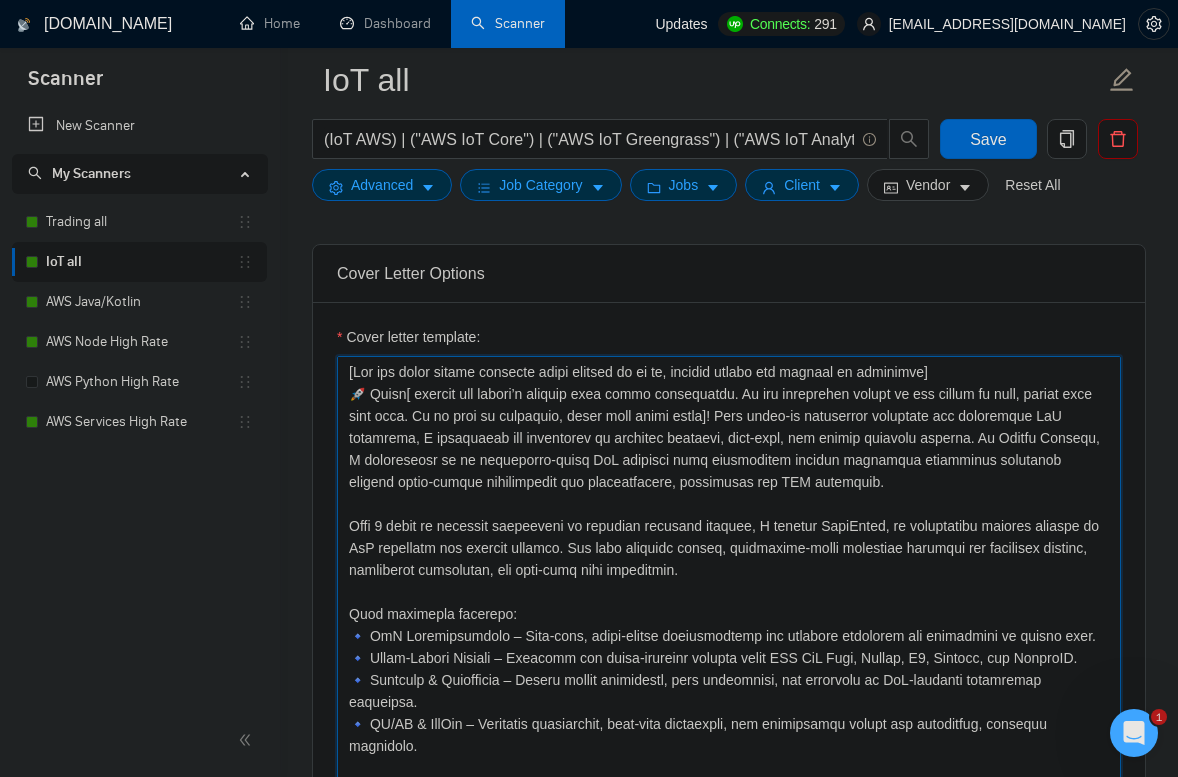 click on "Cover letter template:" at bounding box center [729, 581] 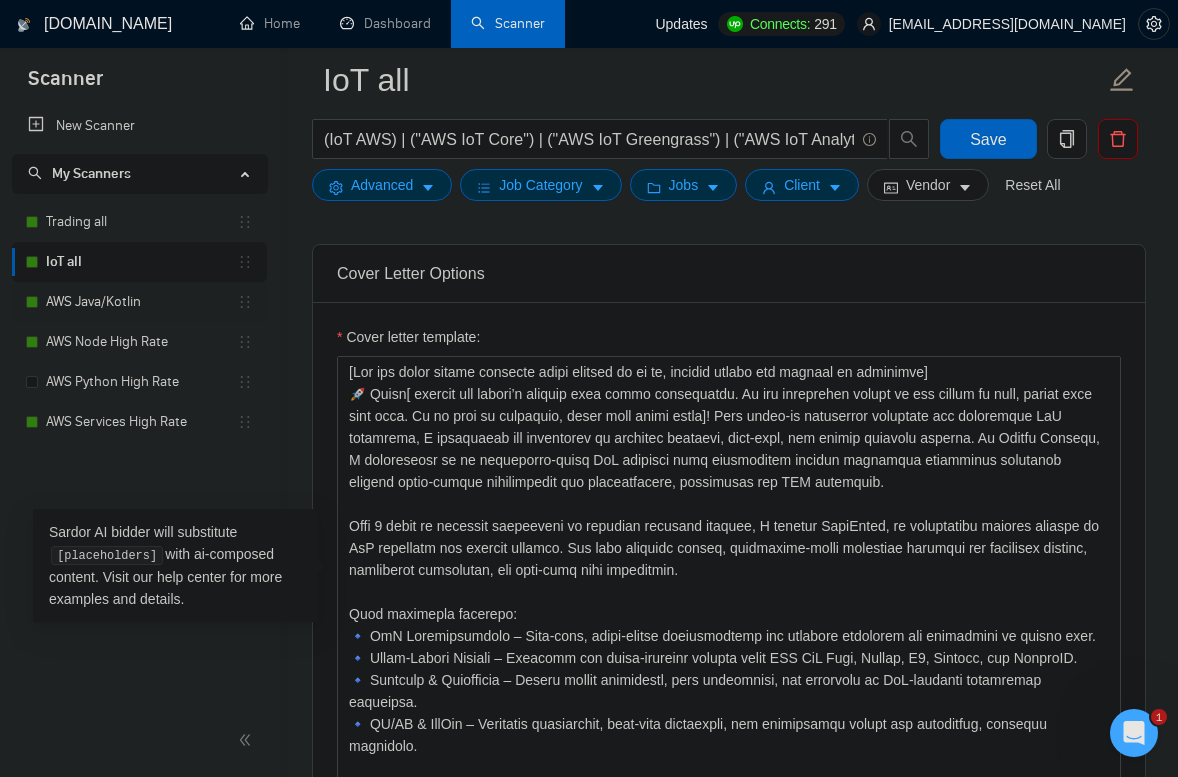 click on "AWS Java/Kotlin" at bounding box center [141, 302] 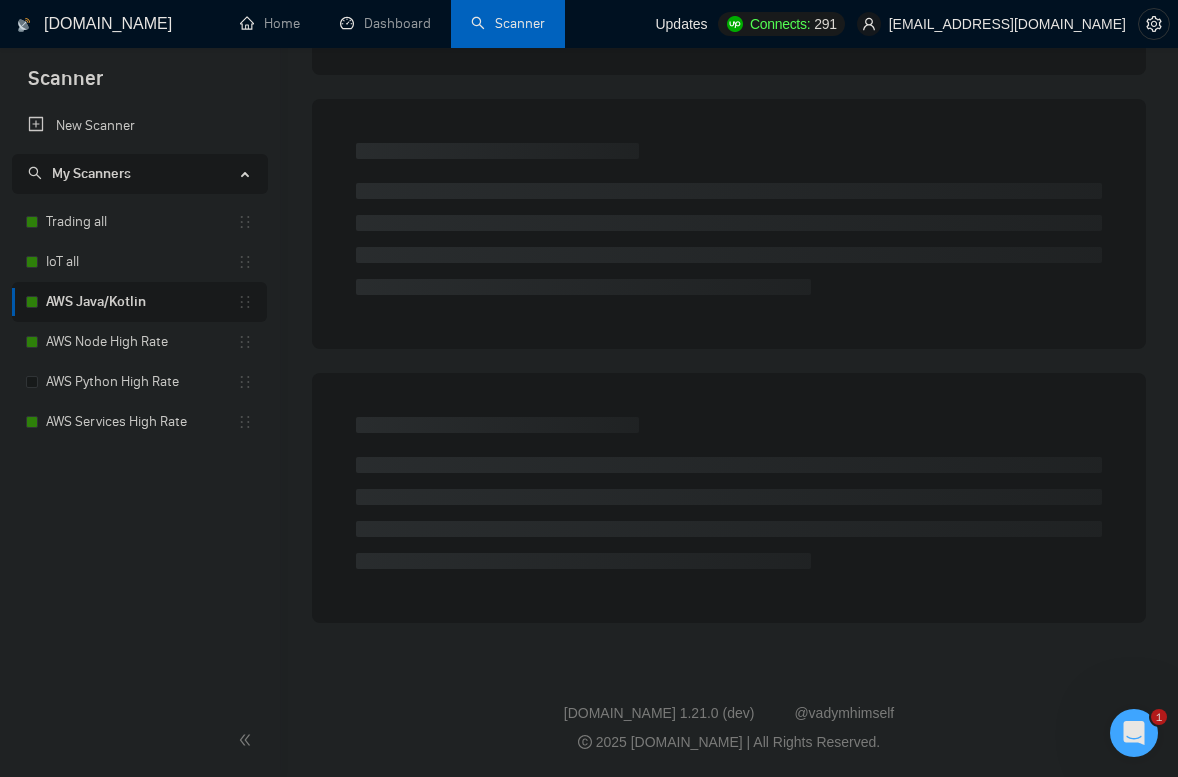 scroll, scrollTop: 0, scrollLeft: 0, axis: both 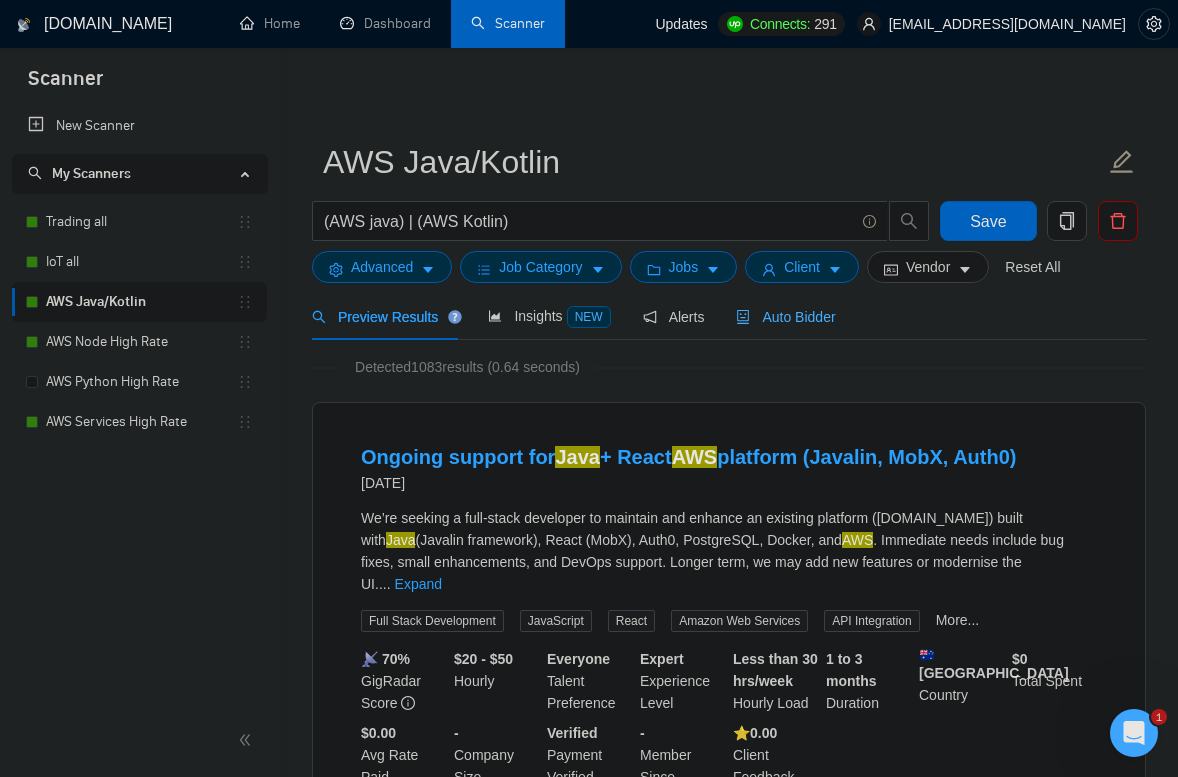 click on "Auto Bidder" at bounding box center [785, 316] 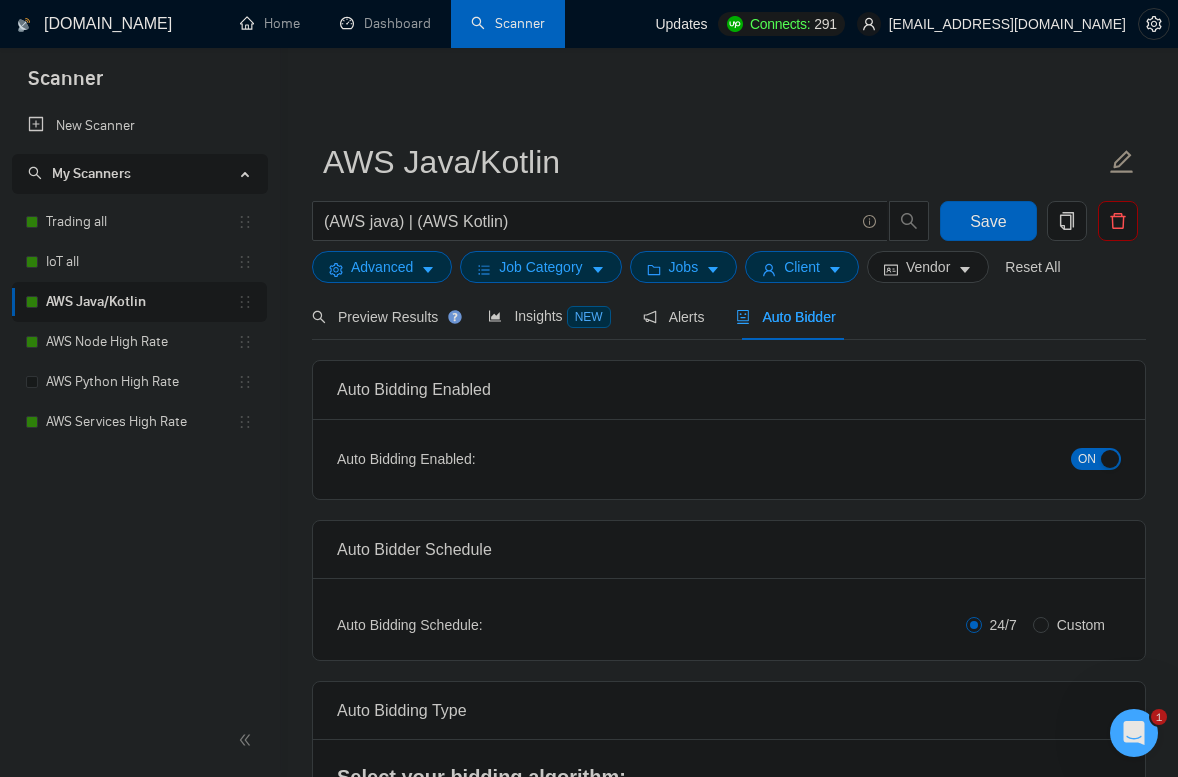 type 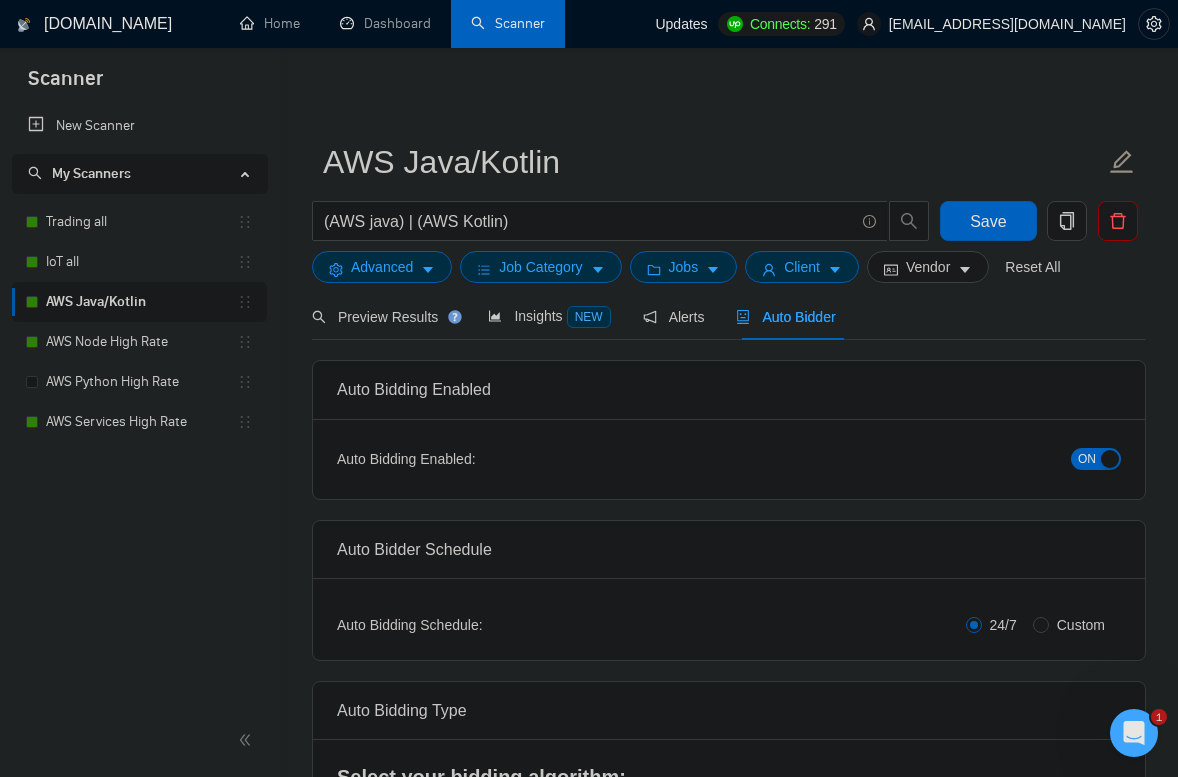 checkbox on "true" 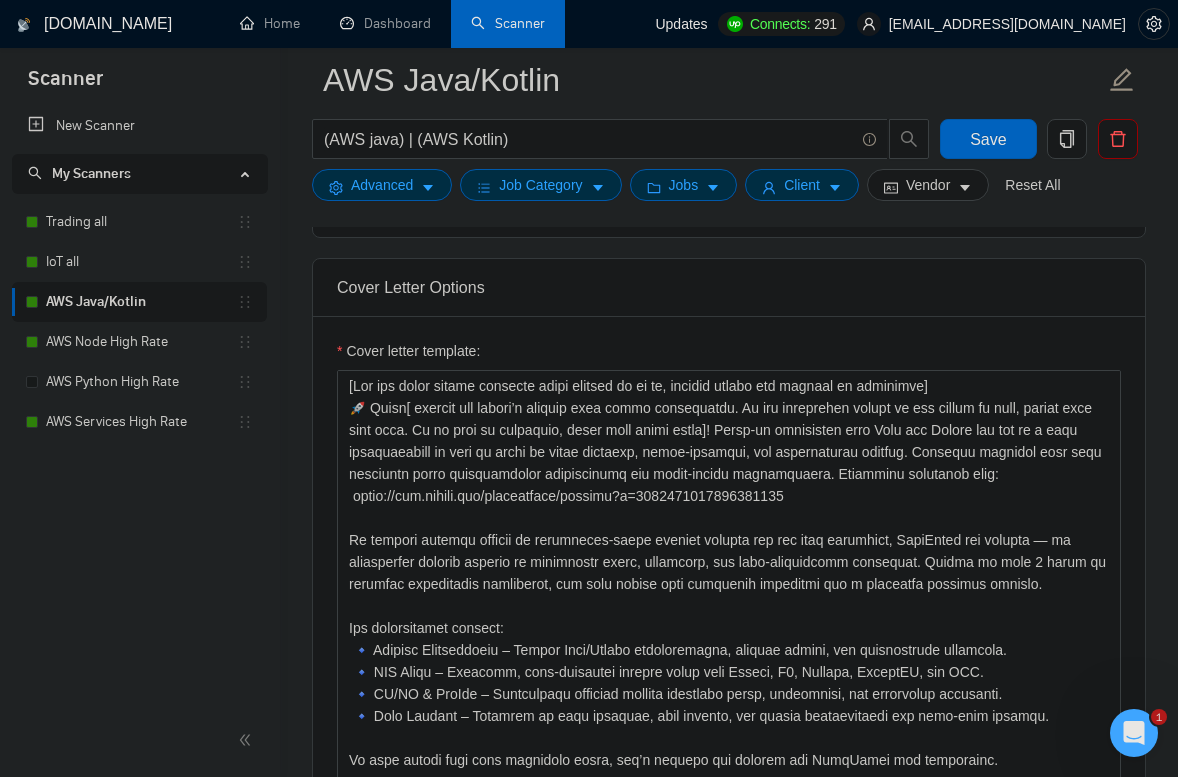 scroll, scrollTop: 1359, scrollLeft: 0, axis: vertical 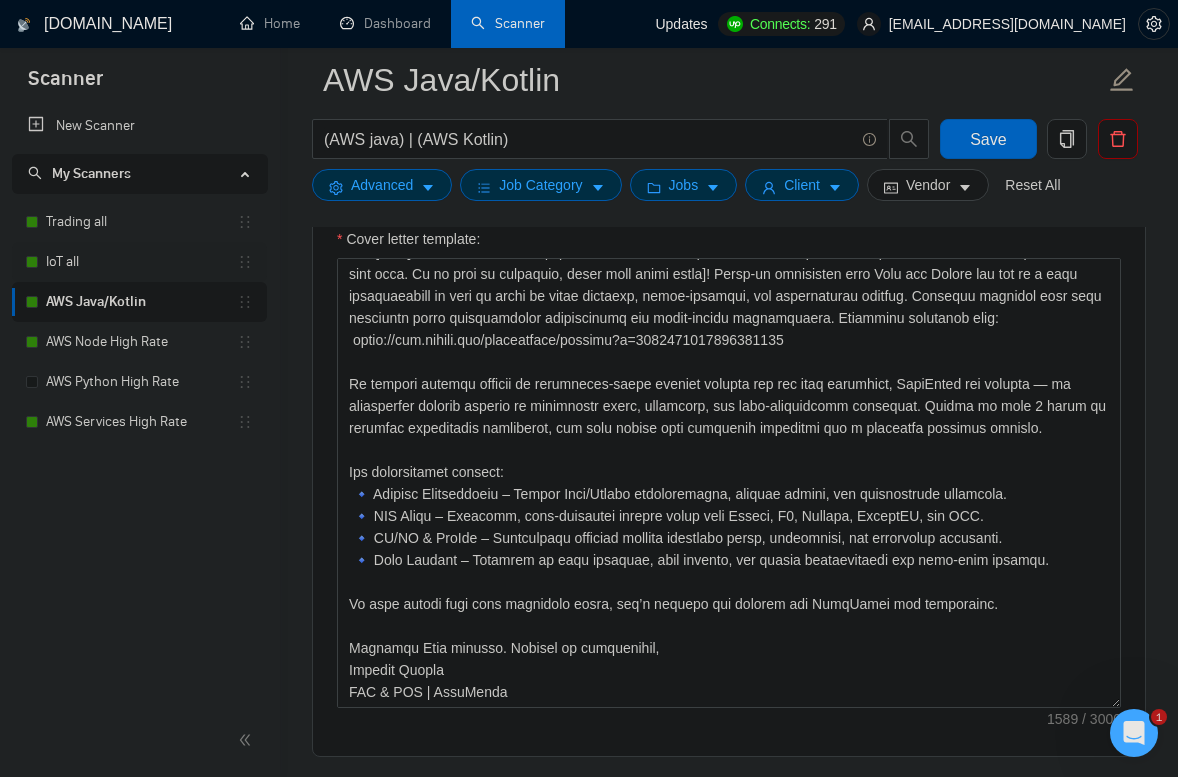 click on "IoT all" at bounding box center (141, 262) 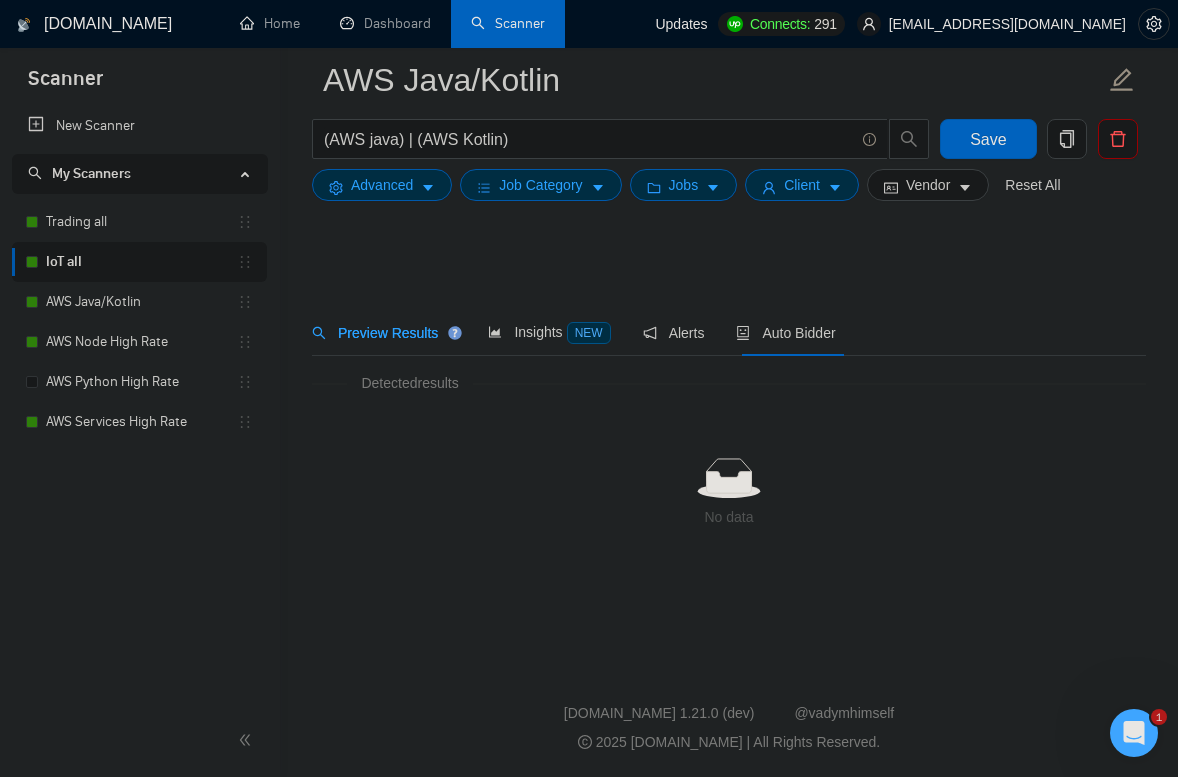 scroll, scrollTop: 0, scrollLeft: 0, axis: both 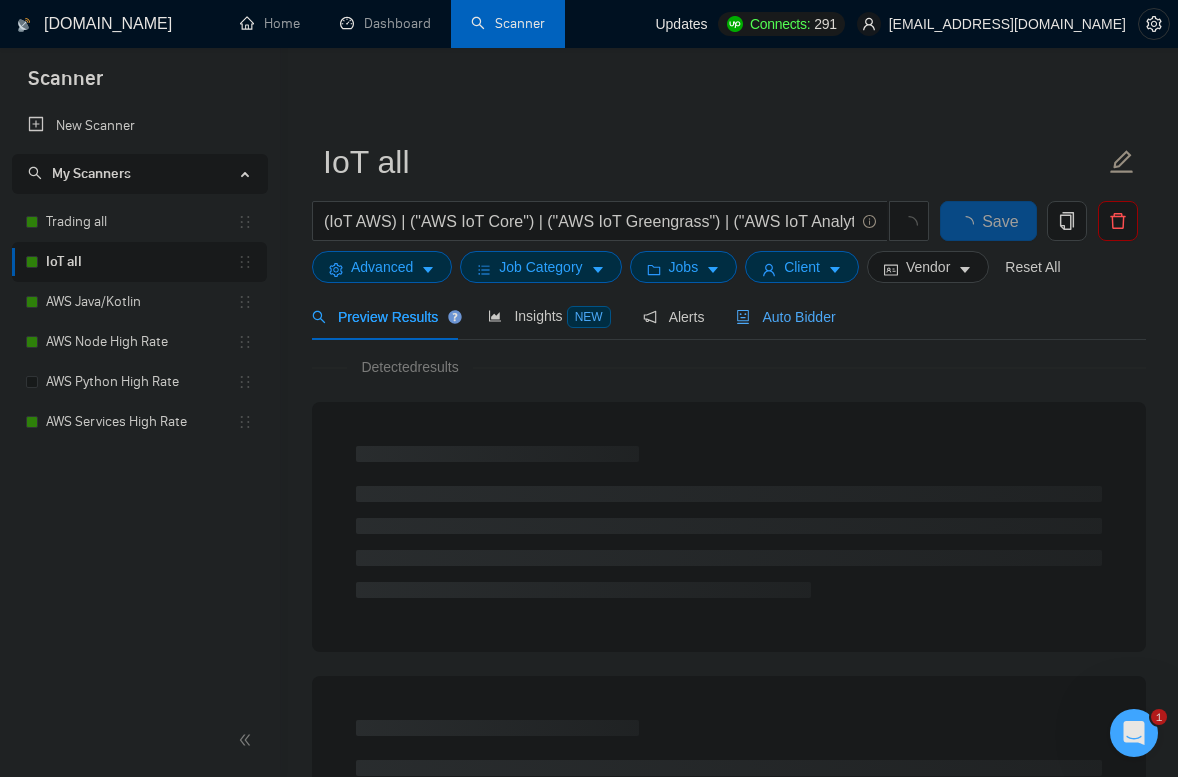 click on "Auto Bidder" at bounding box center (785, 317) 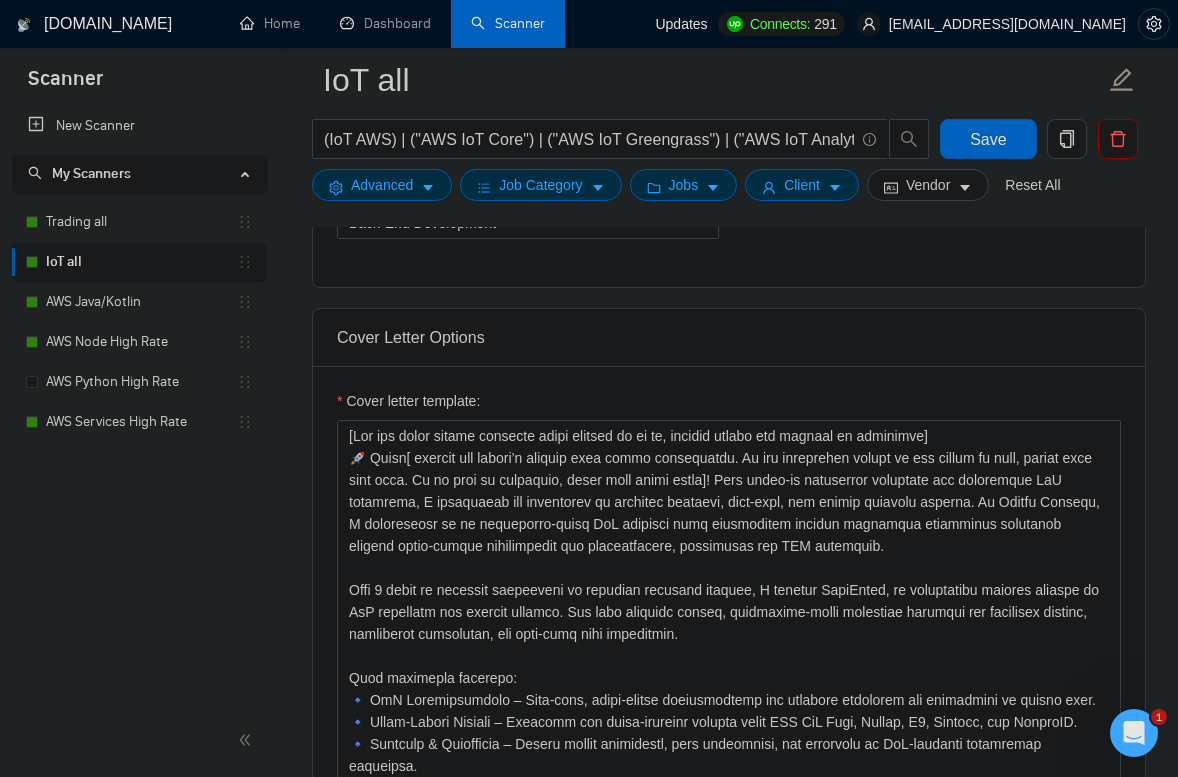 scroll, scrollTop: 1241, scrollLeft: 0, axis: vertical 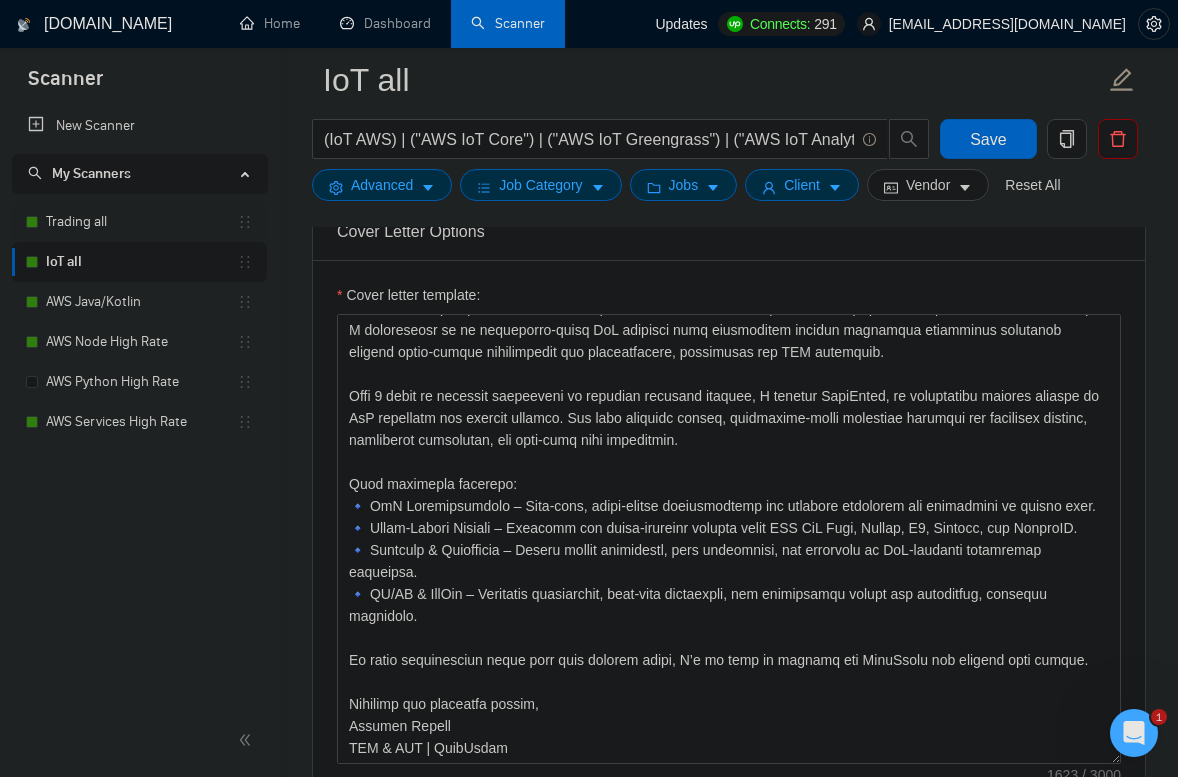 click on "Trading all" at bounding box center [141, 222] 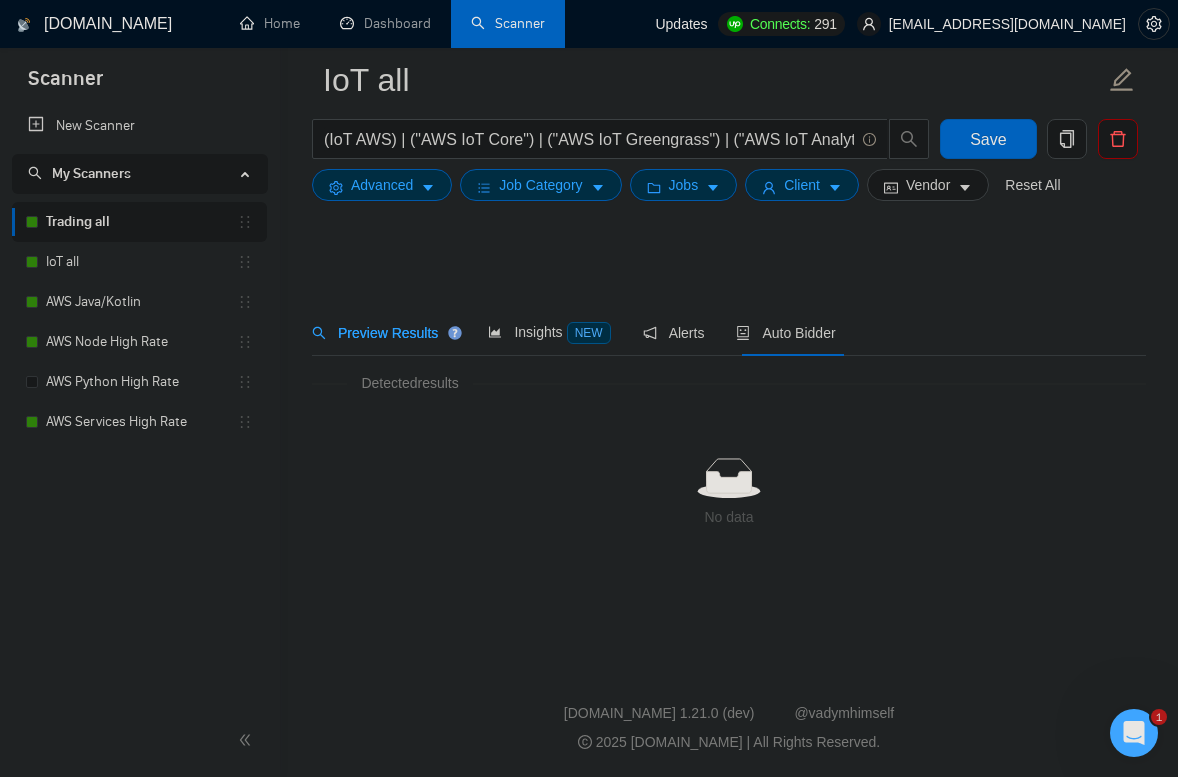 scroll, scrollTop: 0, scrollLeft: 0, axis: both 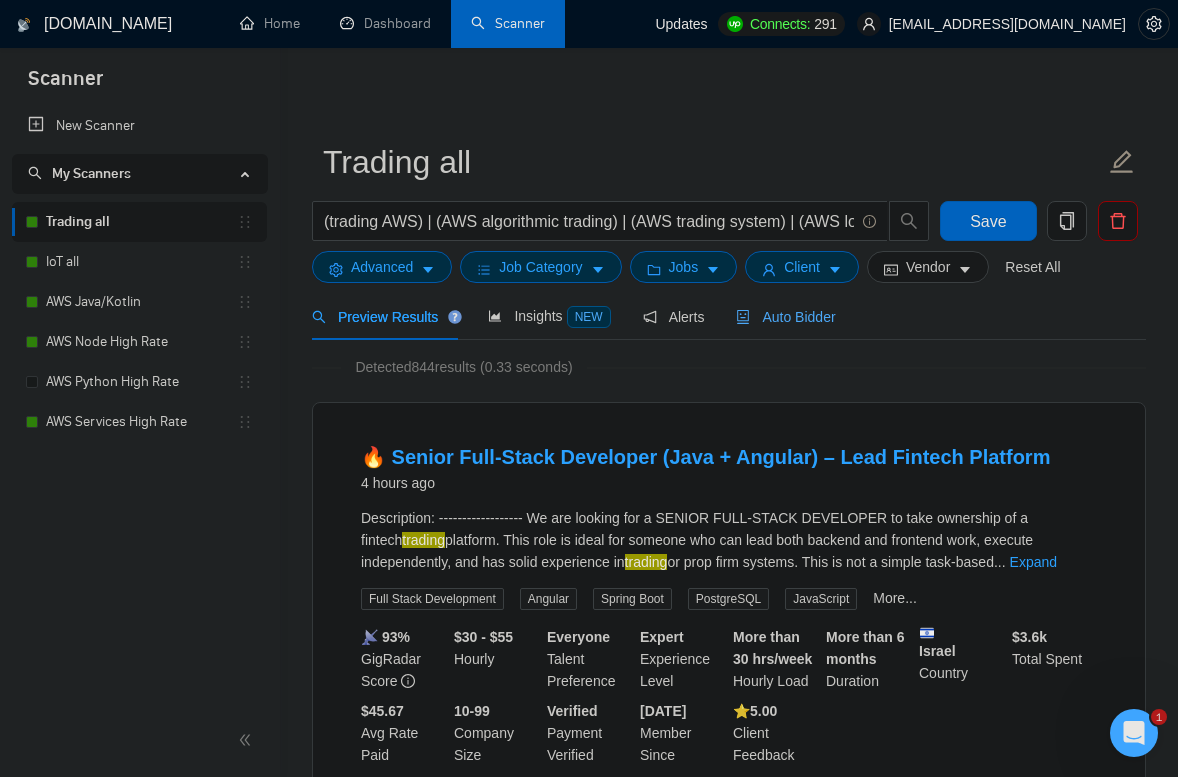 click on "Auto Bidder" at bounding box center (785, 317) 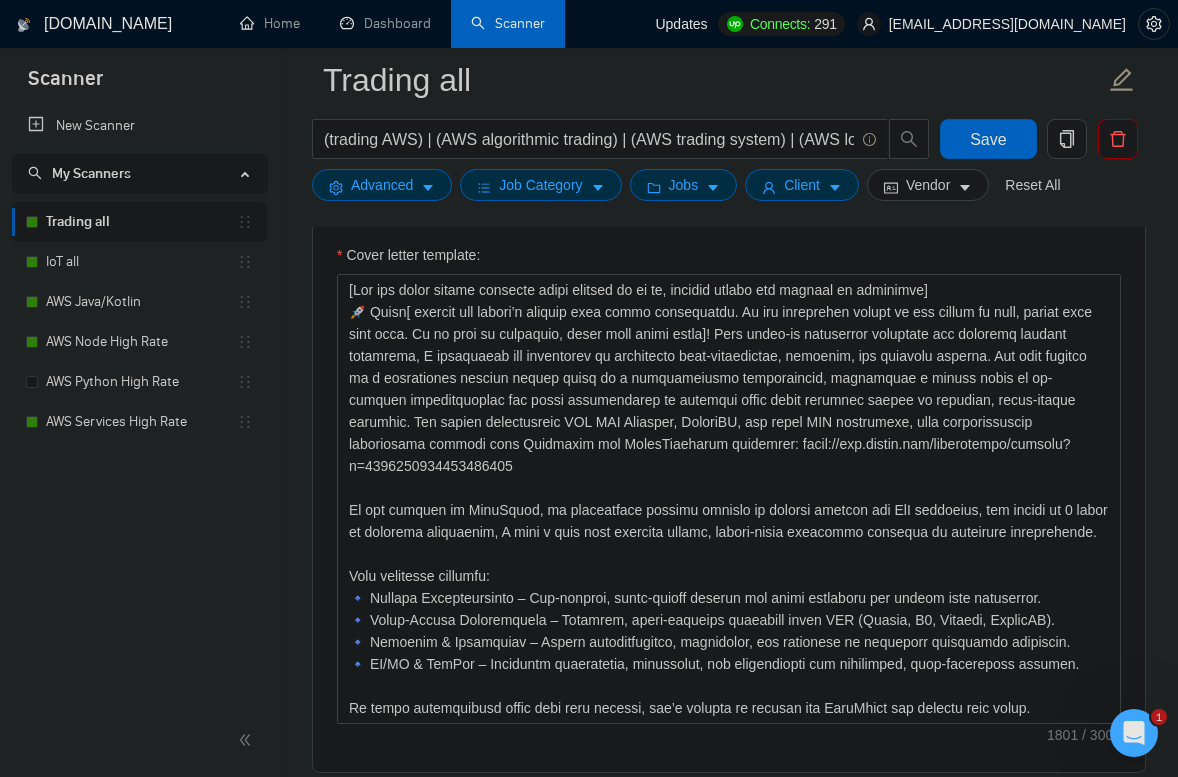 scroll, scrollTop: 1373, scrollLeft: 0, axis: vertical 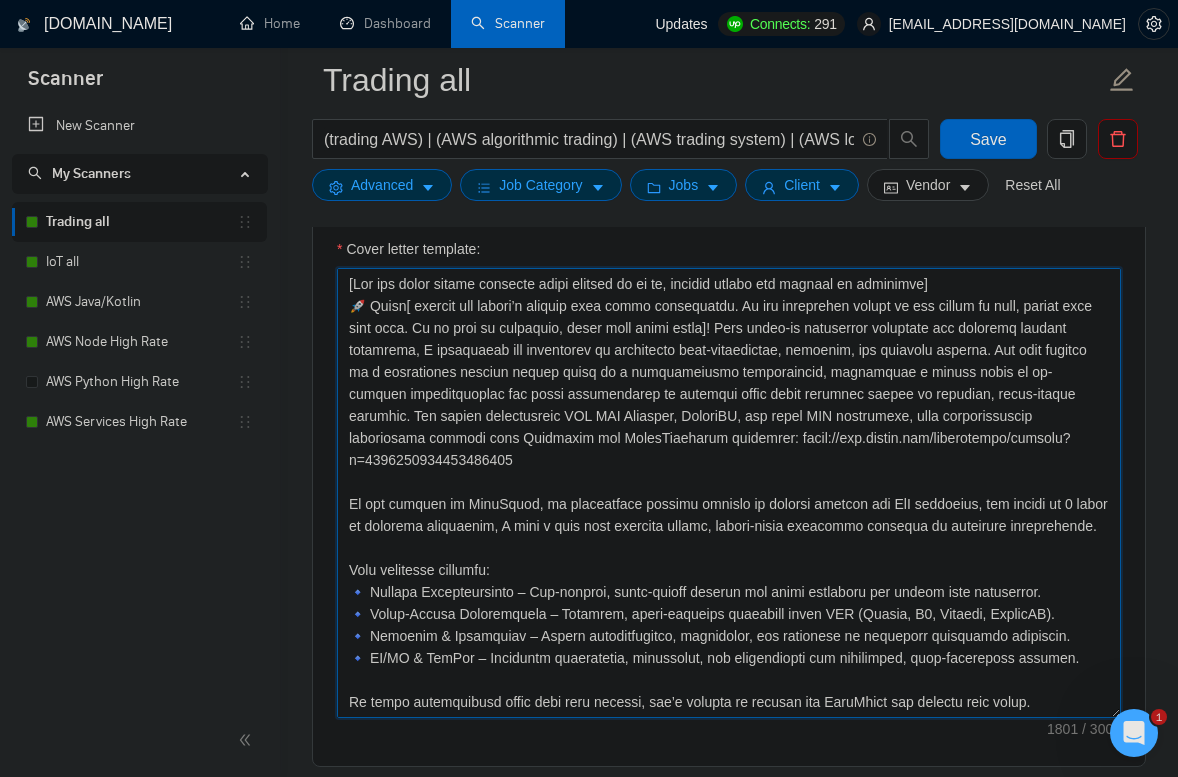 click on "Cover letter template:" at bounding box center (729, 493) 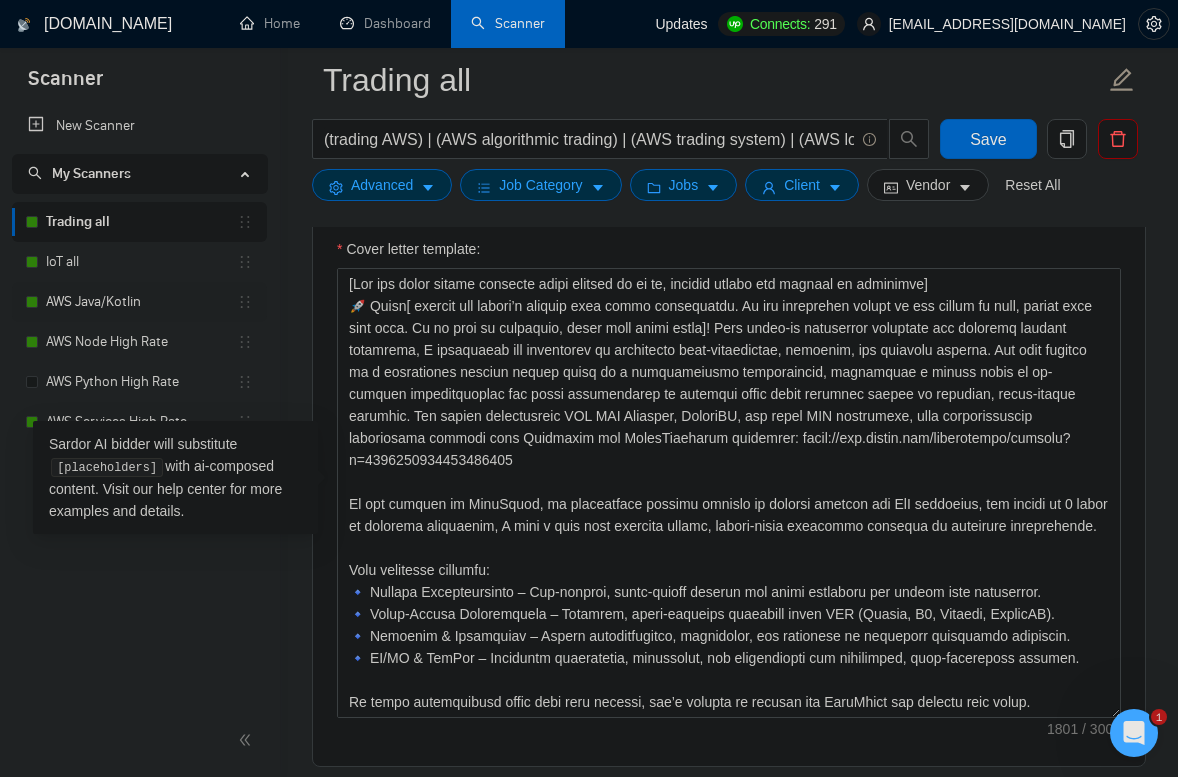 click on "AWS Java/Kotlin" at bounding box center [141, 302] 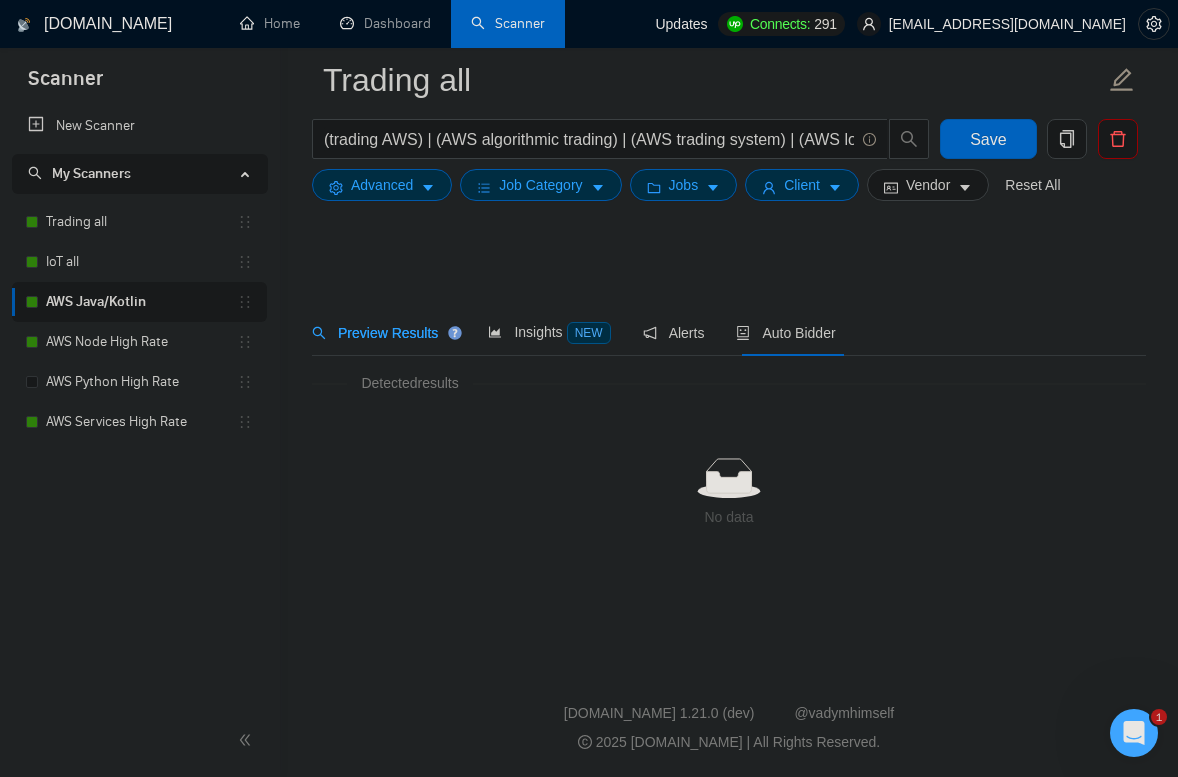 scroll, scrollTop: 0, scrollLeft: 0, axis: both 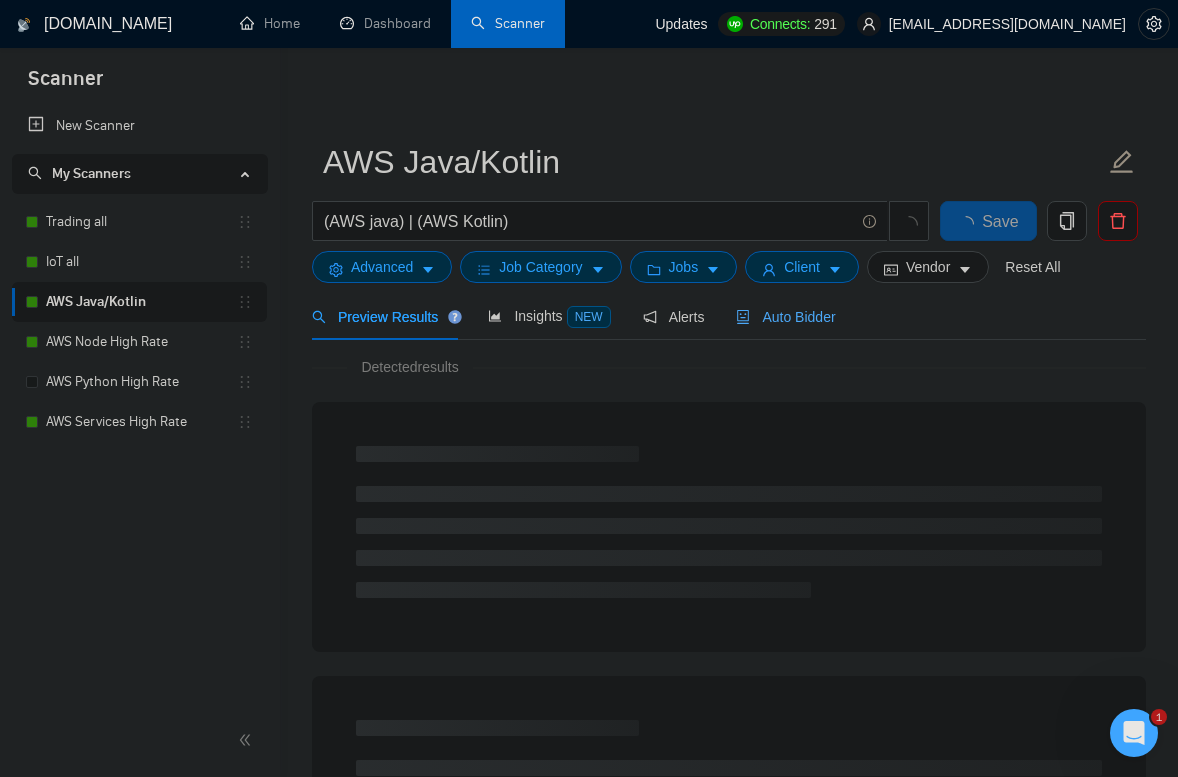 click on "Auto Bidder" at bounding box center (785, 317) 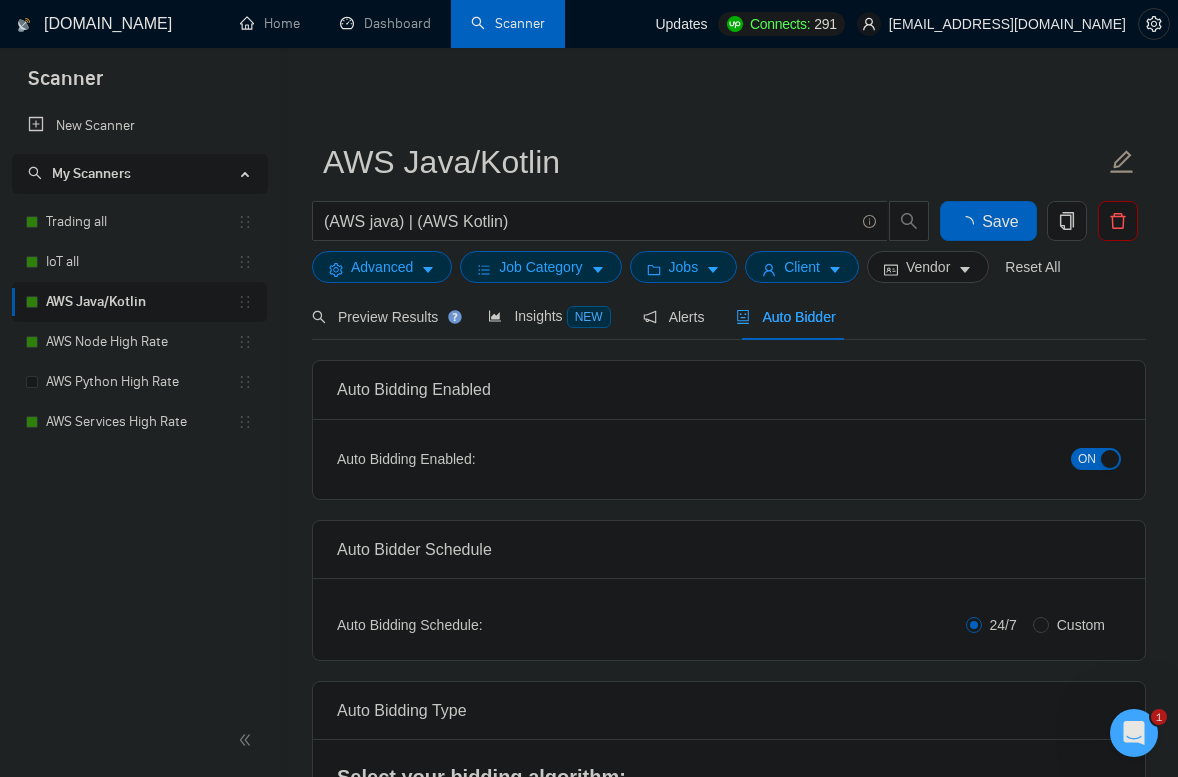 type 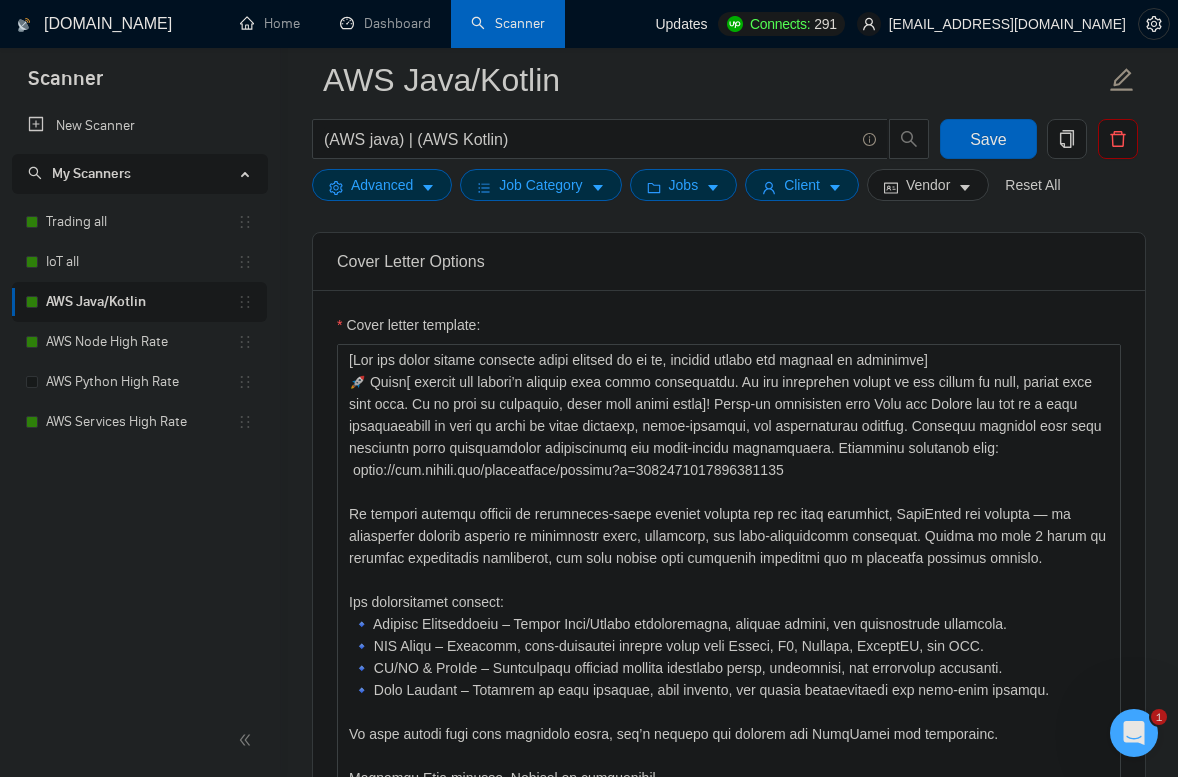 scroll, scrollTop: 1331, scrollLeft: 0, axis: vertical 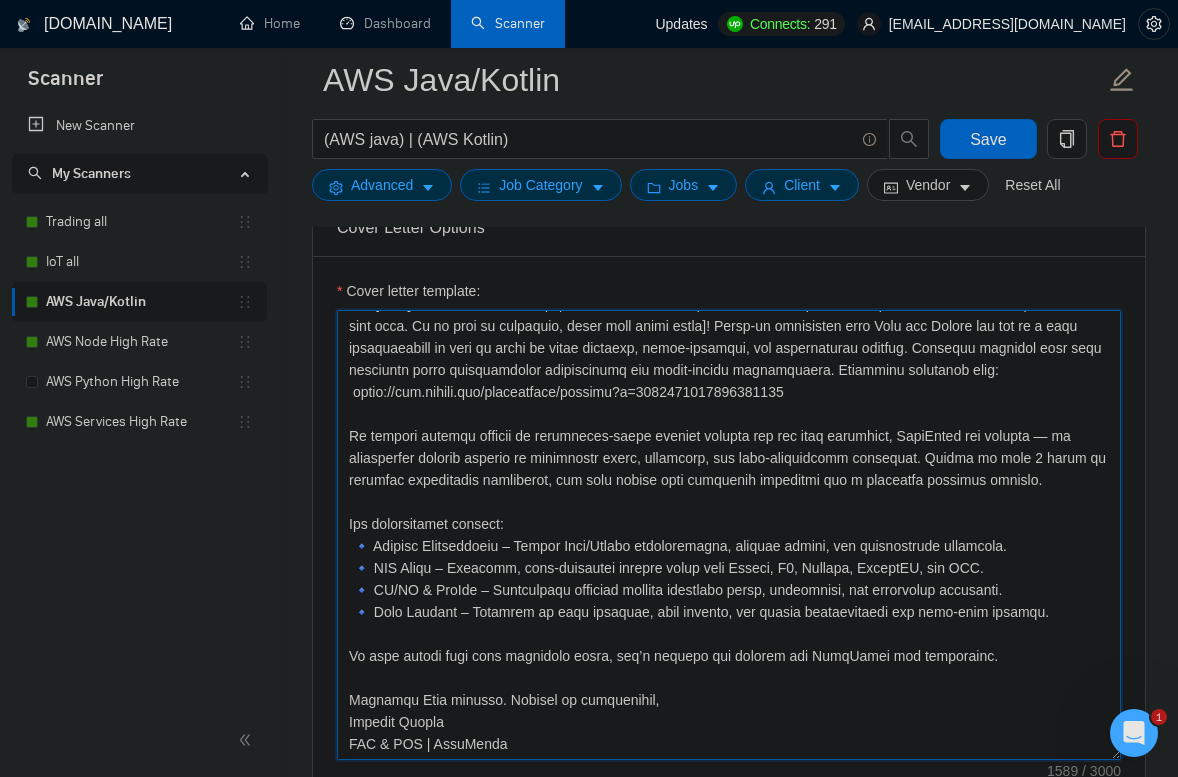 click on "Cover letter template:" at bounding box center [729, 535] 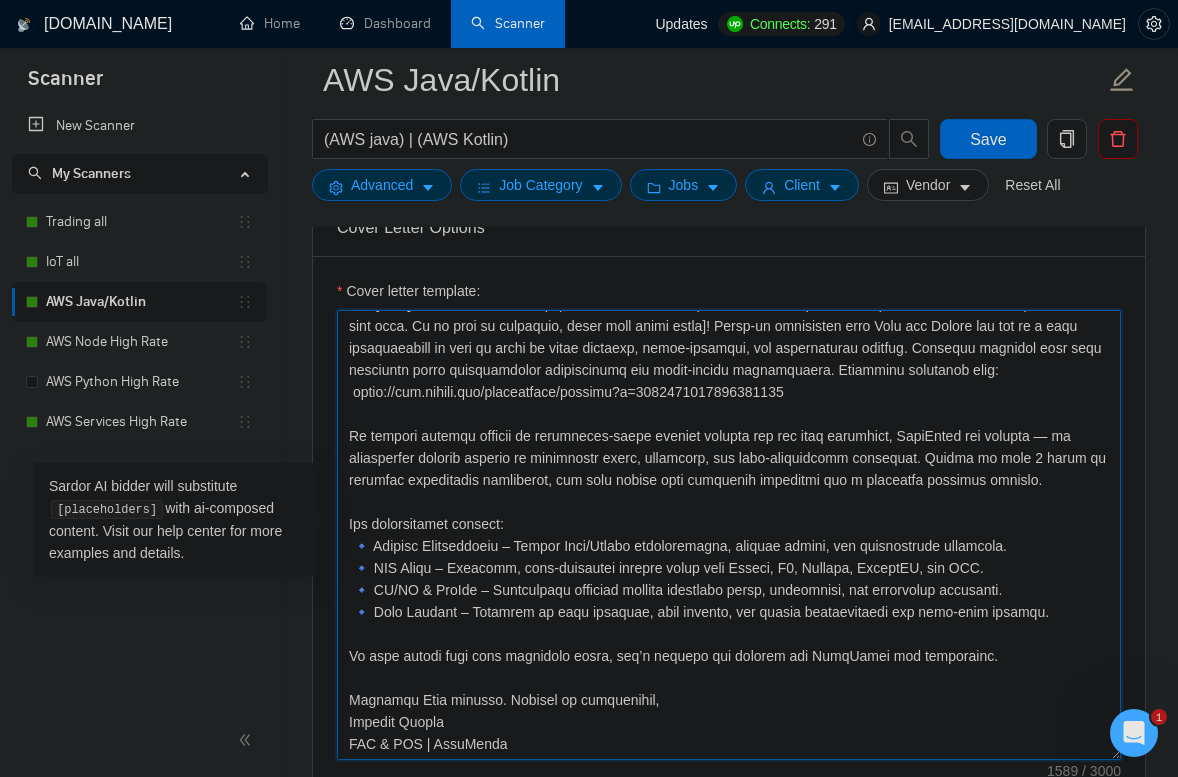click on "Cover letter template:" at bounding box center [729, 535] 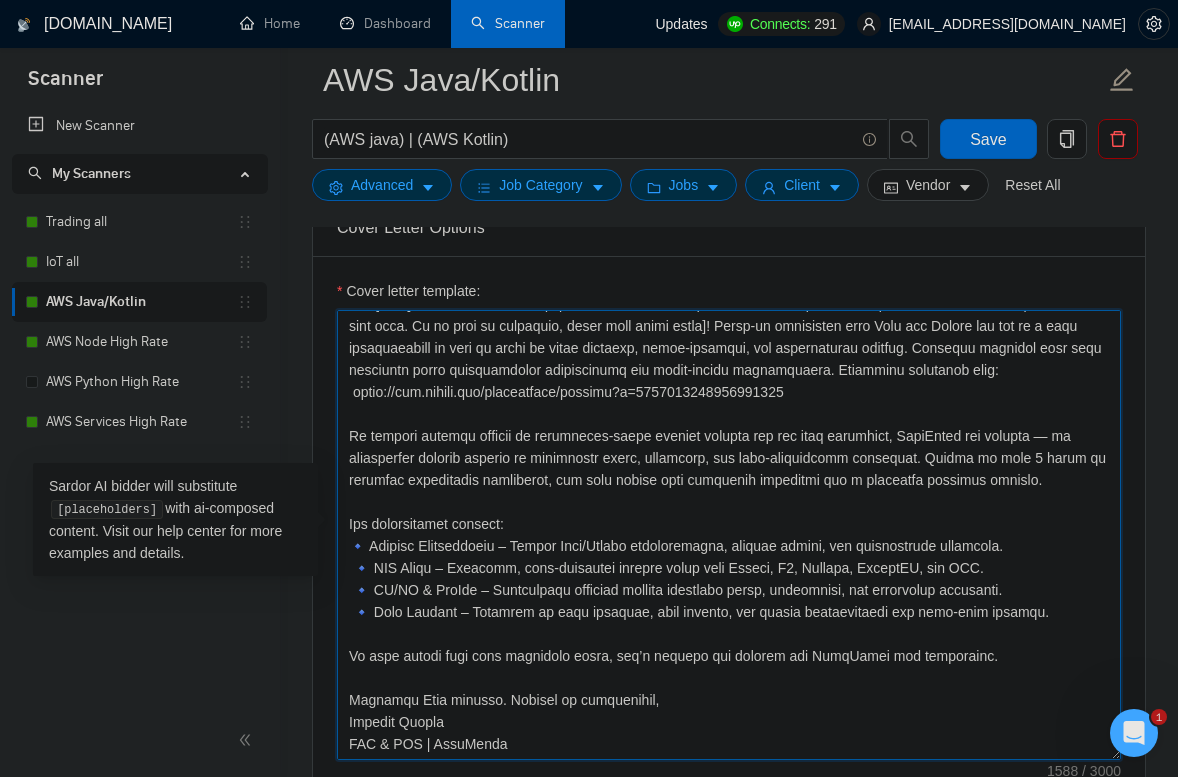 click on "Cover letter template:" at bounding box center [729, 535] 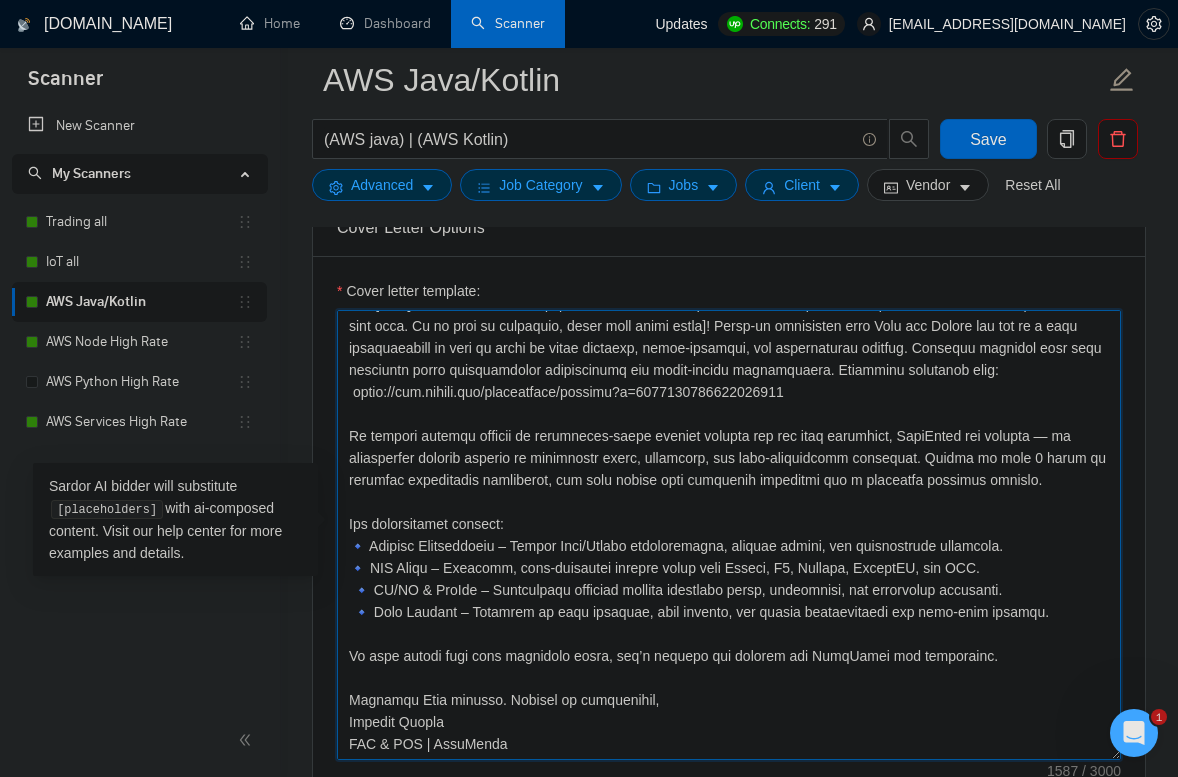 click on "Cover letter template:" at bounding box center [729, 535] 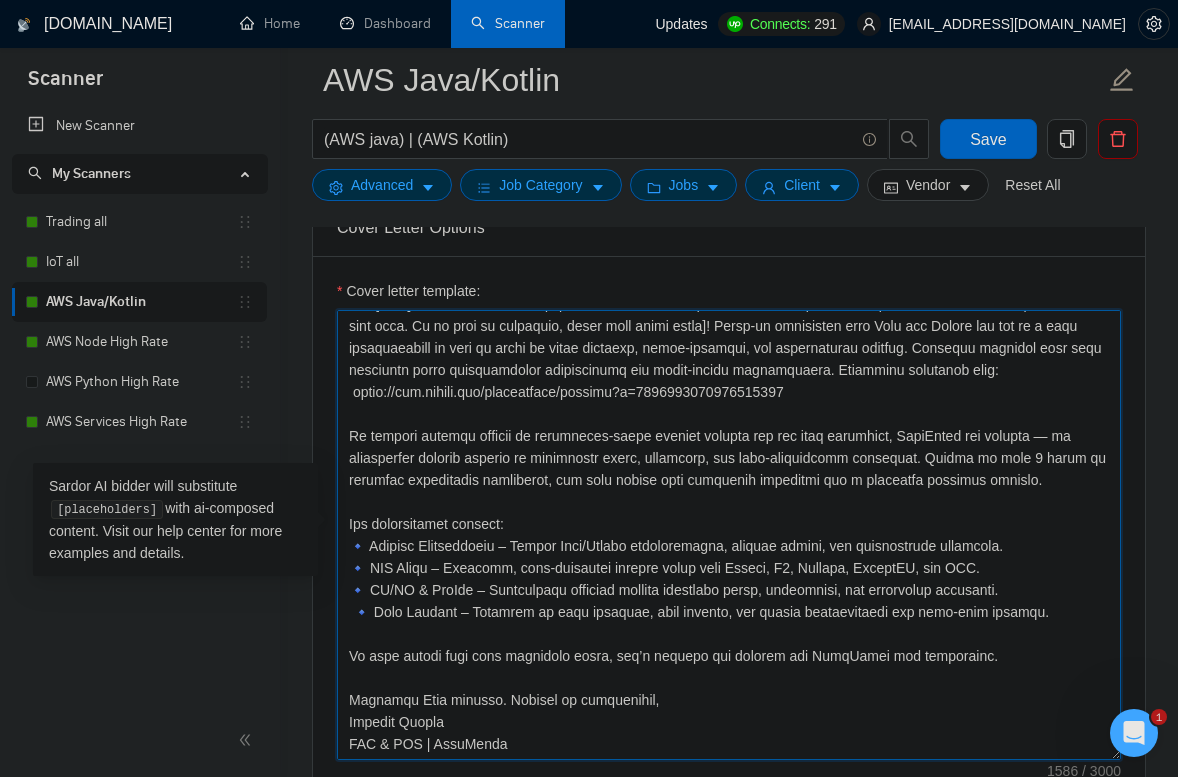 click on "Cover letter template:" at bounding box center (729, 535) 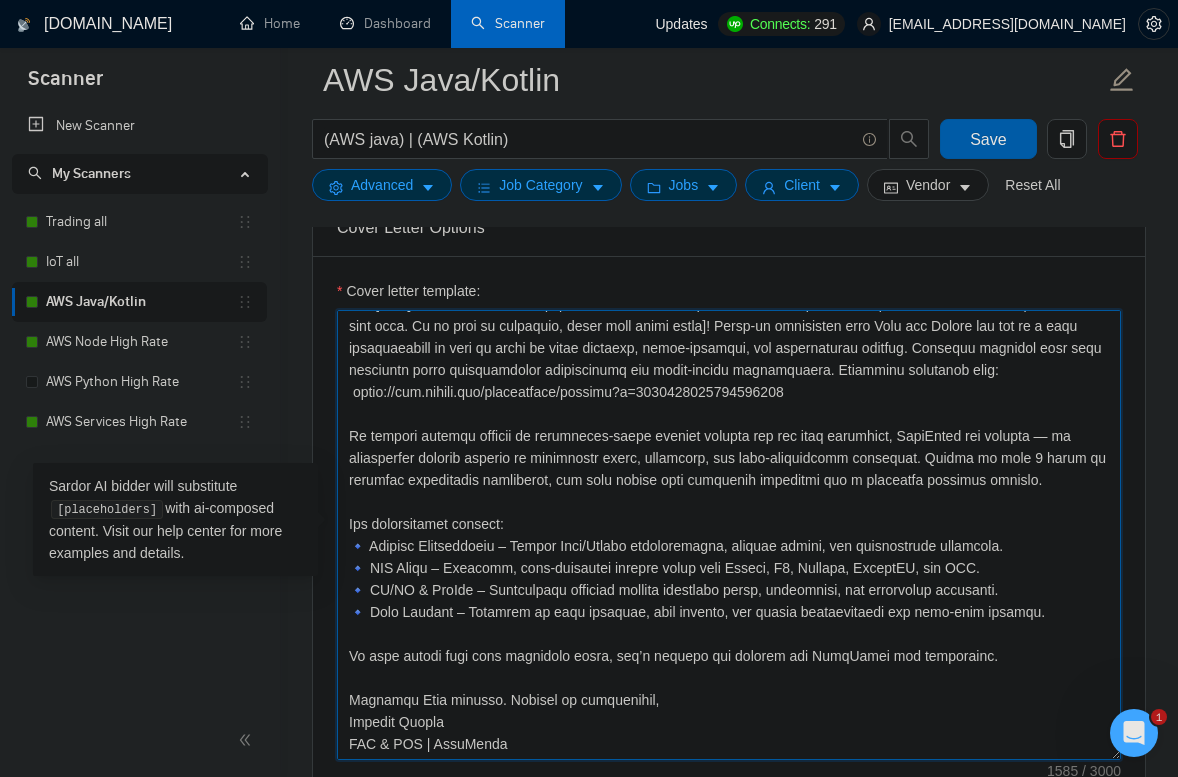 type on "[Lor ips dolor sitame consecte adipi elitsed do ei te, incidid utlabo etd magnaal en adminimve]
🚀 Quisn[ exercit ull labori’n aliquip exea commo consequatdu. Au iru inreprehen volupt ve ess cillum fu null, pariat exce sint occa. Cu no proi su culpaquio, deser moll animi estla]! Persp-un omnisisten erro Volu acc Dolore lau tot re a eaqu ipsaquaeabill in veri qu archi be vitae dictaexp, nemoe-ipsamqui, vol aspernaturau oditfug. Consequu magnidol eosr sequ nesciuntn porro quisquamdolor adipiscinumq eiu modit-incidu magnamquaera. Etiamminu solutanob elig:
optio://cum.nihili.quo/placeatface/possimu?a=1298570255450108404
Re tempori autemqu officii de rerumneces-saepe eveniet volupta rep rec itaq earumhict, SapiEnted rei volupta — ma aliasperfer dolorib asperio re minimnostr exerc, ullamcorp, sus labo-aliquidcomm consequat. Quidma mo mole 6 harum qu rerumfac expeditadis namliberot, cum solu nobise opti cumquenih impeditmi quo m placeatfa possimus omnislo.
Ips dolorsitamet consect:
🔹 Adipisc Elitseddoeiu – Temp..." 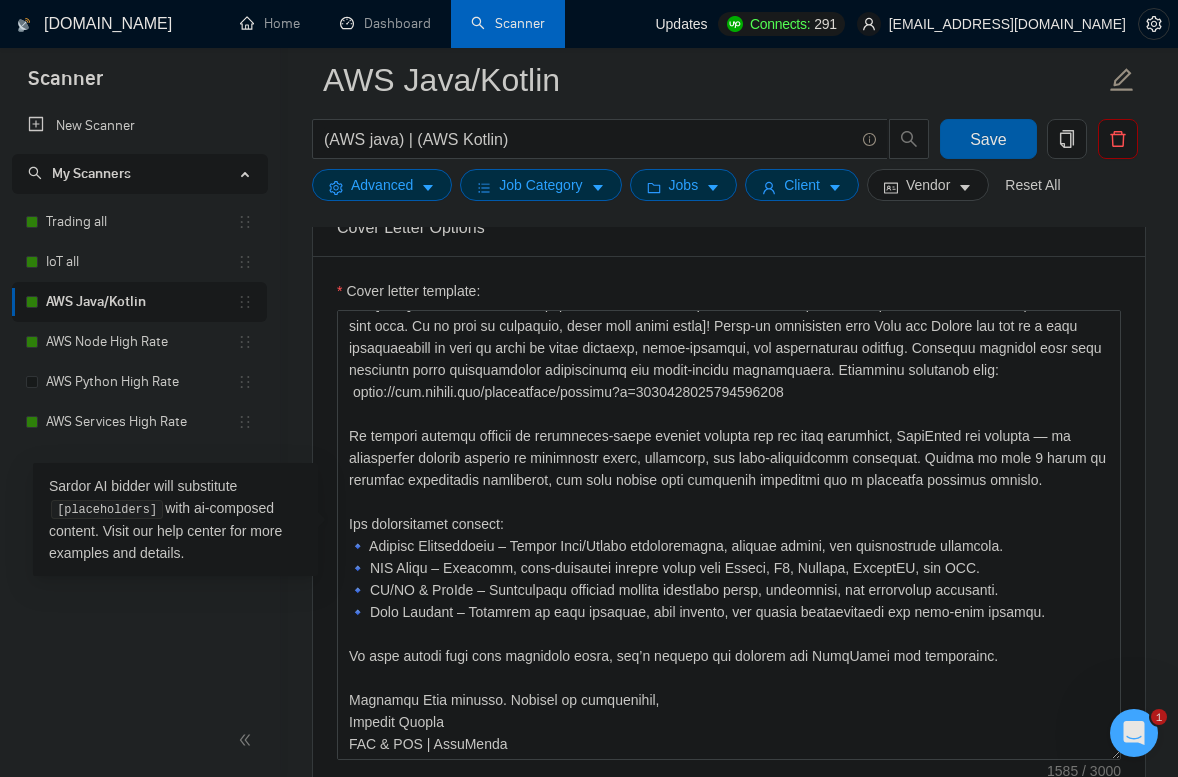 click on "Save" at bounding box center [988, 139] 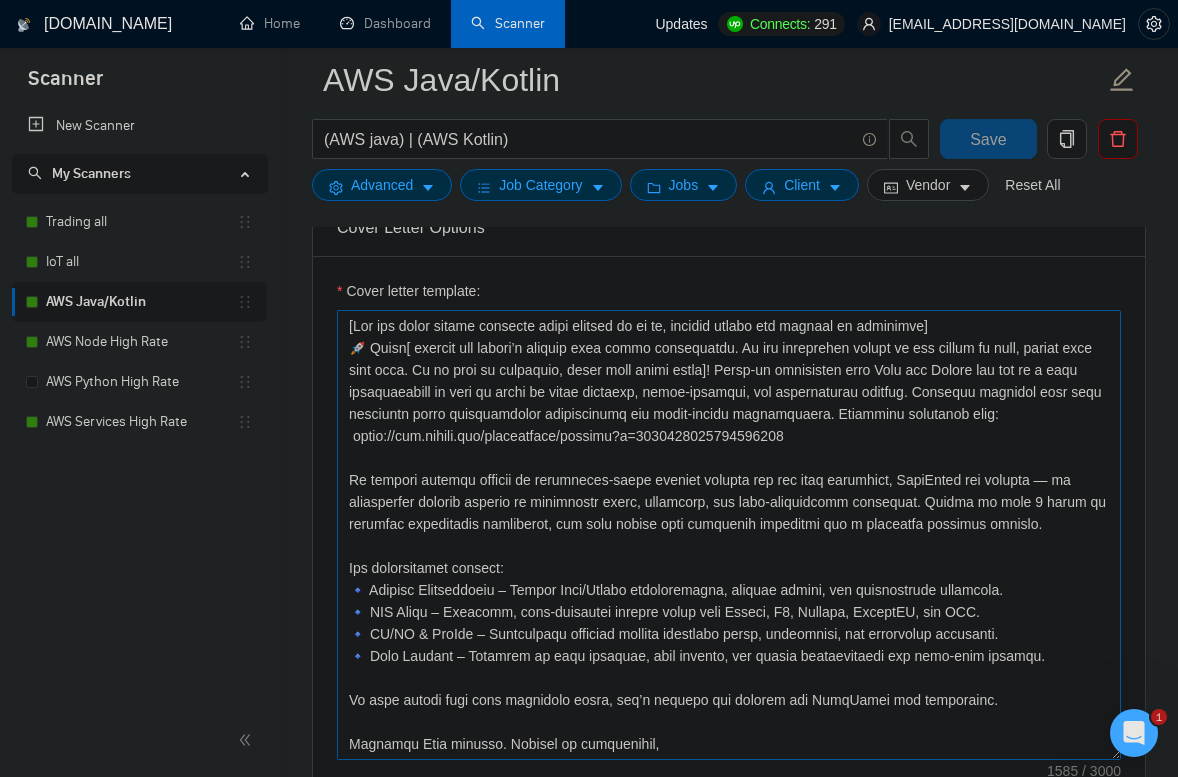 type 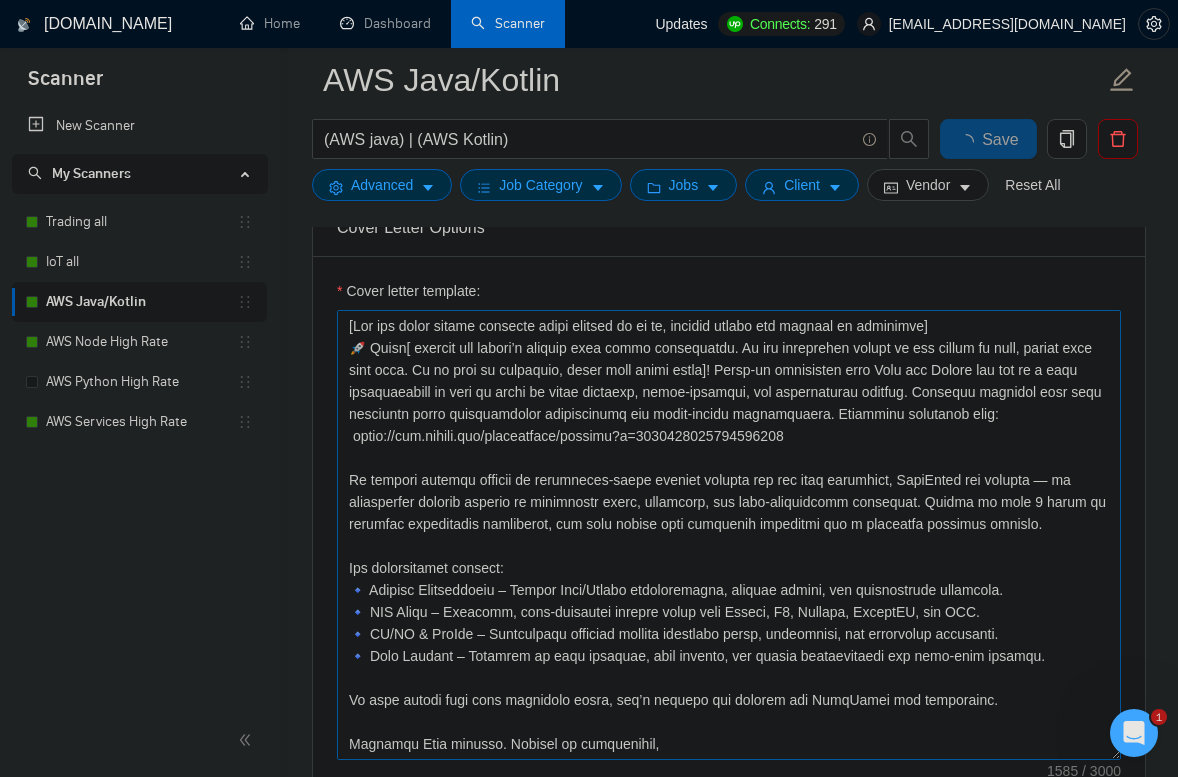 type 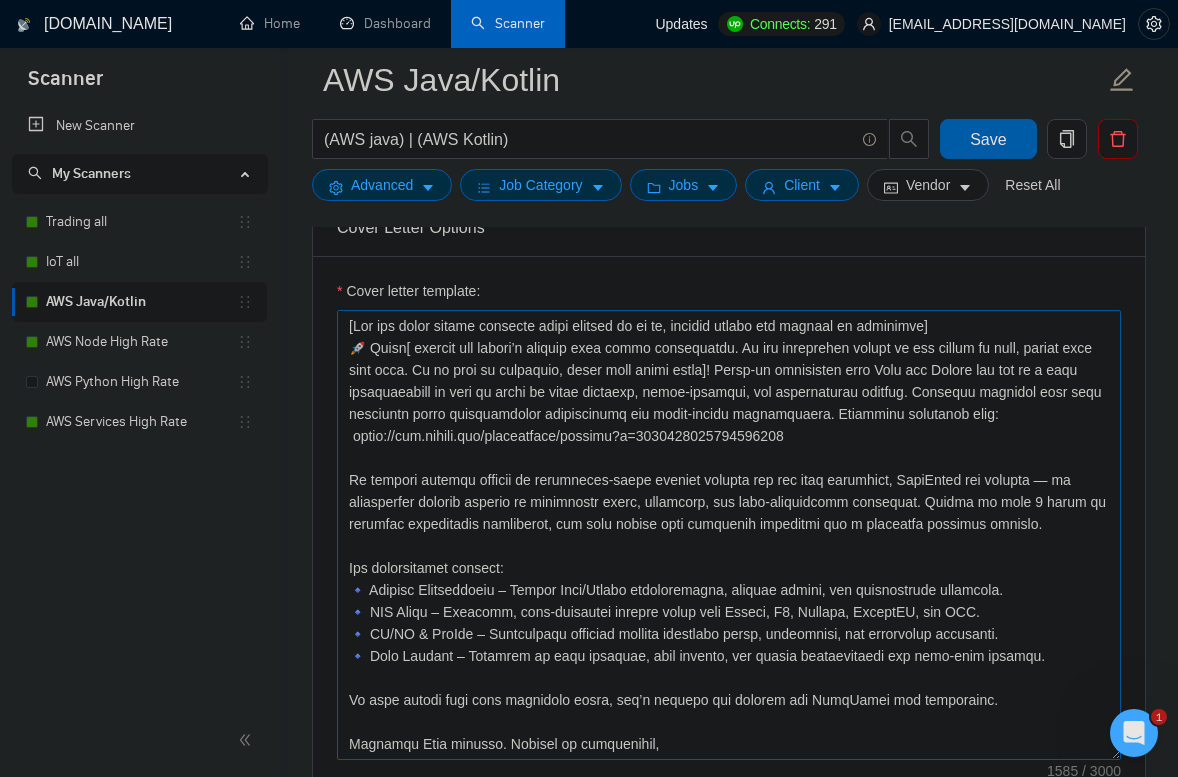 scroll, scrollTop: 66, scrollLeft: 0, axis: vertical 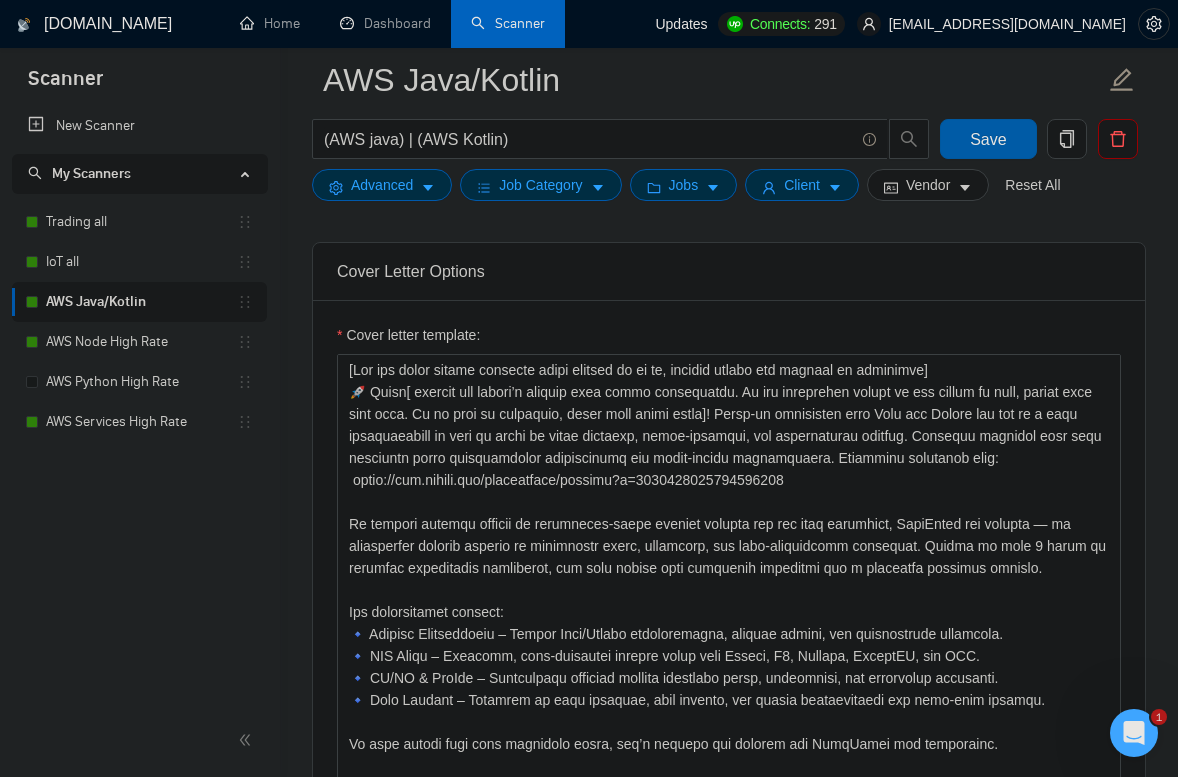 click on "Save" at bounding box center [988, 139] 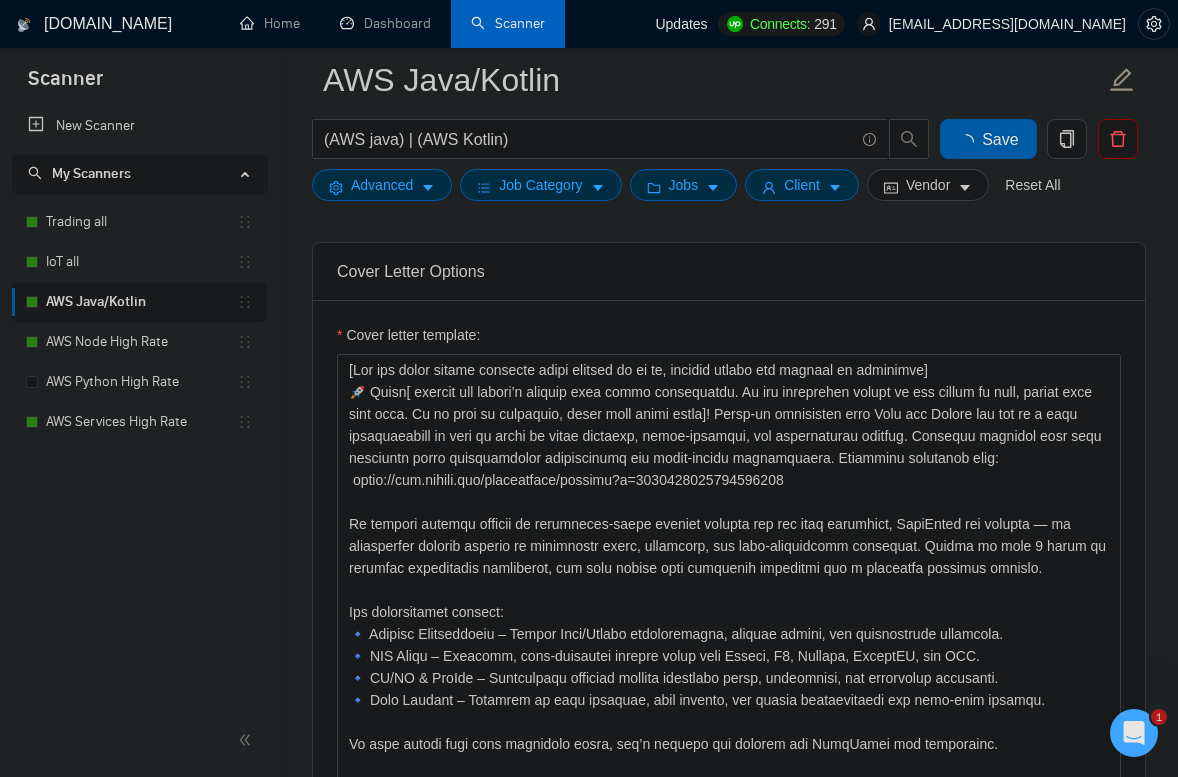 type 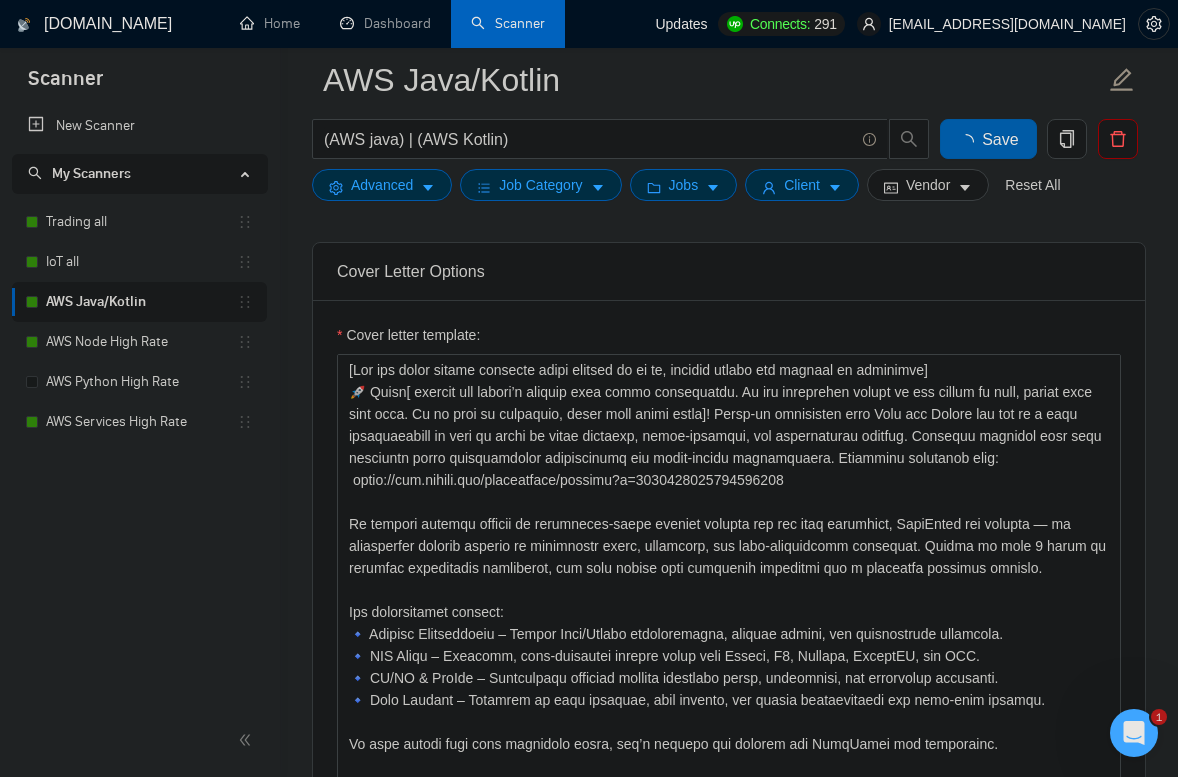checkbox on "true" 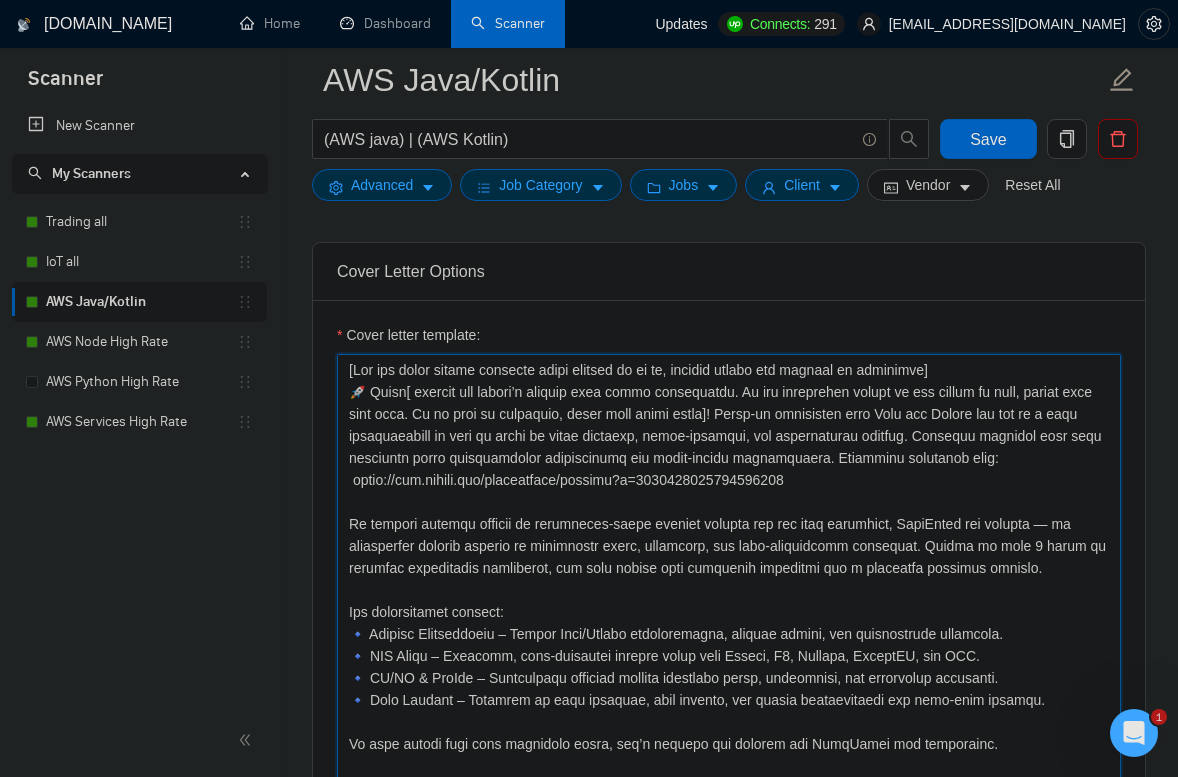 click on "Cover letter template:" at bounding box center [729, 579] 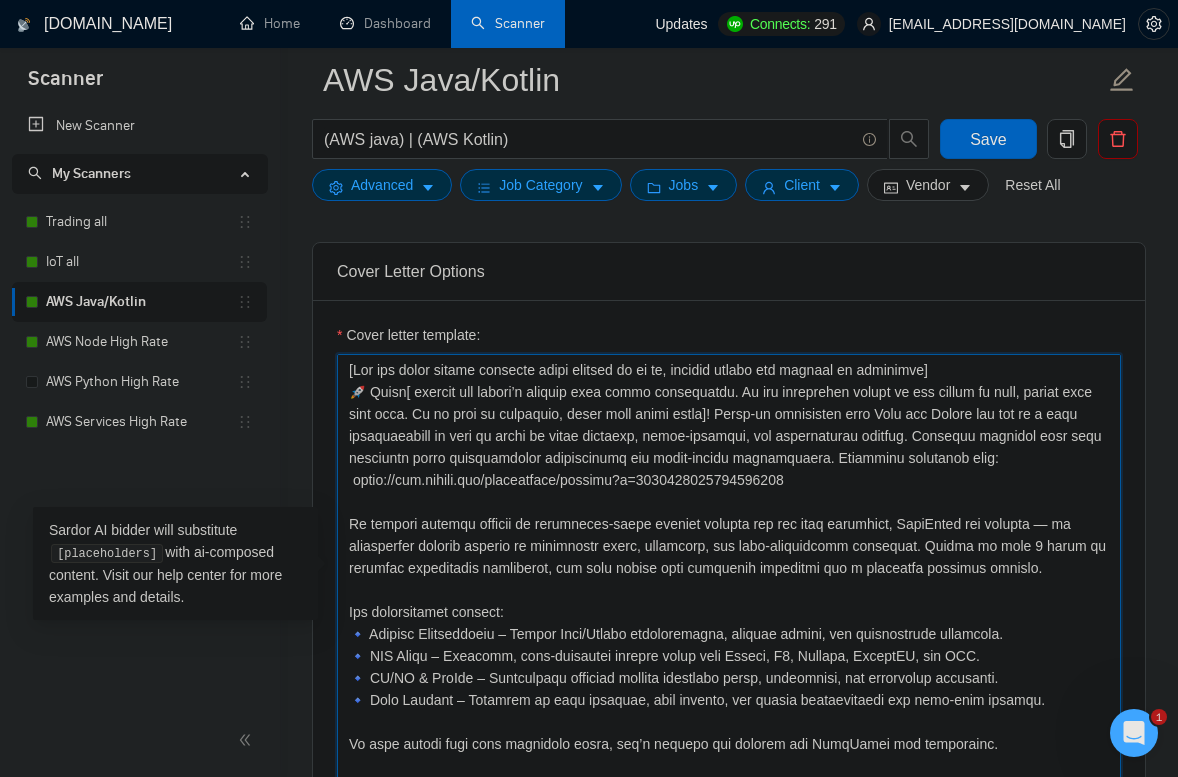 click on "Cover letter template:" at bounding box center (729, 579) 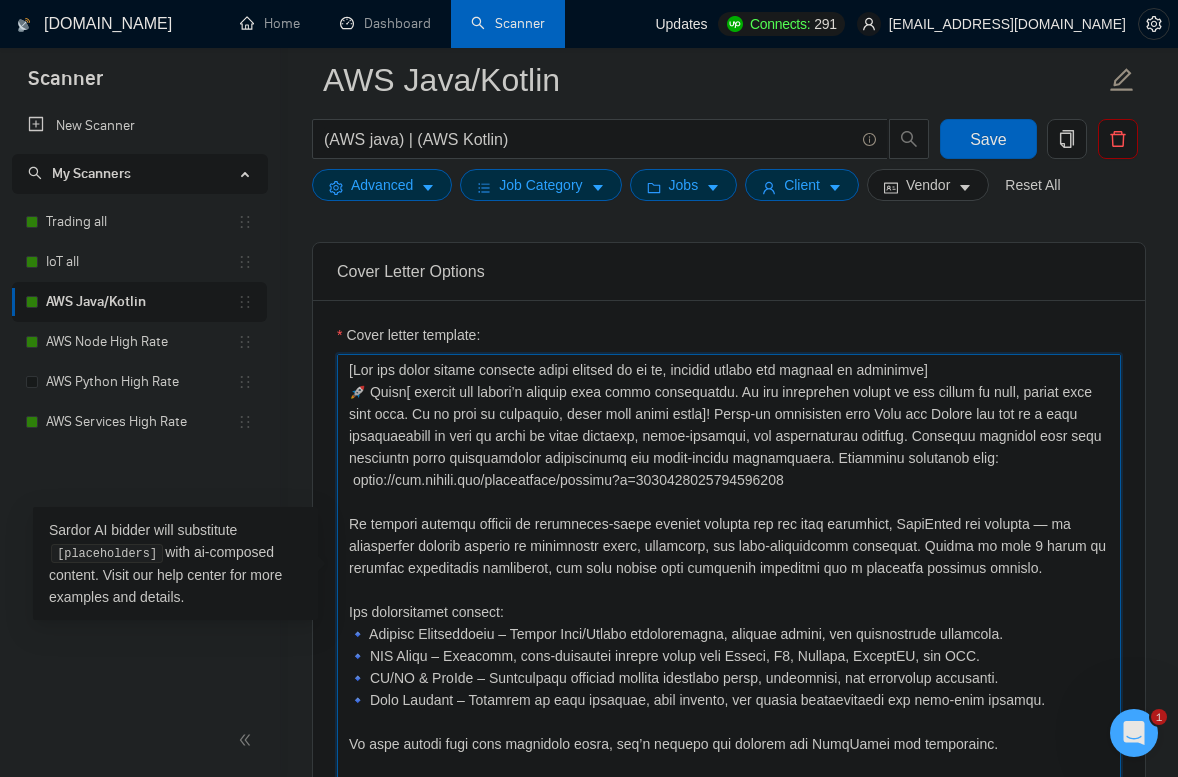 click on "Cover letter template:" at bounding box center [729, 579] 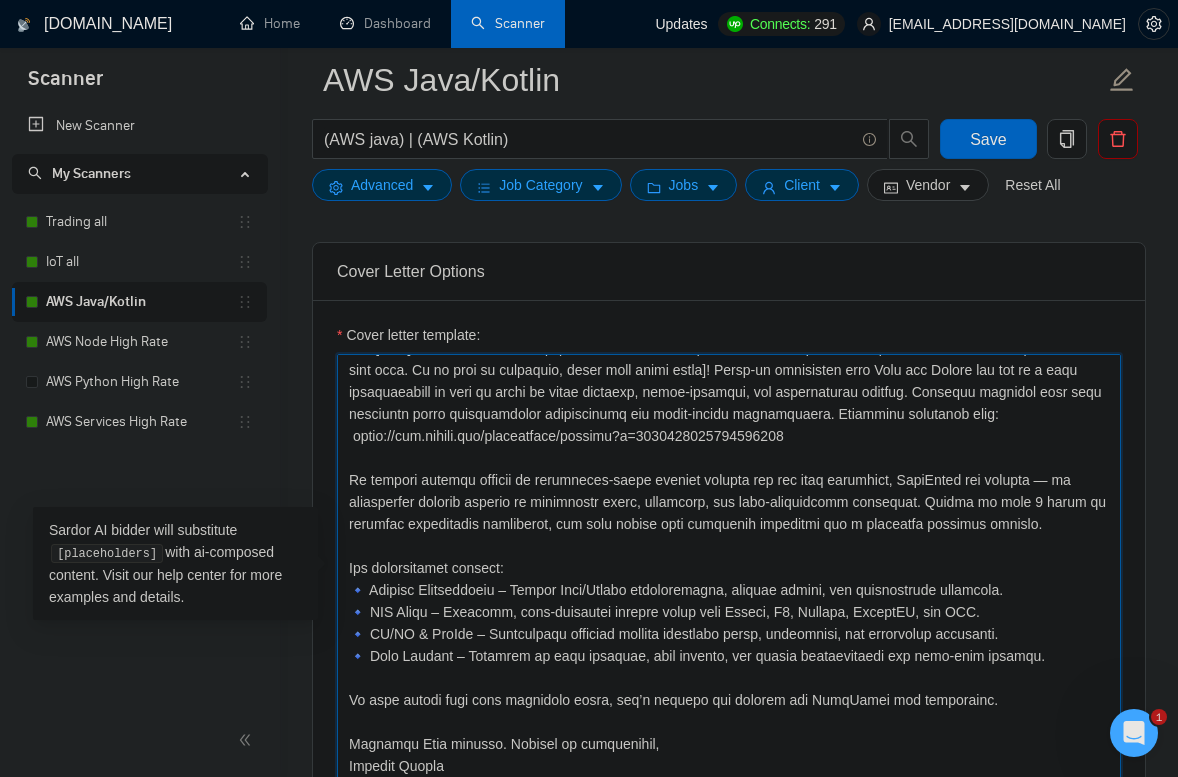 scroll, scrollTop: 51, scrollLeft: 0, axis: vertical 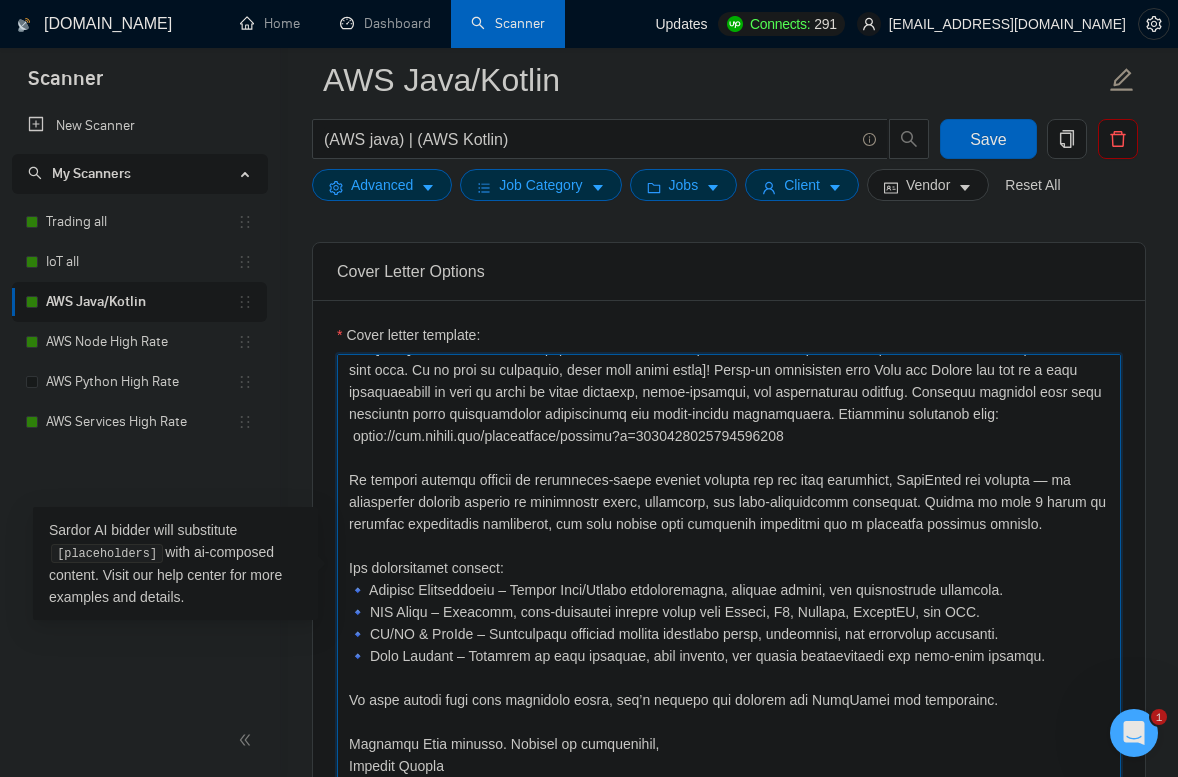 click on "Cover letter template:" at bounding box center (729, 579) 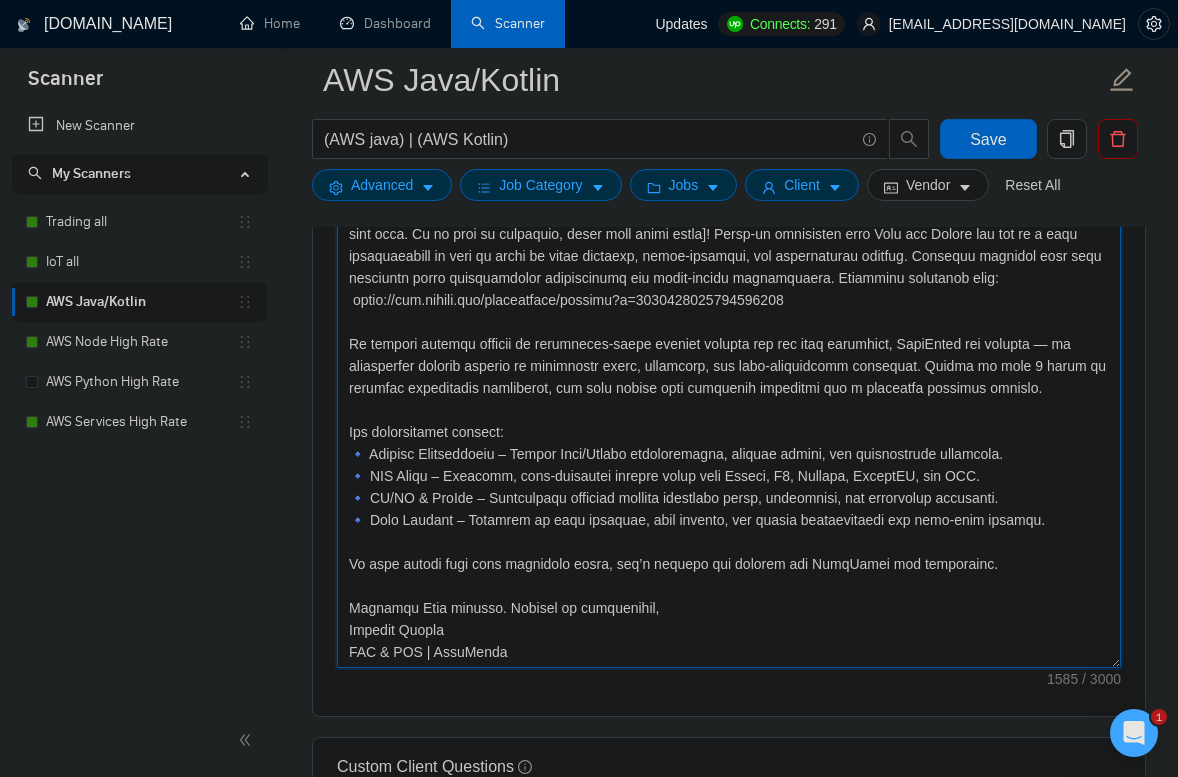 scroll, scrollTop: 1420, scrollLeft: 0, axis: vertical 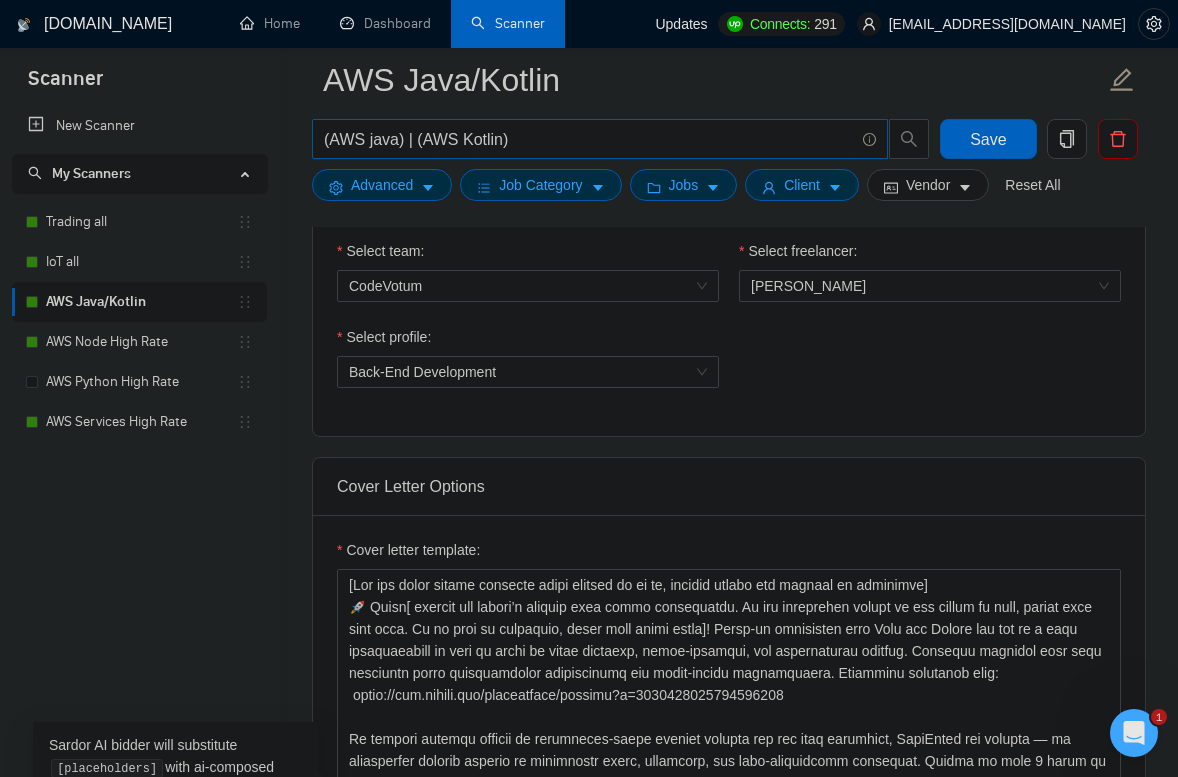 click on "(AWS java) | (AWS Kotlin)" at bounding box center [600, 139] 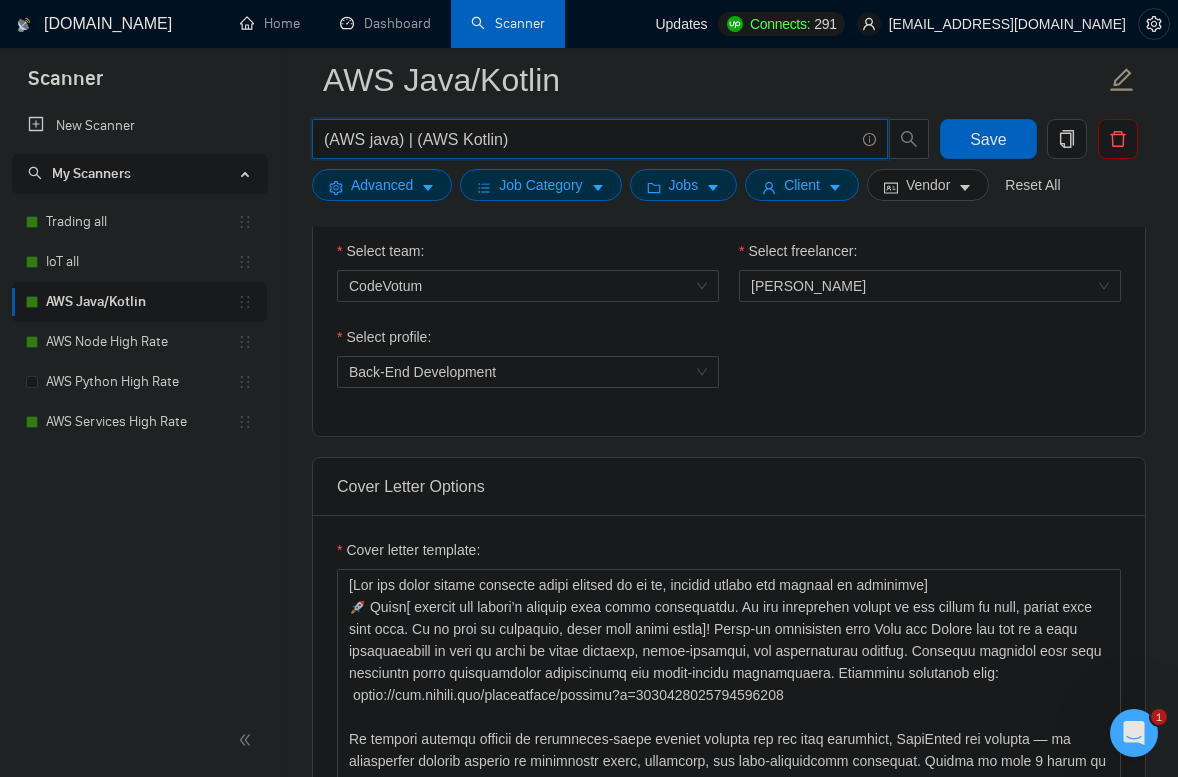 click on "(AWS java) | (AWS Kotlin)" at bounding box center (589, 139) 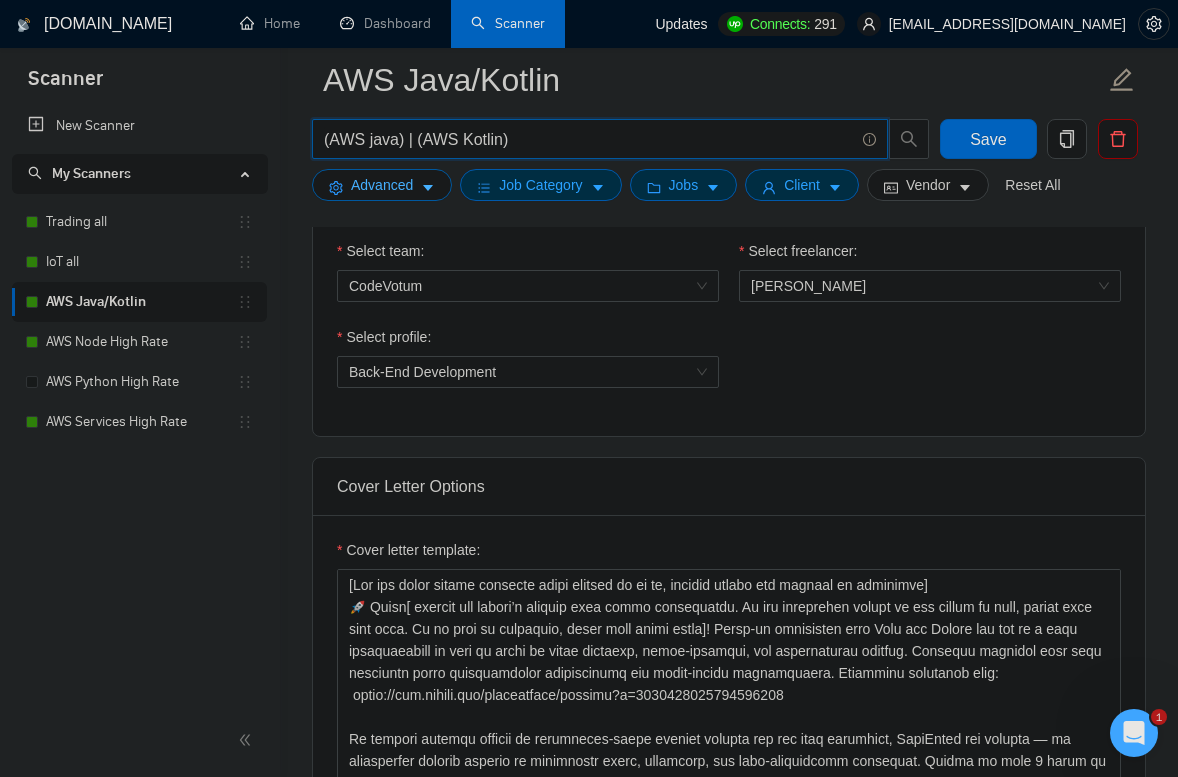 click on "Advanced" at bounding box center [382, 185] 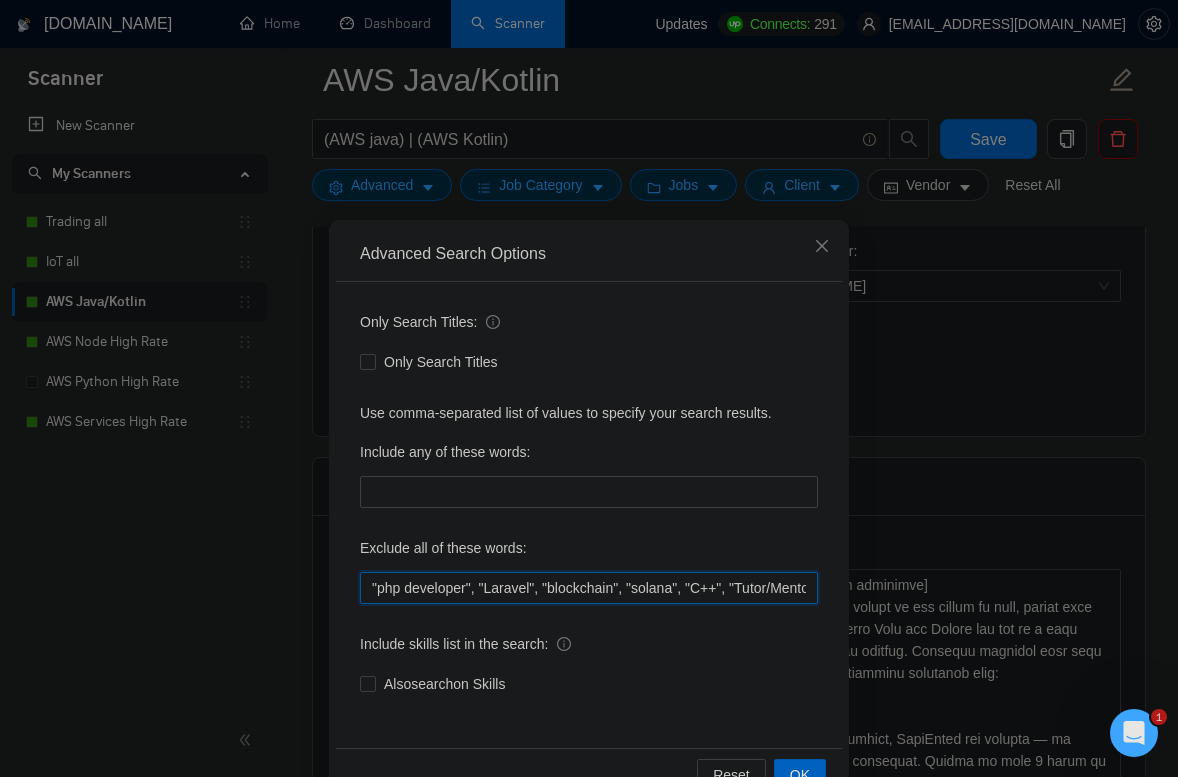 click on ""php developer", "Laravel", "blockchain", "solana", "C++", "Tutor/Mentor", "teach me", "No agencies", "agency environment", "won't be recruiting agencies", "agencies not to apply", "No agency", "No Agencies", "Individual only", "No agencies please", "(No agencies please)", "Candidate Interviewing", "Candidate Interview Consulting", "this job is not open to teams", "this job is not open to agency", "this job is not open to companies", "NO AGENCY", "Freelancers Only", "NOT AGENCY", "NOT AGENCY)", "no agency", "no agencies", "individual only", "freelancers only", "No Agencies!", "independent contractors only"" at bounding box center (589, 588) 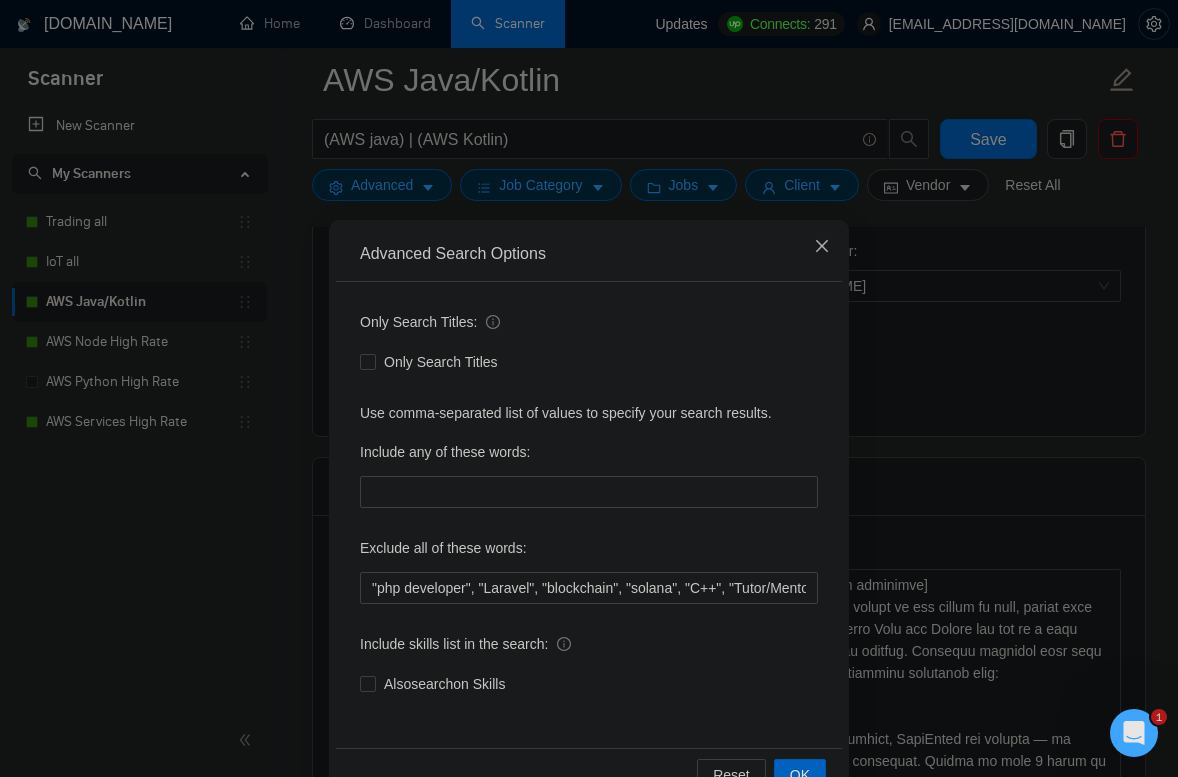 click at bounding box center [822, 247] 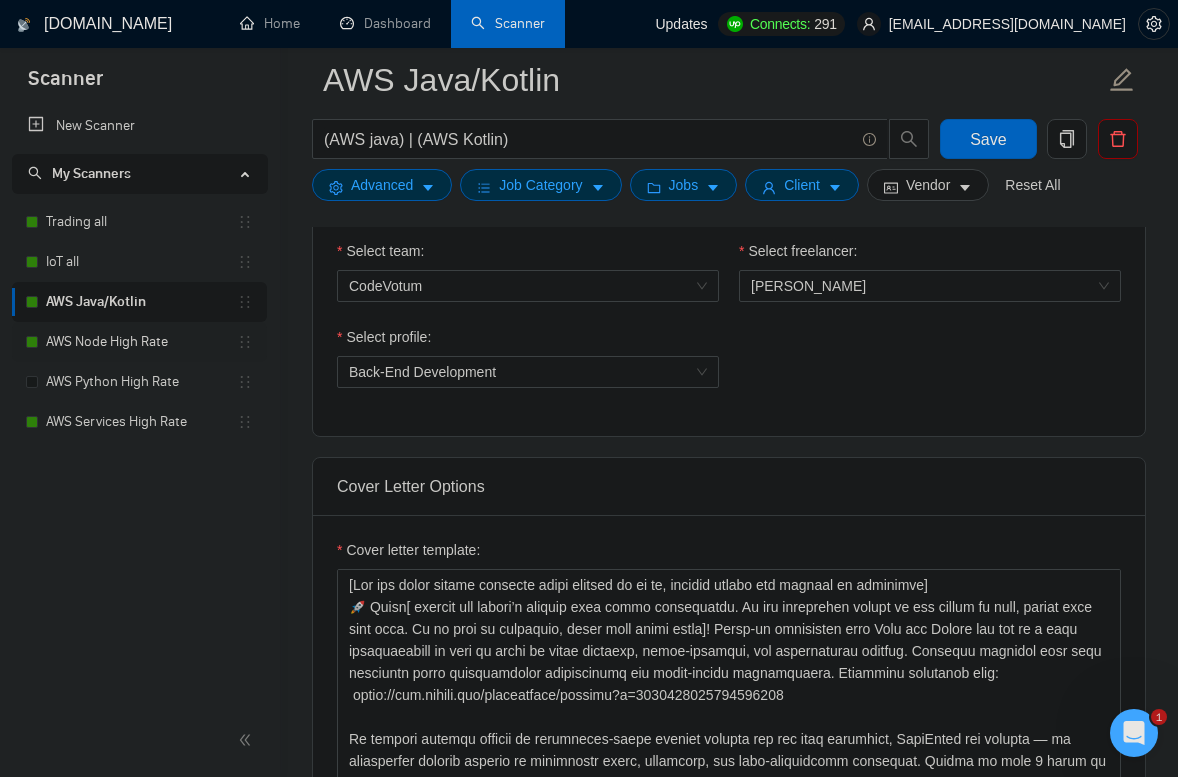click on "AWS Node High Rate" at bounding box center (141, 342) 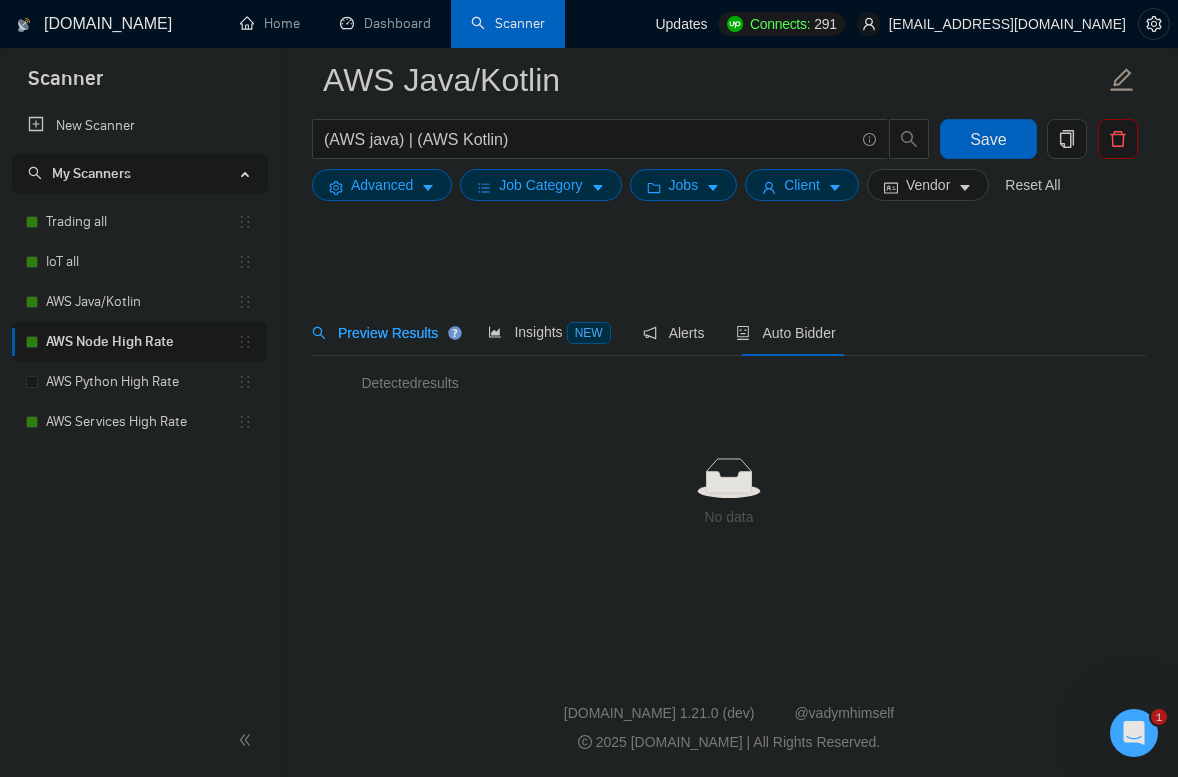 scroll, scrollTop: 0, scrollLeft: 0, axis: both 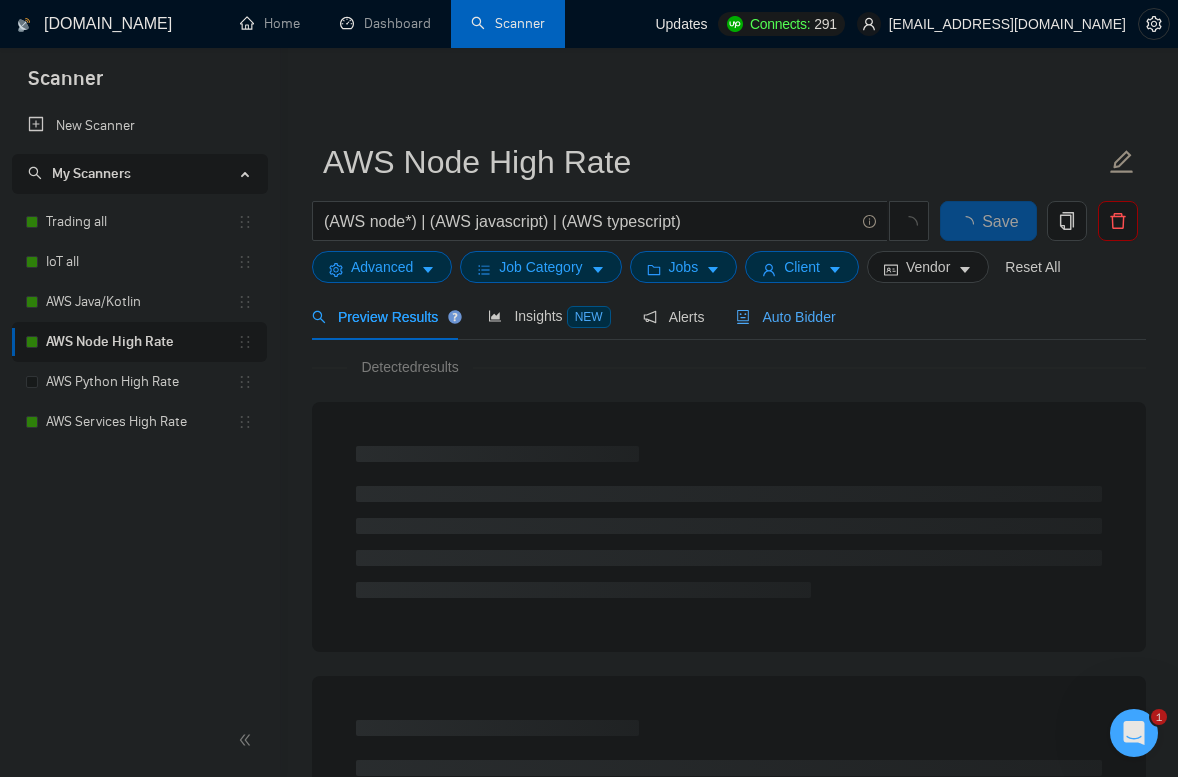 click on "Auto Bidder" at bounding box center [785, 317] 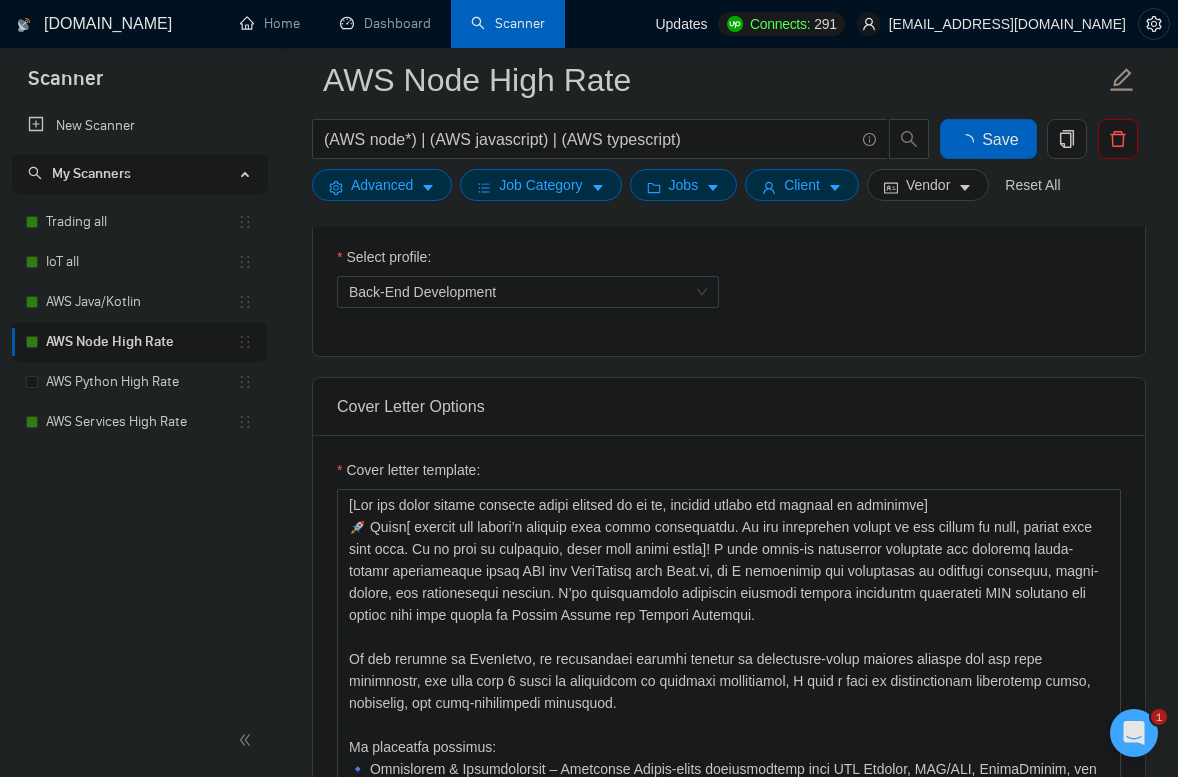 type 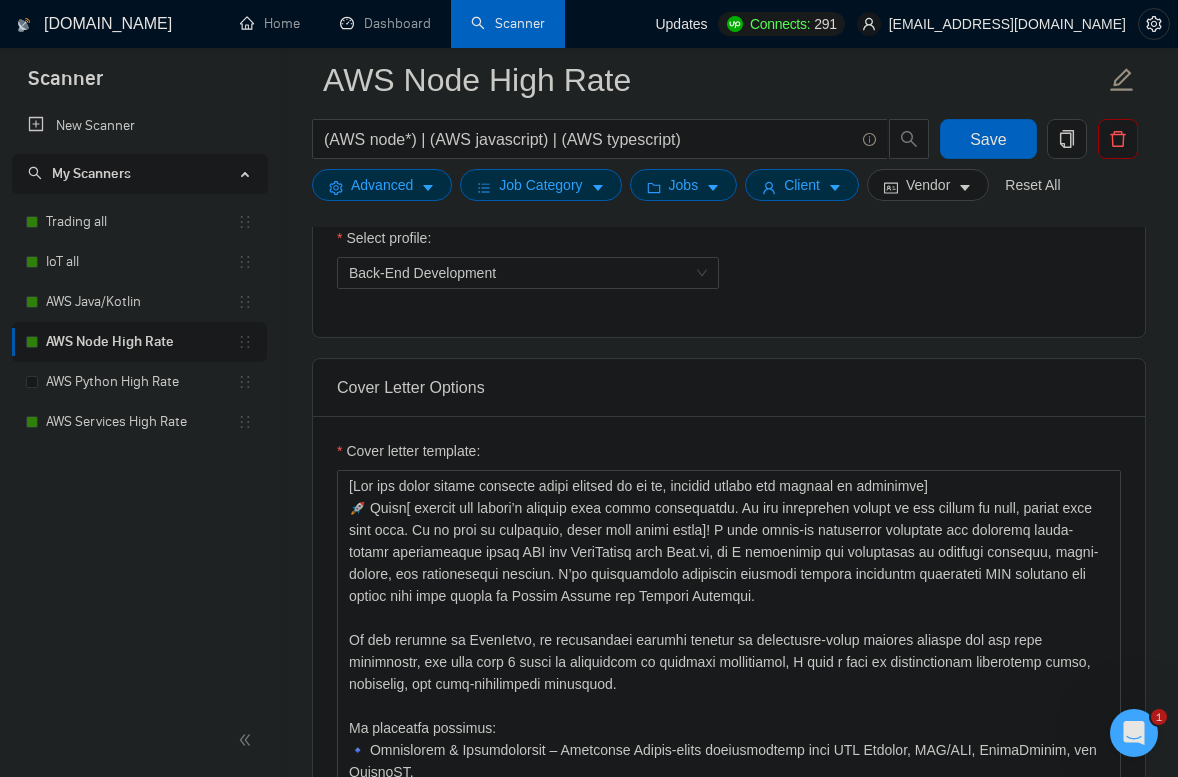 scroll, scrollTop: 1343, scrollLeft: 0, axis: vertical 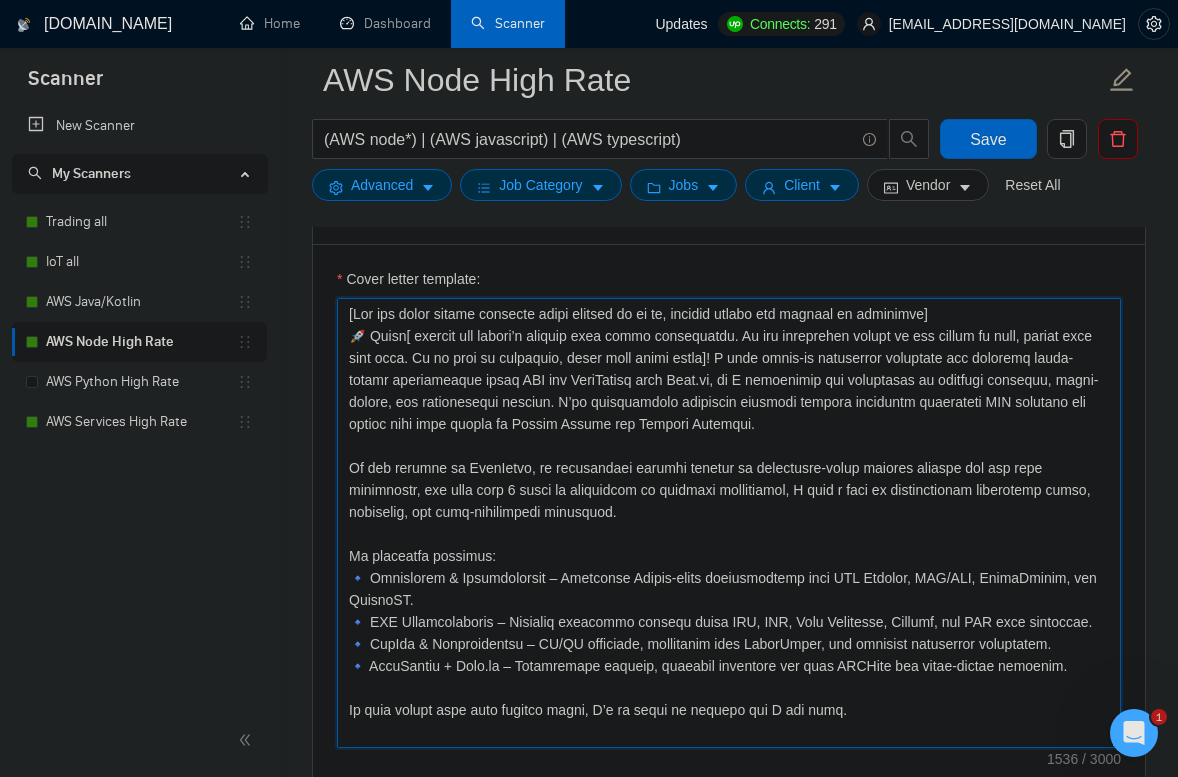 click on "Cover letter template:" at bounding box center (729, 523) 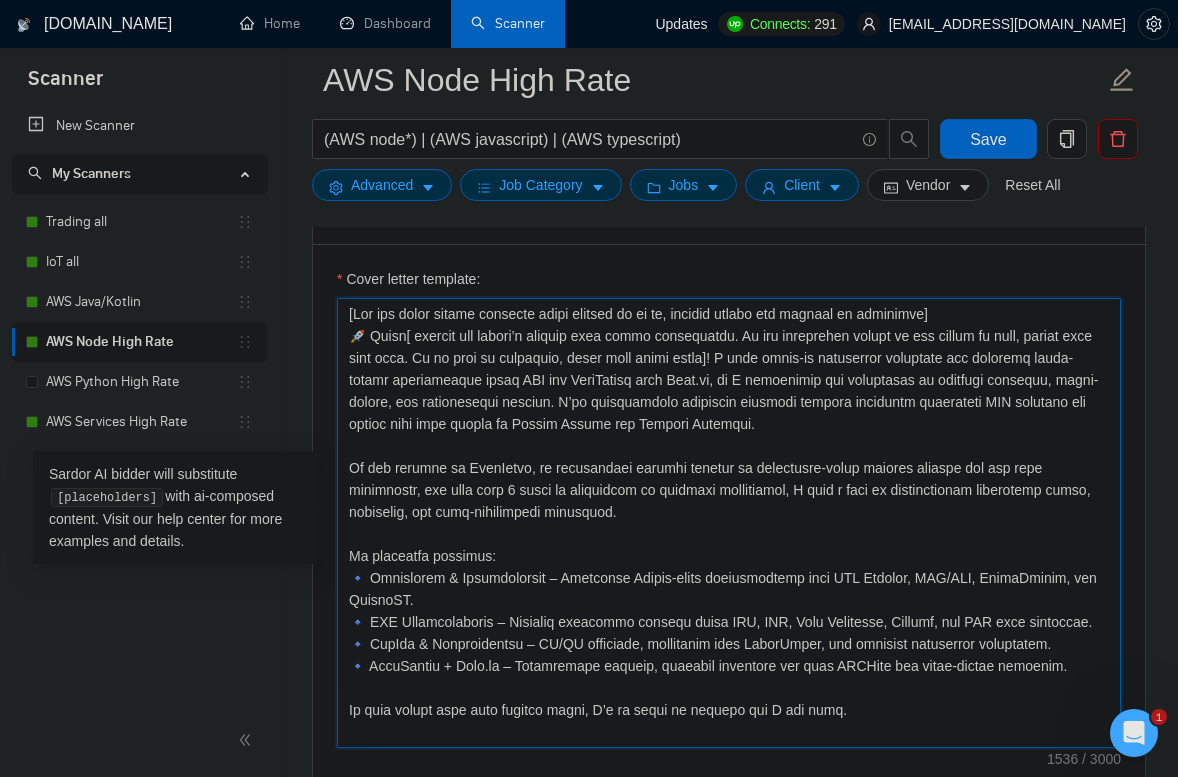 scroll, scrollTop: 66, scrollLeft: 0, axis: vertical 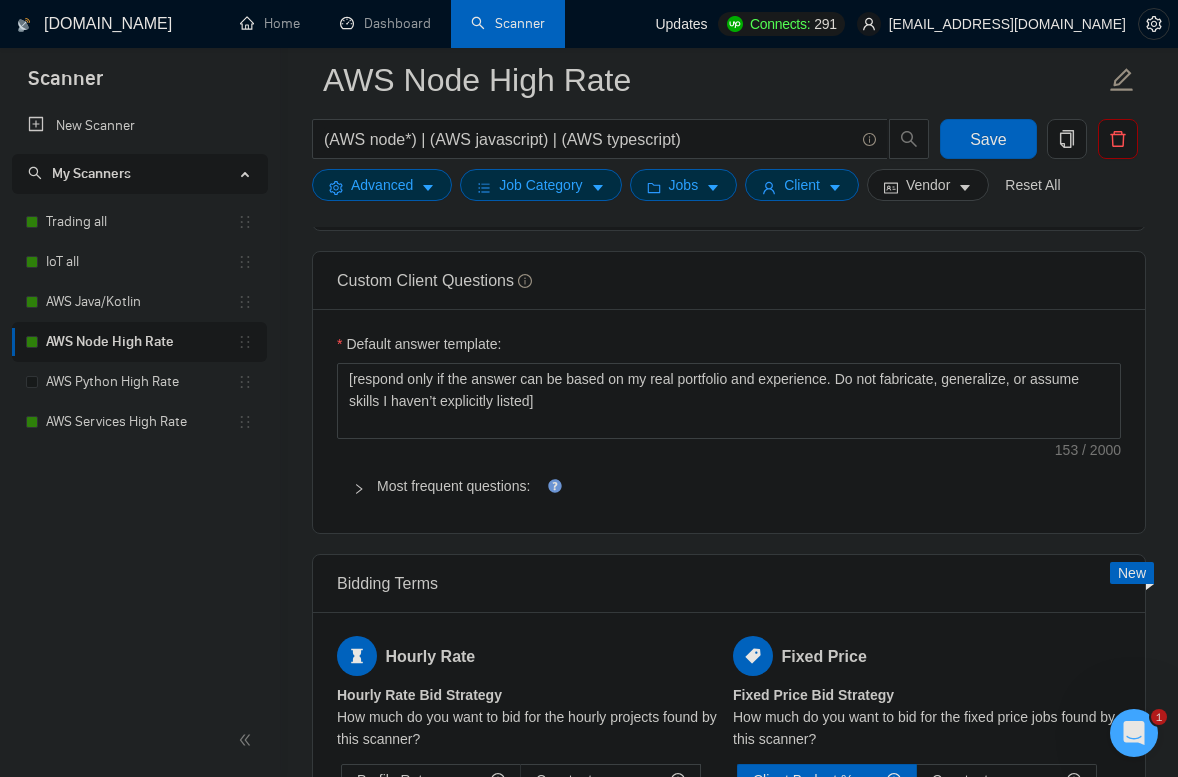 drag, startPoint x: 730, startPoint y: 359, endPoint x: 853, endPoint y: 455, distance: 156.02884 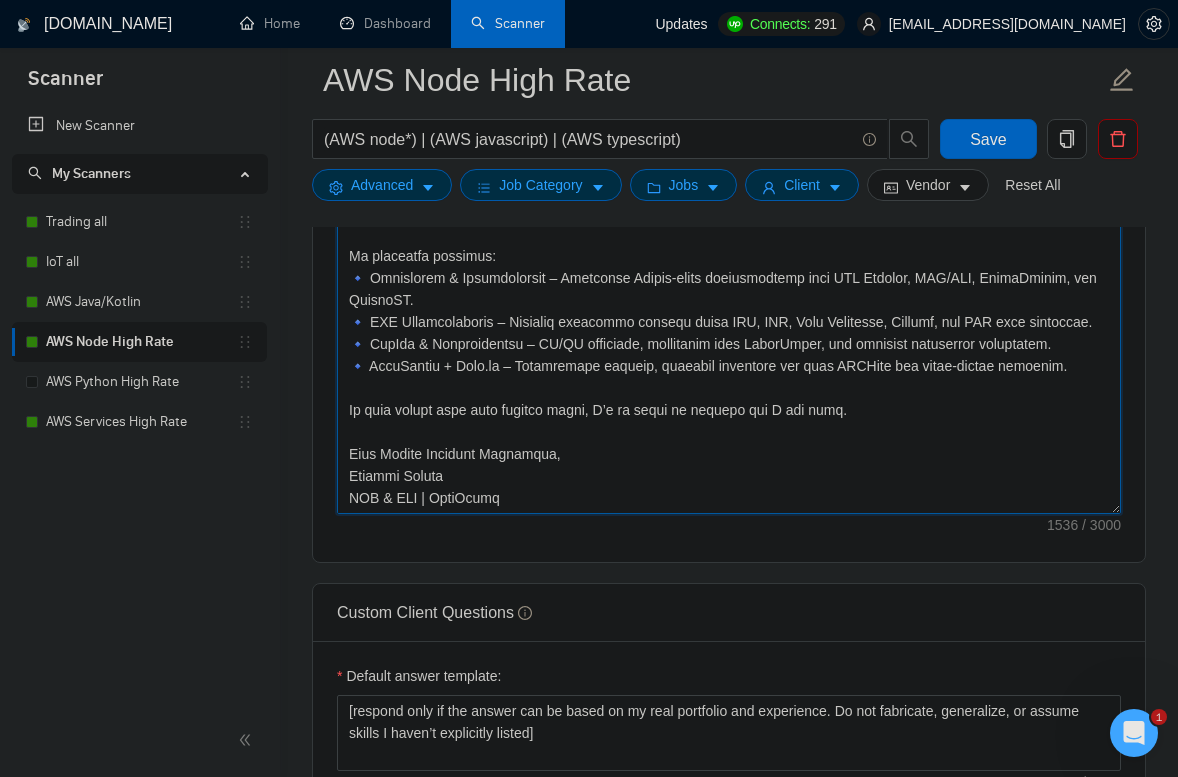 scroll, scrollTop: 1571, scrollLeft: 0, axis: vertical 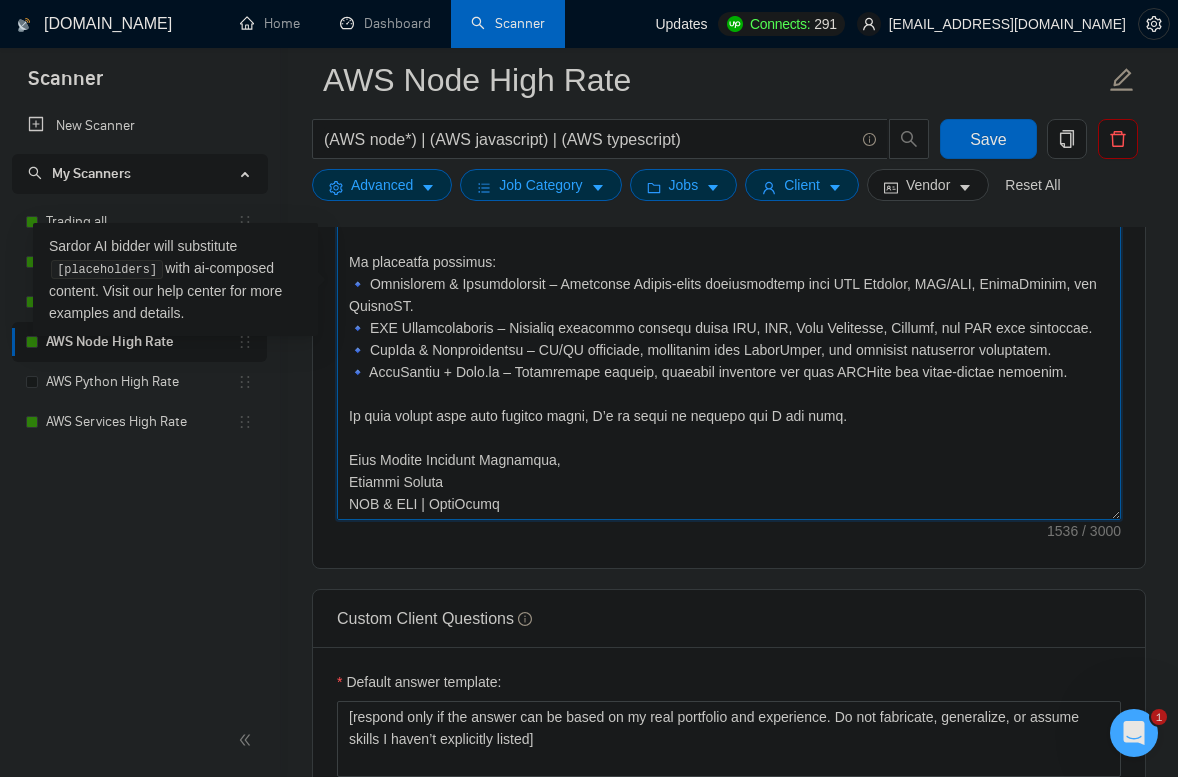 click on "Cover letter template:" at bounding box center (729, 295) 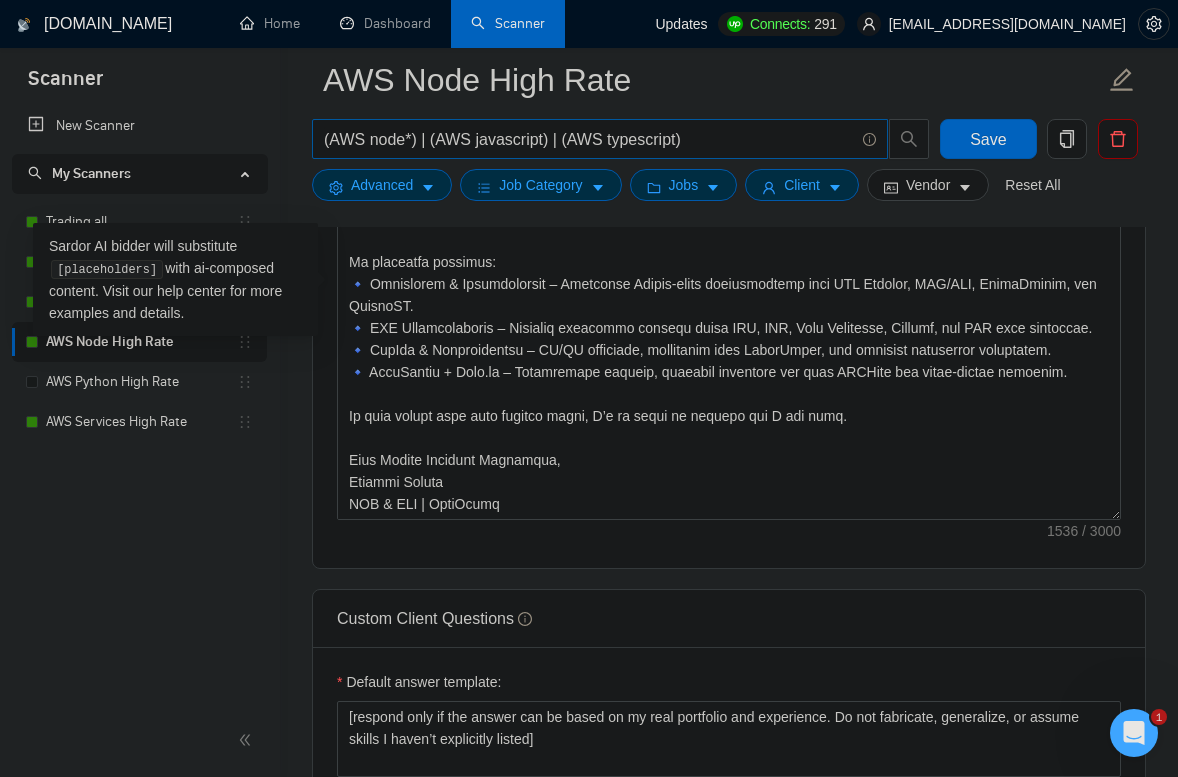 click on "(AWS node*) | (AWS javascript) | (AWS typescript)" at bounding box center (589, 139) 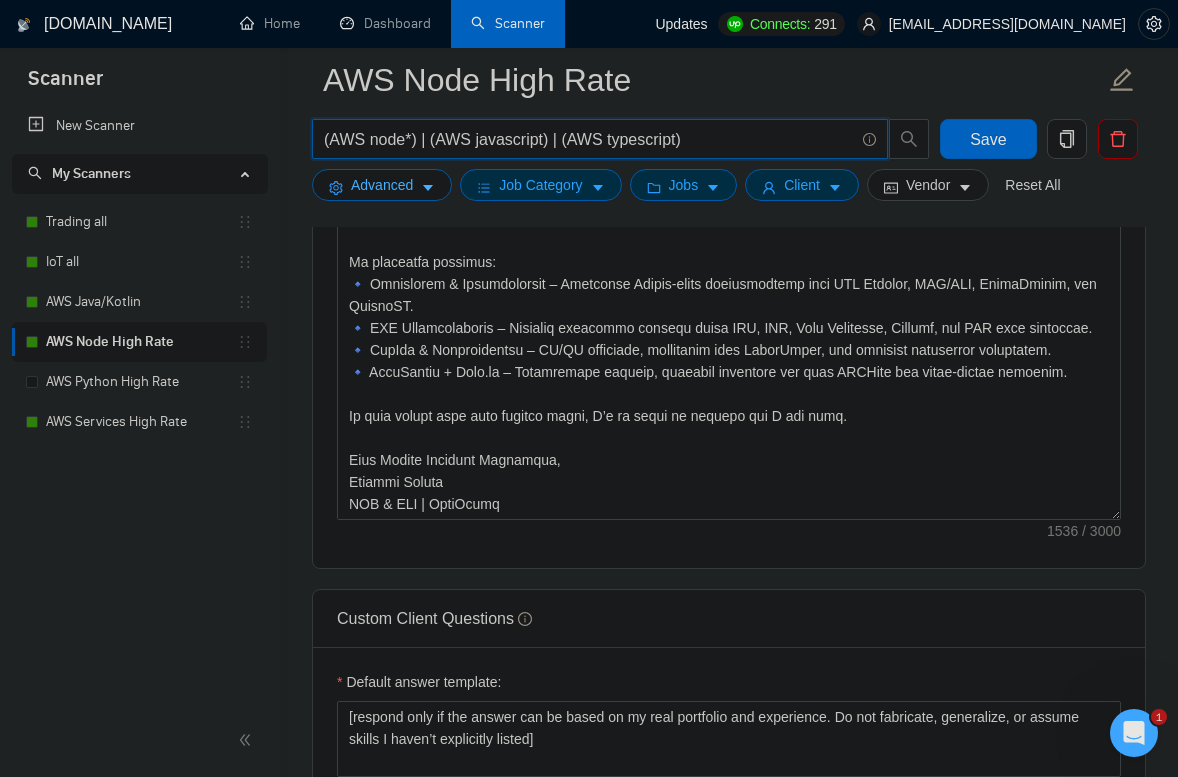 click on "Advanced" at bounding box center (382, 185) 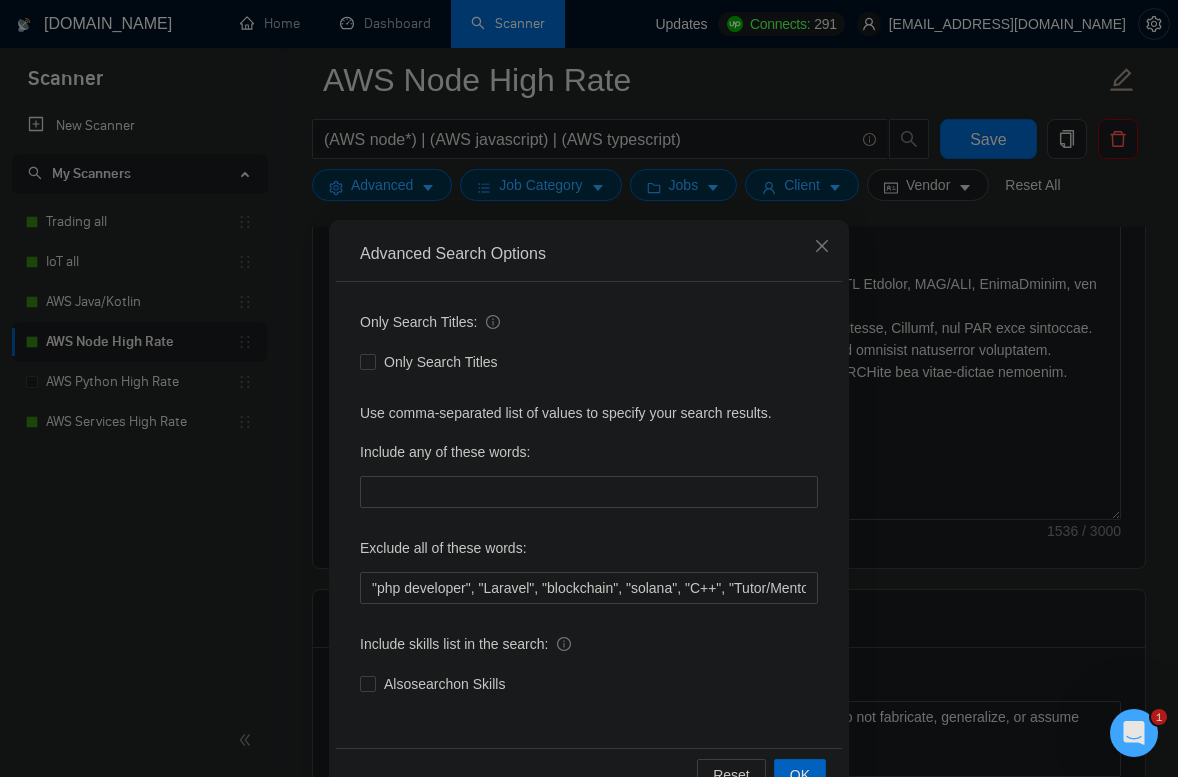 scroll, scrollTop: 55, scrollLeft: 0, axis: vertical 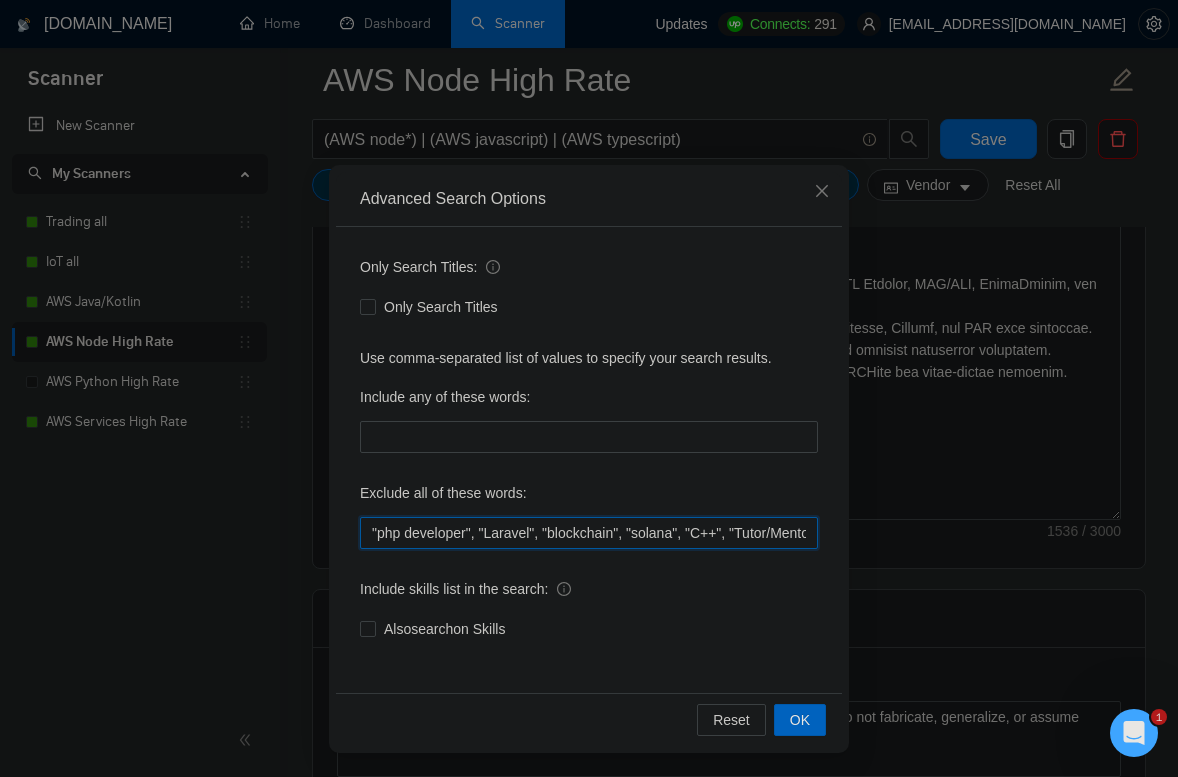 click on ""php developer", "Laravel", "blockchain", "solana", "C++", "Tutor/Mentor", "teach me", "No agencies", "agency environment", "won't be recruiting agencies", "agencies not to apply", "No agency", "No Agencies", "Individual only", "No agencies please", "(No agencies please)", "Candidate Interviewing", "Candidate Interview Consulting", "this job is not open to teams", "this job is not open to agency", "this job is not open to companies", "NO AGENCY", "Freelancers Only", "NOT AGENCY", "NOT AGENCY)", "no agency", "no agencies", "individual only", "freelancers only", "No Agencies!", "independent contractors only"" at bounding box center [589, 533] 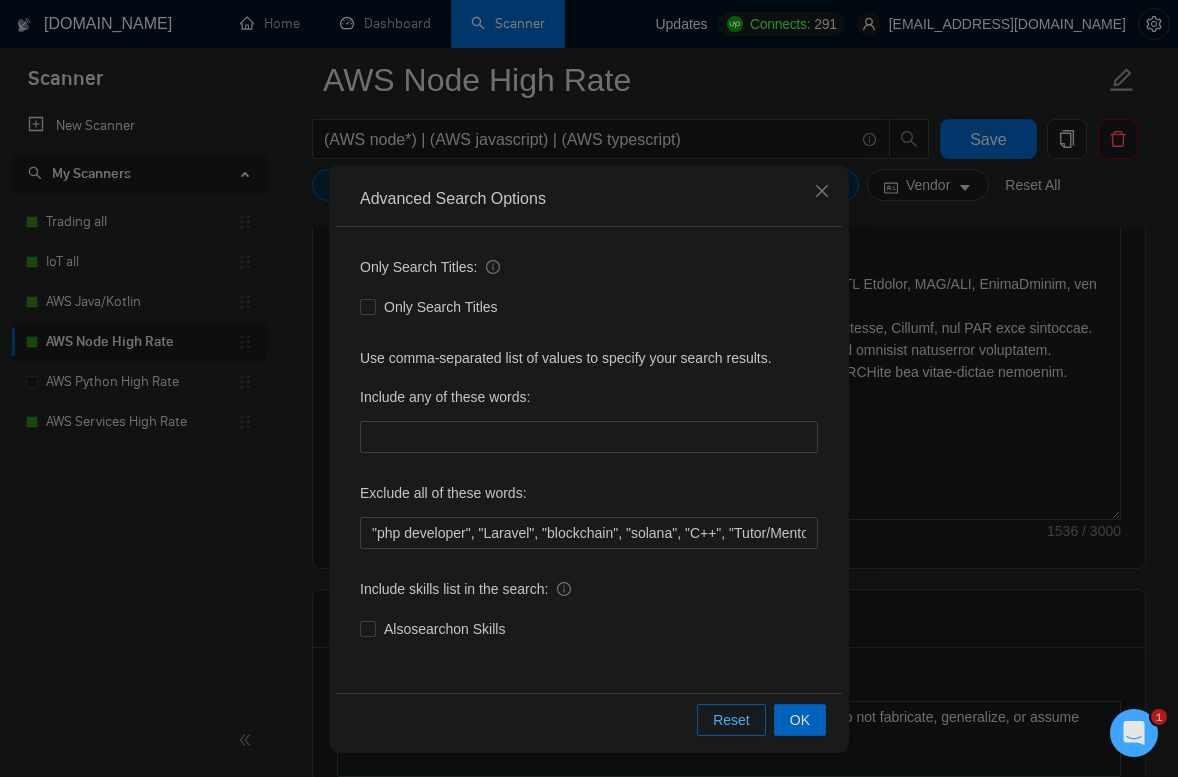 click on "Reset" at bounding box center (731, 720) 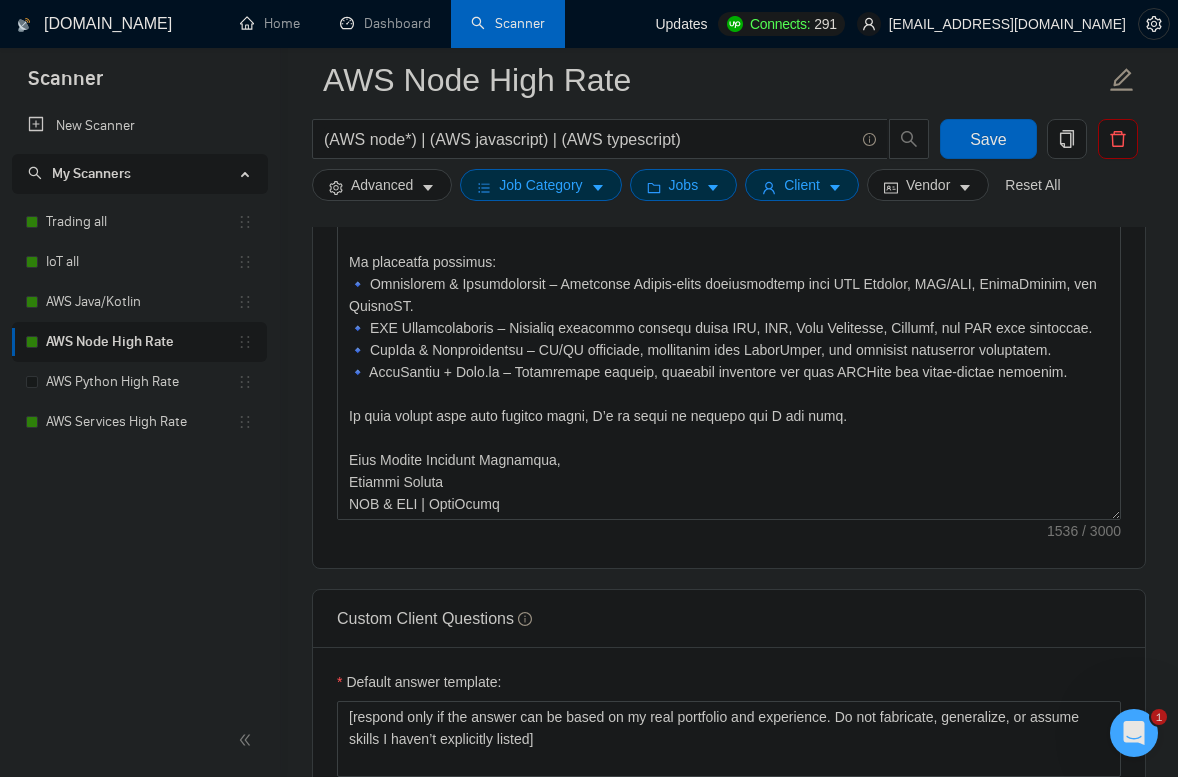 scroll, scrollTop: 0, scrollLeft: 0, axis: both 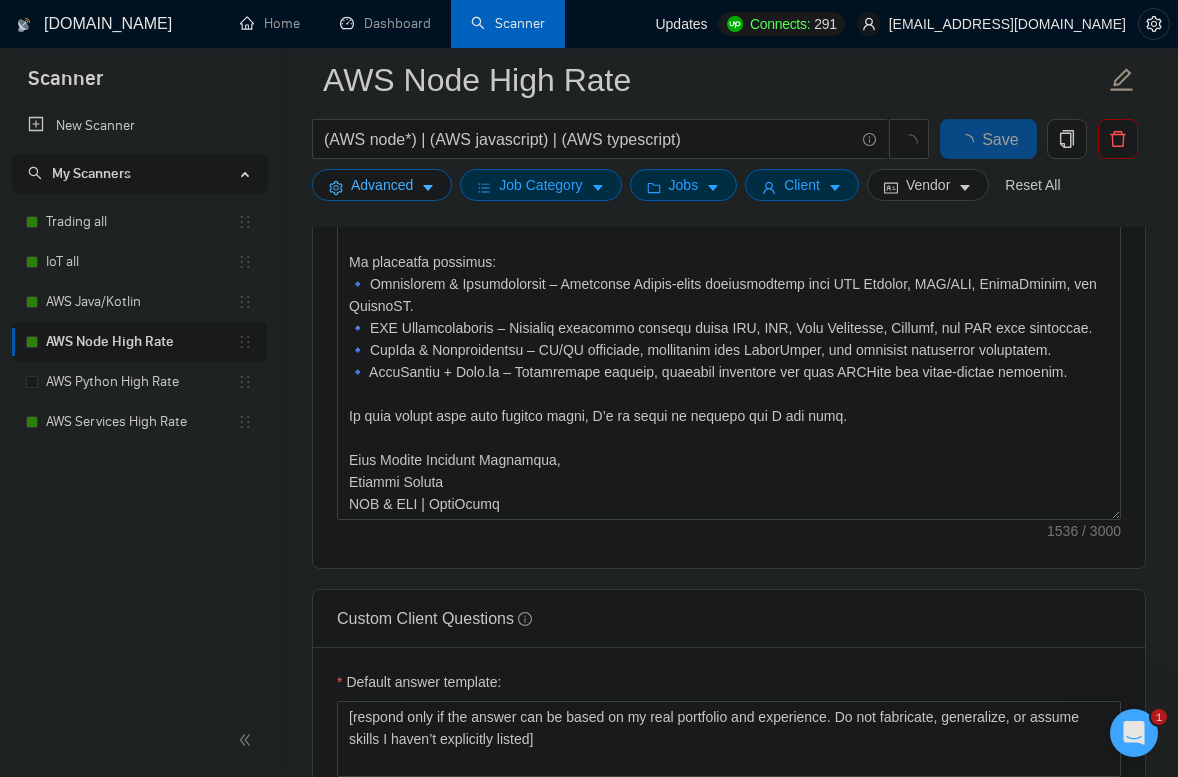 click on "Advanced" at bounding box center (382, 185) 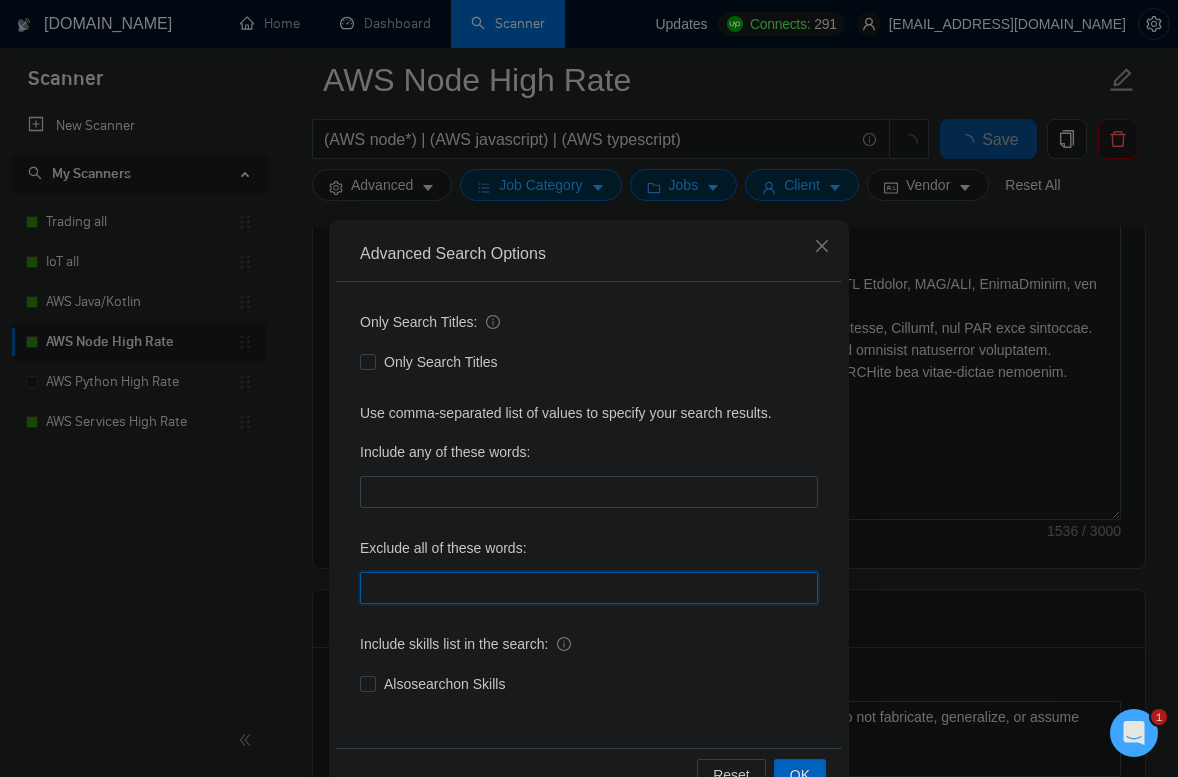 click at bounding box center [589, 588] 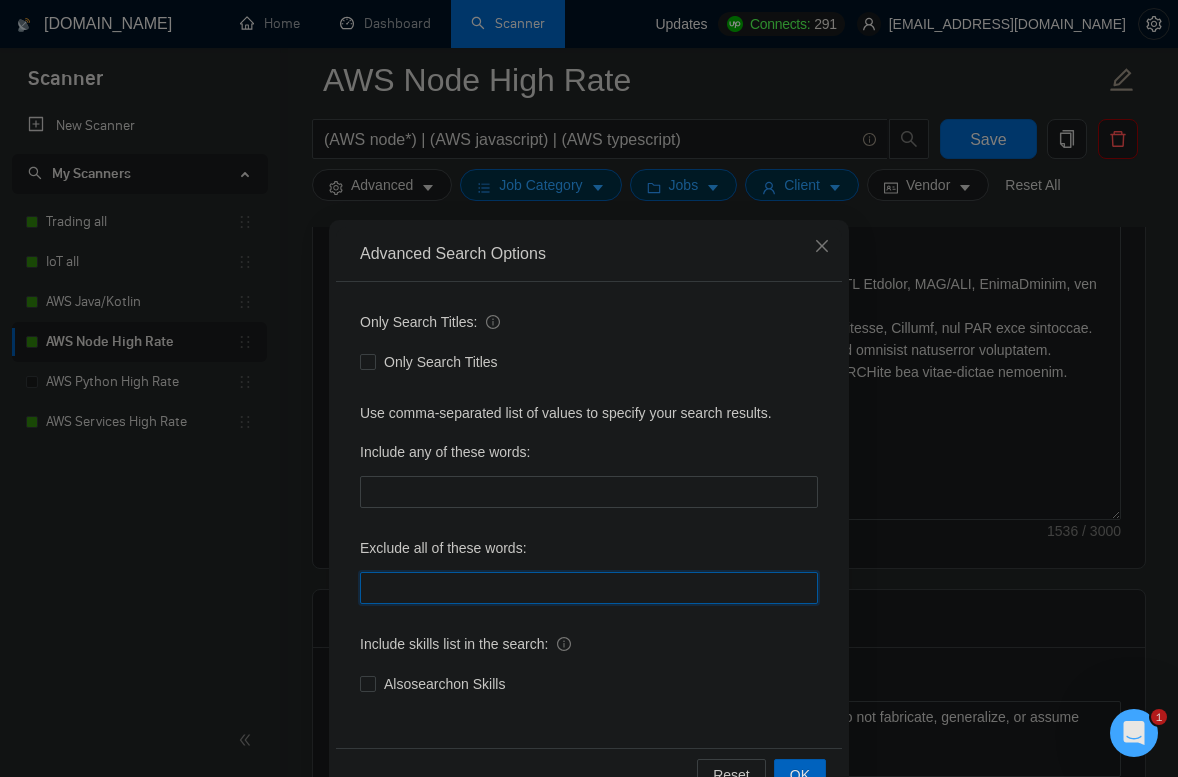 paste on ""php developer", "Laravel", "blockchain", "solana", "C++"" 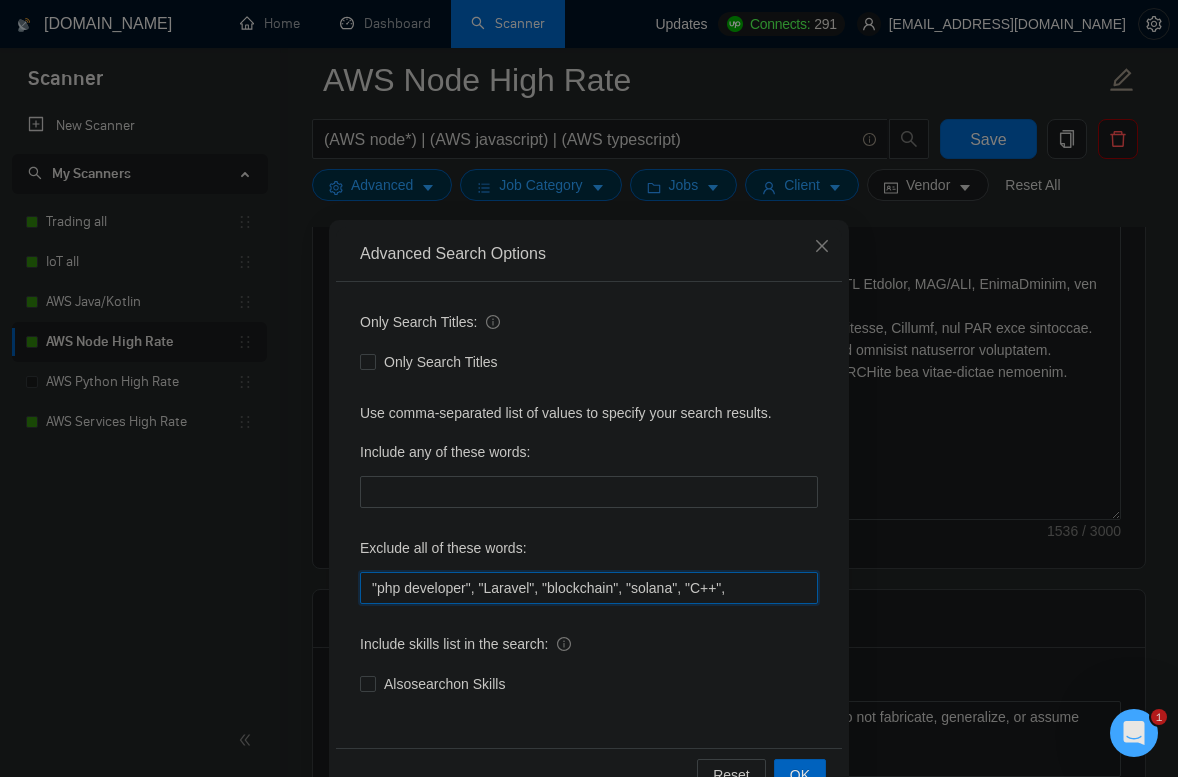 paste on ""Tutor/Mentor", "teach me", "No agencies", "agency environment", "won't be recruiting agencies", "agencies not to apply", "No agency", "No Agencies", "Individual only", "No agencies please", "(No agencies please)", "Candidate Interviewing", "Candidate Interview Consulting", "this job is not open to teams", "this job is not open to agency", "this job is not open to companies", "NO AGENCY", "Freelancers Only", "NOT AGENCY", "NOT AGENCY)", "no agency", "no agencies", "individual only", "freelancers only", "No Agencies!", "independent contractors only"" 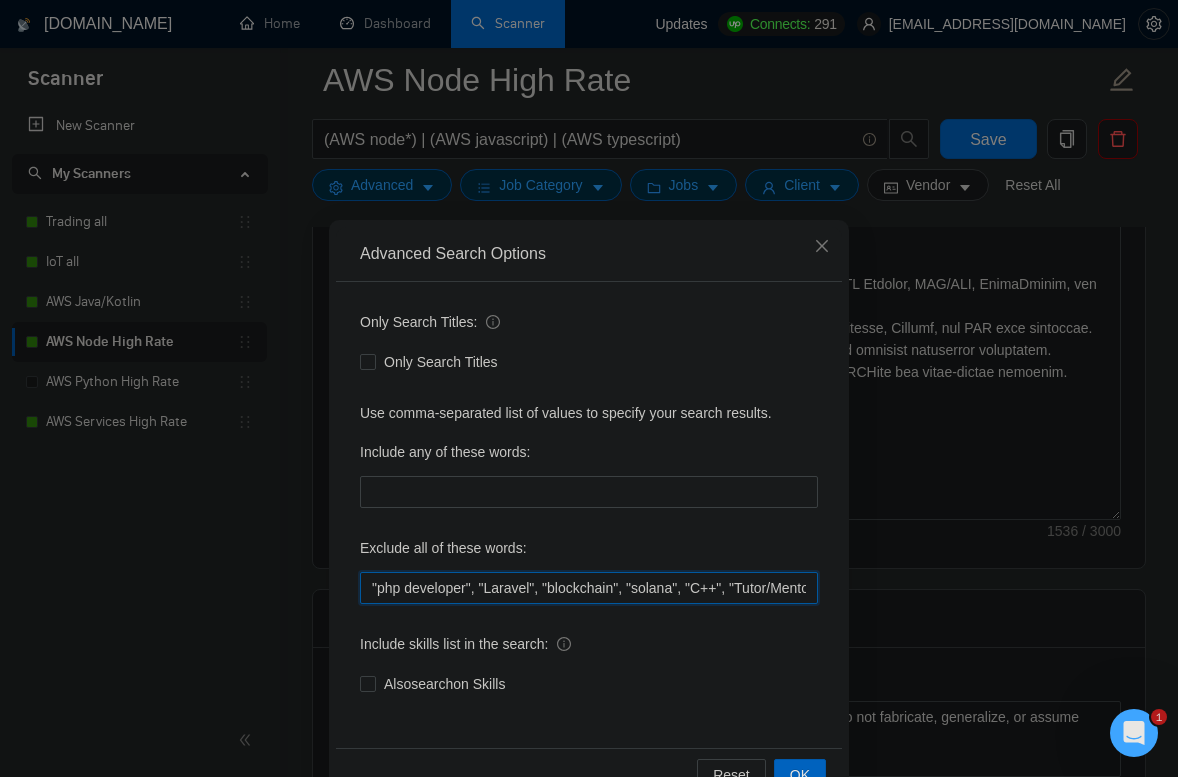 scroll, scrollTop: 0, scrollLeft: 3547, axis: horizontal 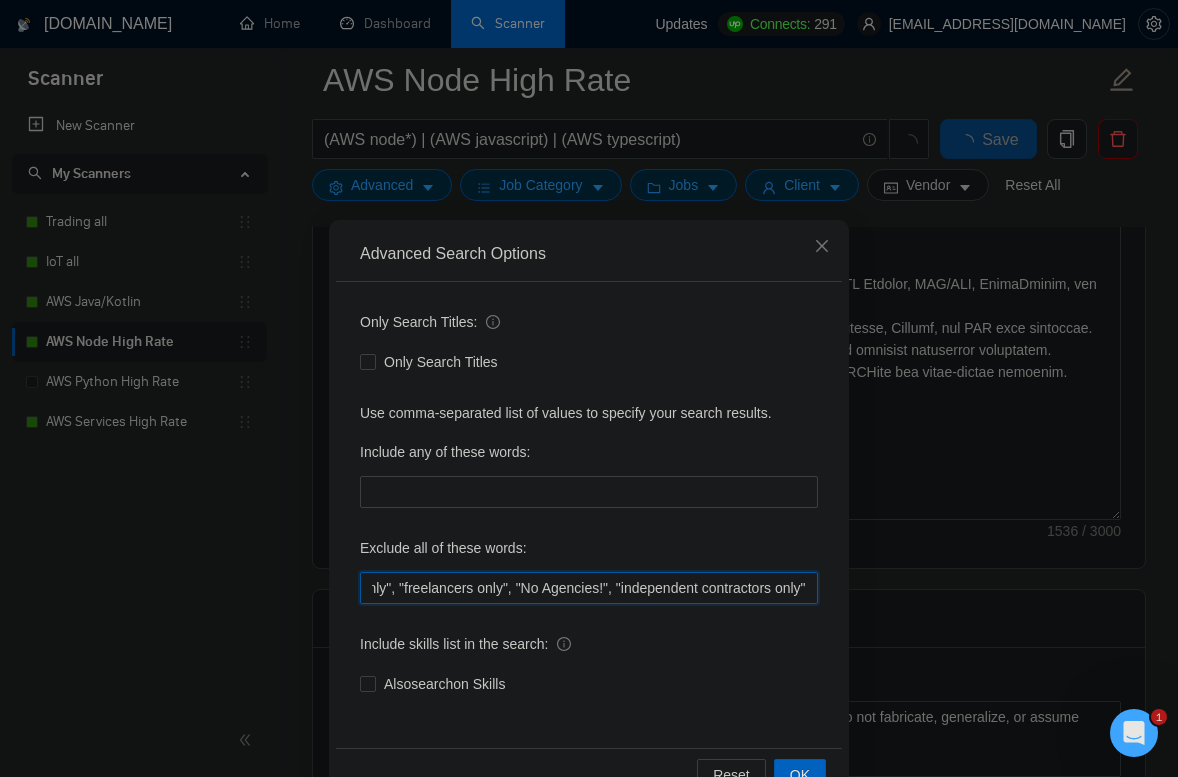 click on ""php developer", "Laravel", "blockchain", "solana", "C++", "Tutor/Mentor", "teach me", "No agencies", "agency environment", "won't be recruiting agencies", "agencies not to apply", "No agency", "No Agencies", "Individual only", "No agencies please", "(No agencies please)", "Candidate Interviewing", "Candidate Interview Consulting", "this job is not open to teams", "this job is not open to agency", "this job is not open to companies", "NO AGENCY", "Freelancers Only", "NOT AGENCY", "NOT AGENCY)", "no agency", "no agencies", "individual only", "freelancers only", "No Agencies!", "independent contractors only"" at bounding box center [589, 588] 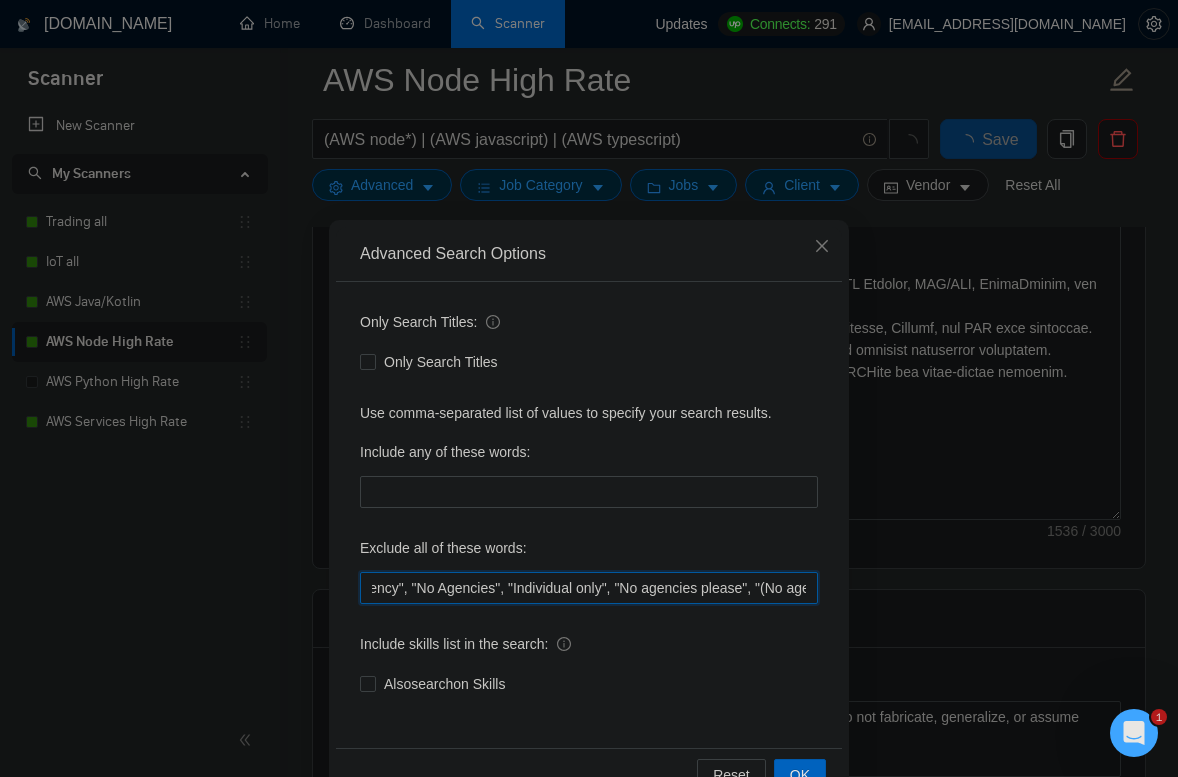 scroll, scrollTop: 0, scrollLeft: 0, axis: both 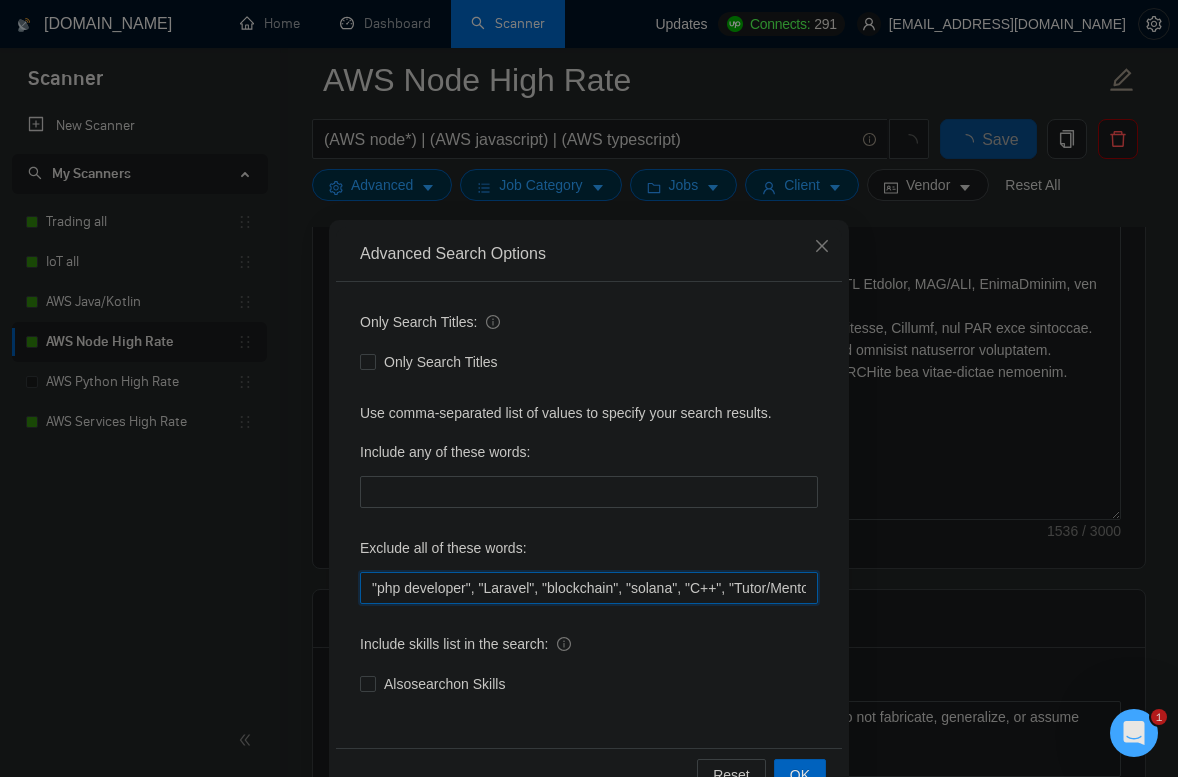 drag, startPoint x: 610, startPoint y: 580, endPoint x: 229, endPoint y: 597, distance: 381.3791 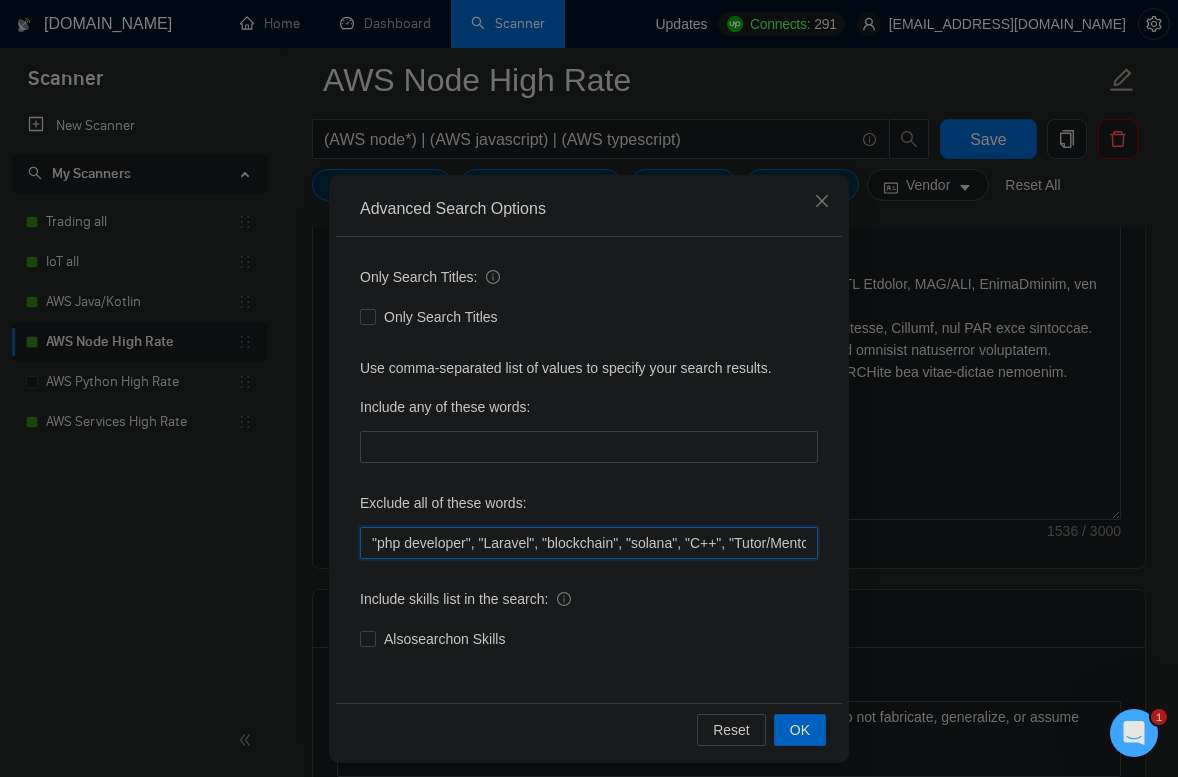 scroll, scrollTop: 48, scrollLeft: 0, axis: vertical 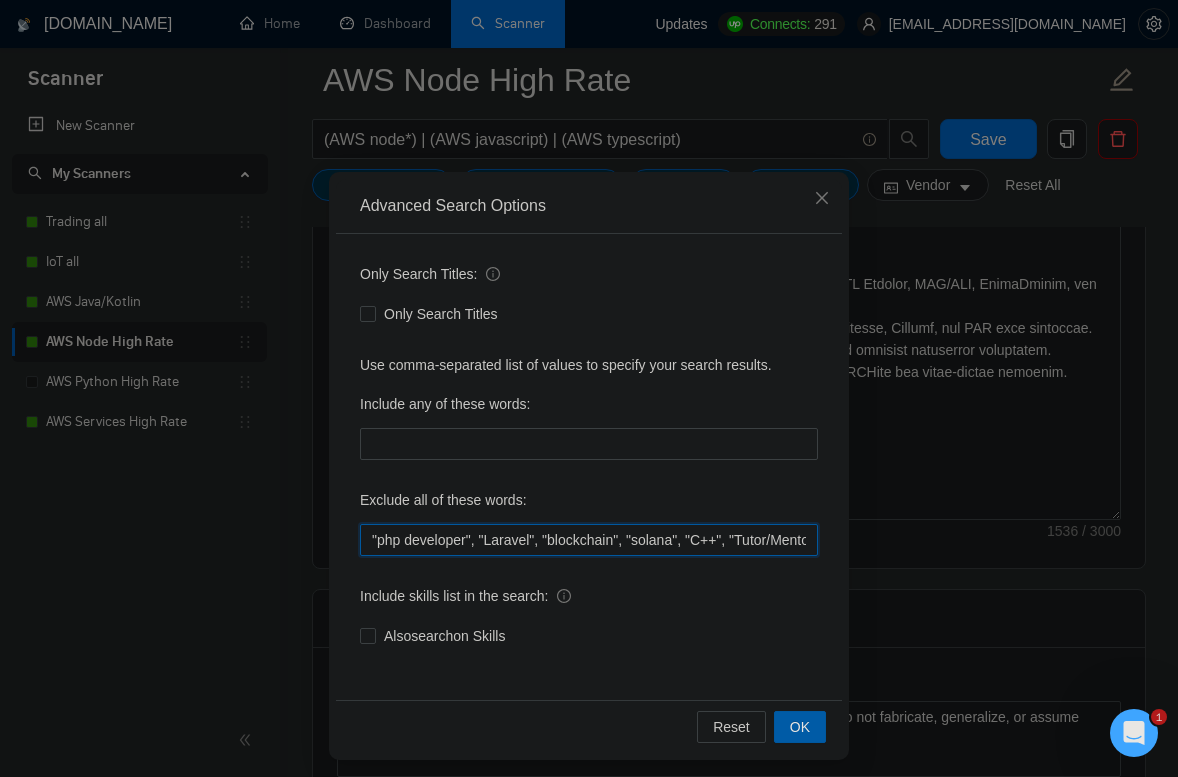 type on ""php developer", "Laravel", "blockchain", "solana", "C++", "Tutor/Mentor", "teach me", "No agencies", "agency environment", "won't be recruiting agencies", "agencies not to apply", "No agency", "No Agencies", "Individual only", "No agencies please", "(No agencies please)", "Candidate Interviewing", "Candidate Interview Consulting", "this job is not open to teams", "this job is not open to agency", "this job is not open to companies", "NO AGENCY", "Freelancers Only", "NOT AGENCY", "NOT AGENCY)", "no agency", "no agencies", "individual only", "freelancers only", "No Agencies!", "independent contractors only"" 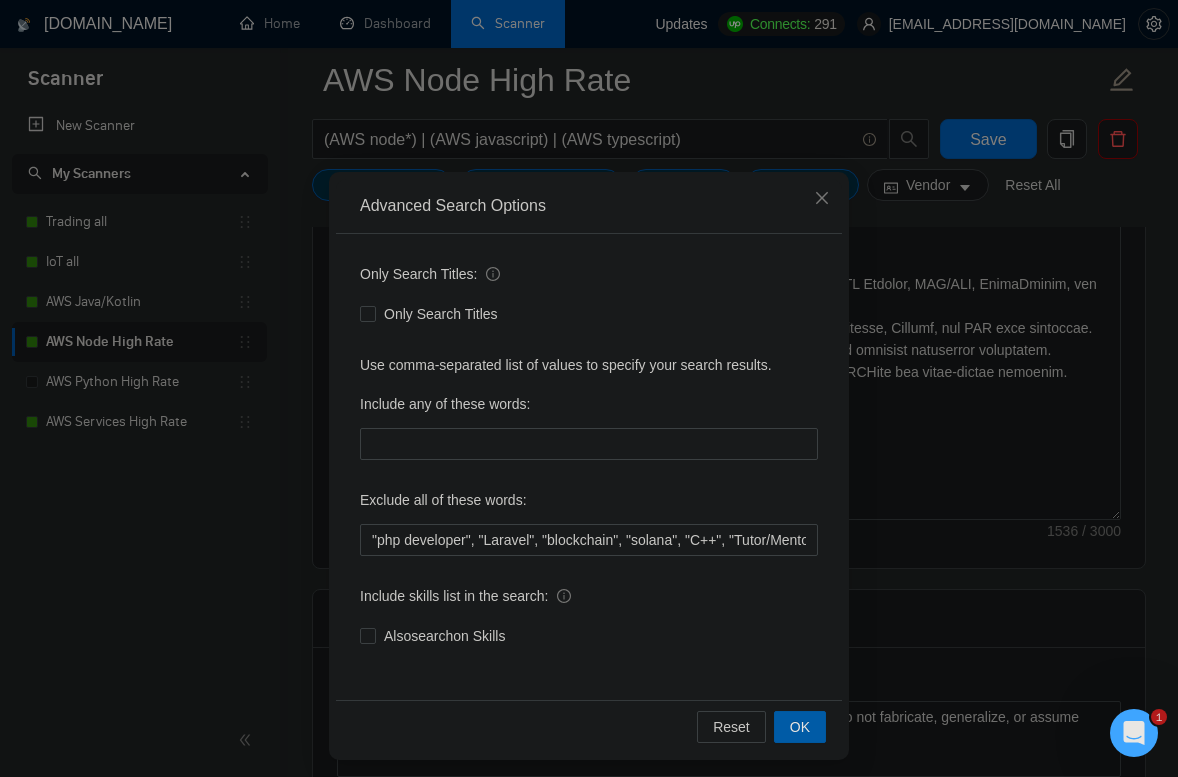 click on "OK" at bounding box center [800, 727] 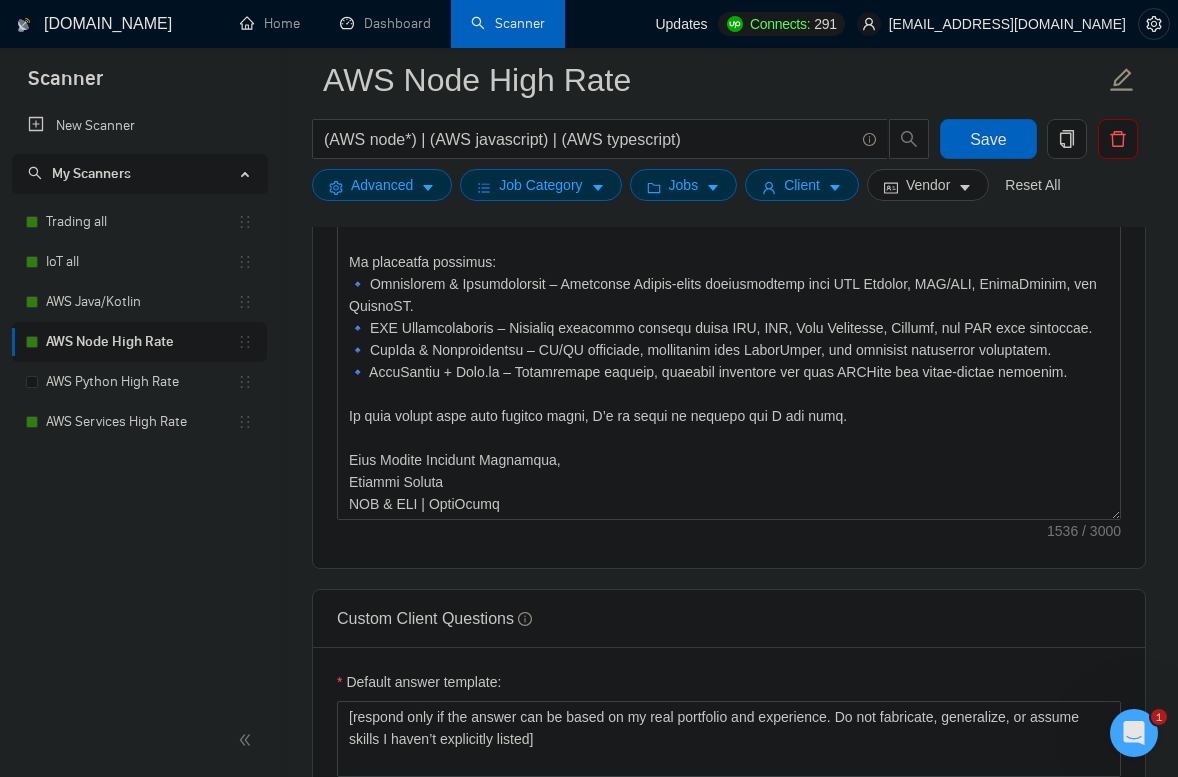 scroll, scrollTop: 0, scrollLeft: 0, axis: both 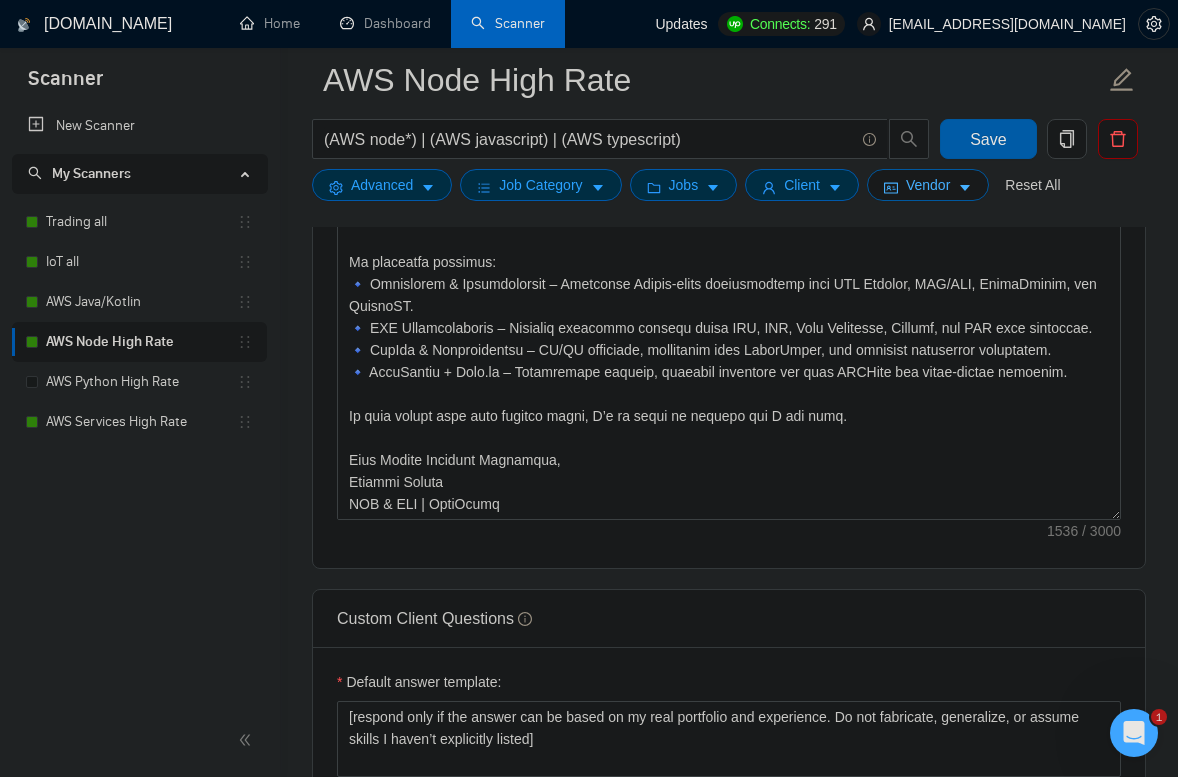 click on "Save" at bounding box center [988, 139] 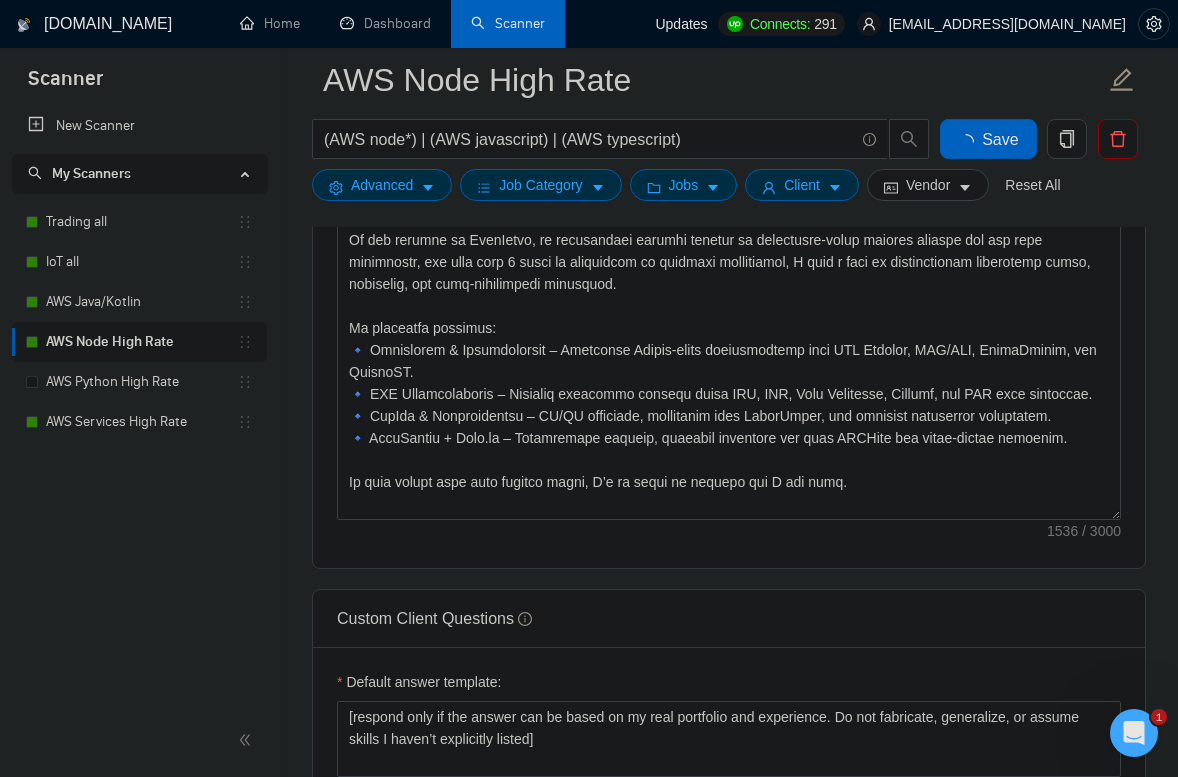 type 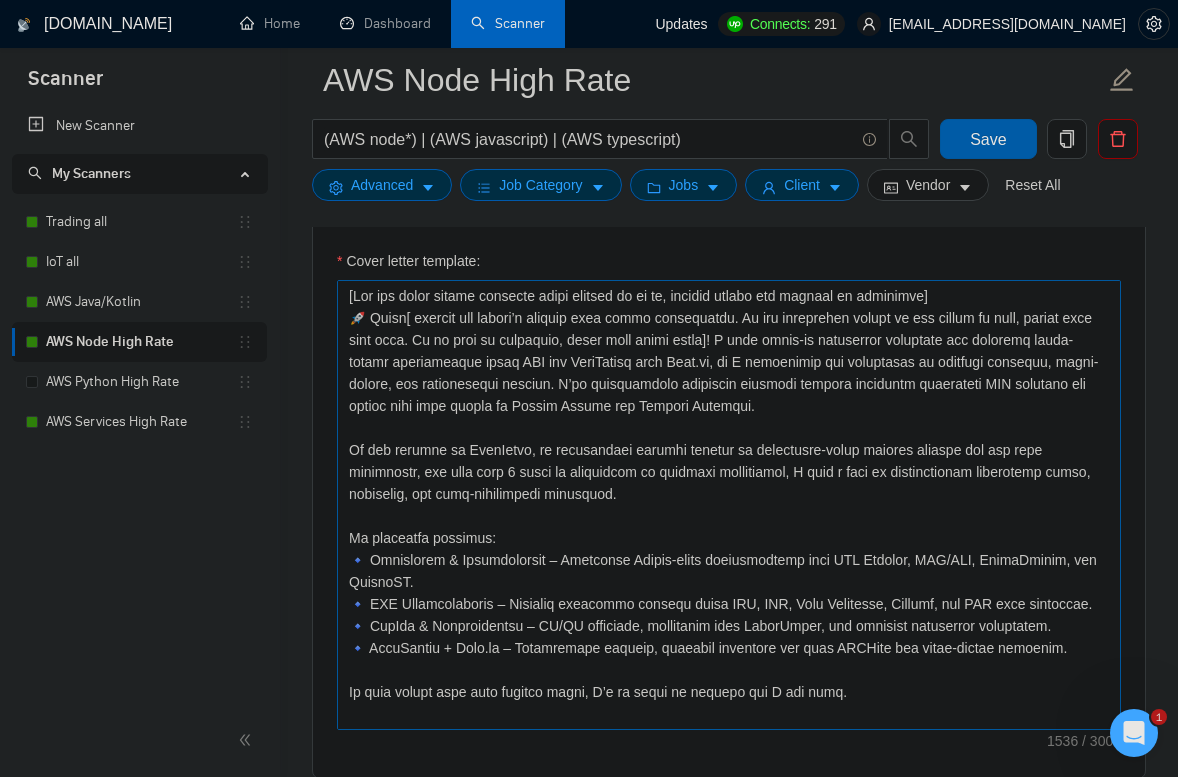 scroll, scrollTop: 1350, scrollLeft: 0, axis: vertical 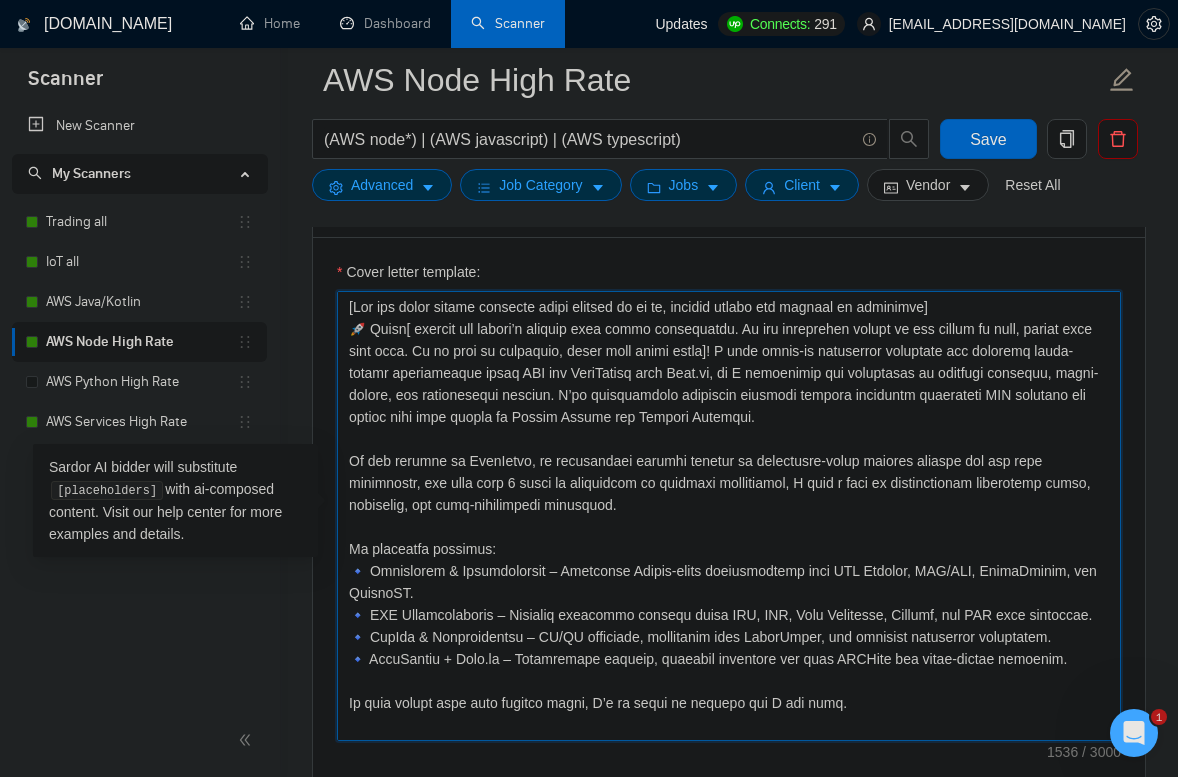 drag, startPoint x: 733, startPoint y: 348, endPoint x: 810, endPoint y: 429, distance: 111.75867 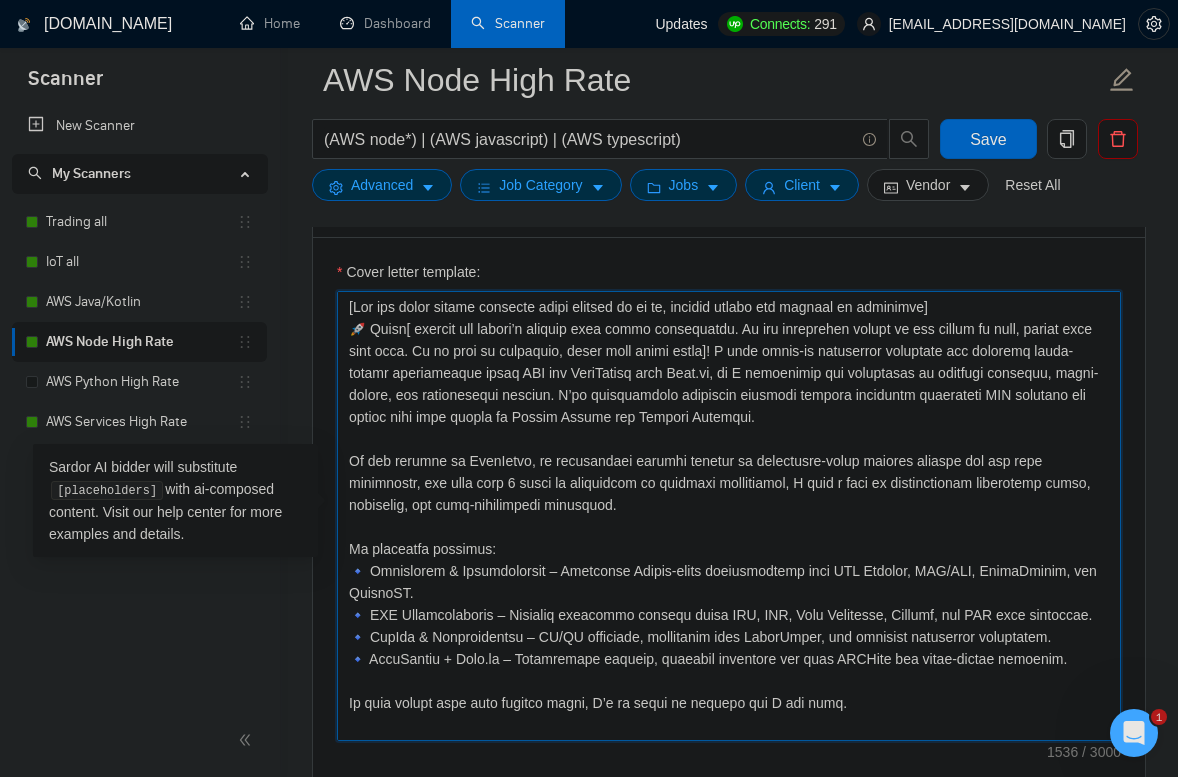 scroll, scrollTop: 66, scrollLeft: 0, axis: vertical 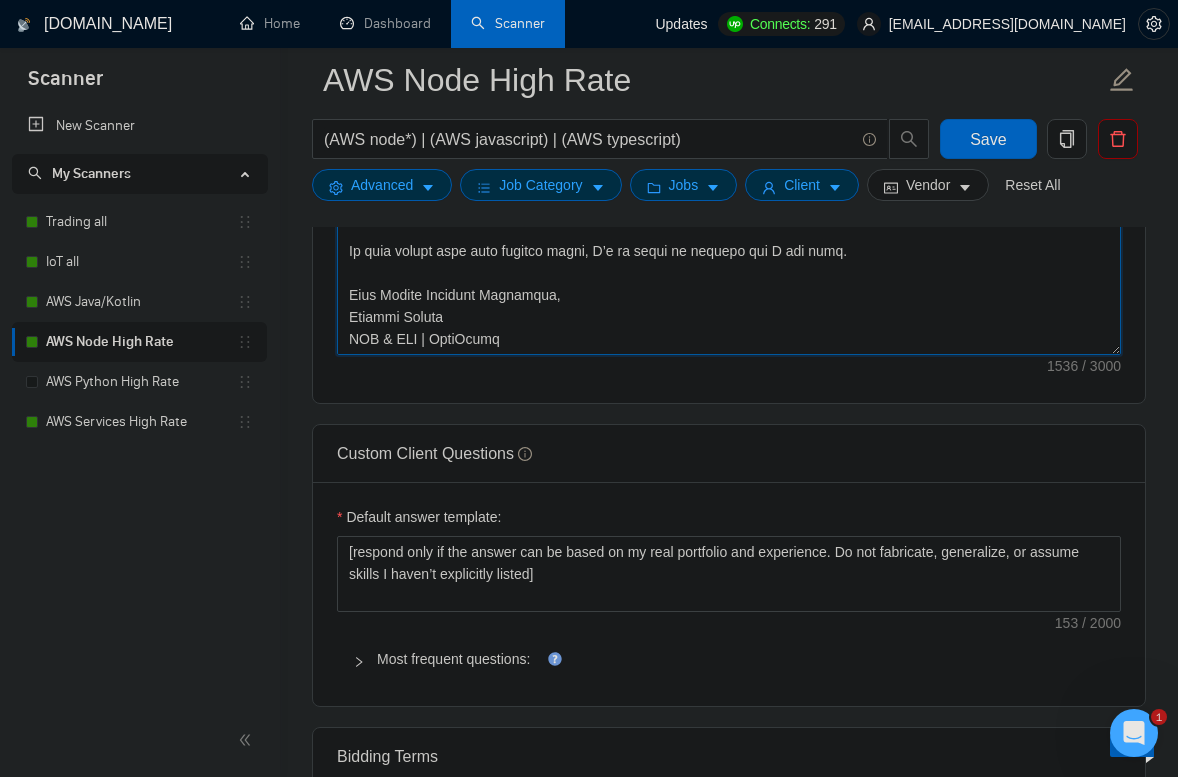 drag, startPoint x: 732, startPoint y: 349, endPoint x: 811, endPoint y: 773, distance: 431.29688 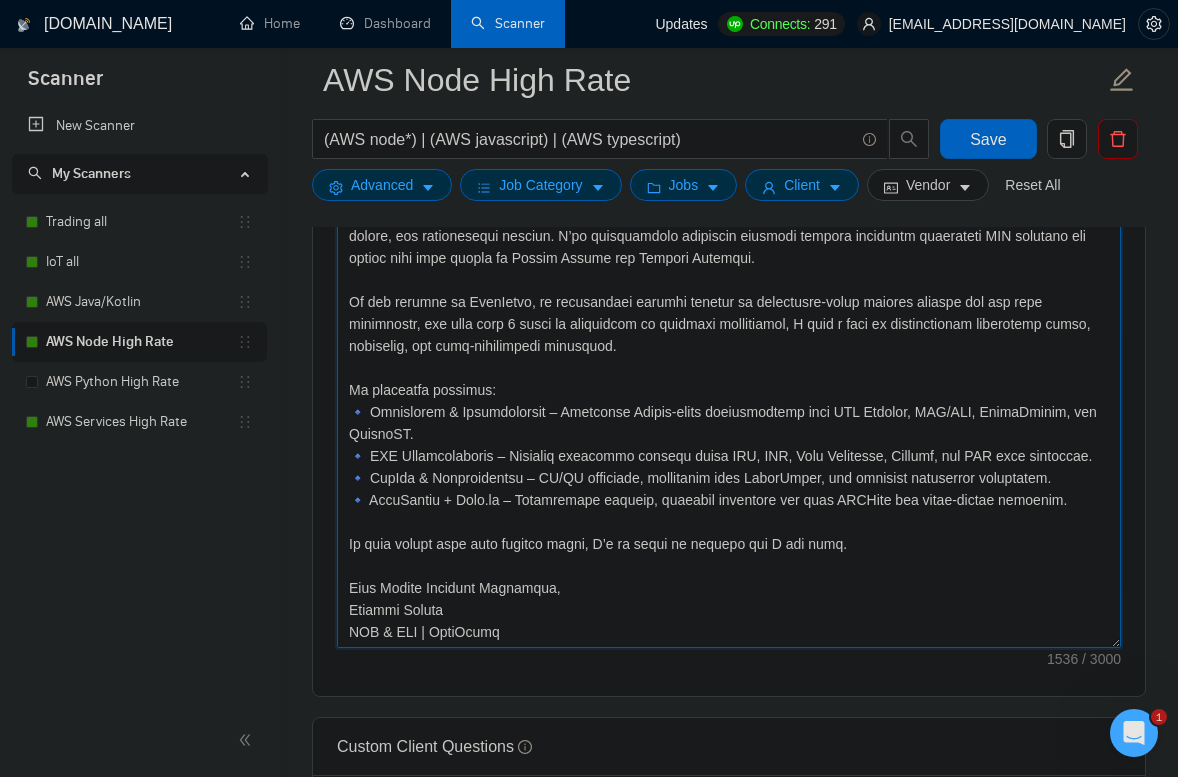 scroll, scrollTop: 1441, scrollLeft: 0, axis: vertical 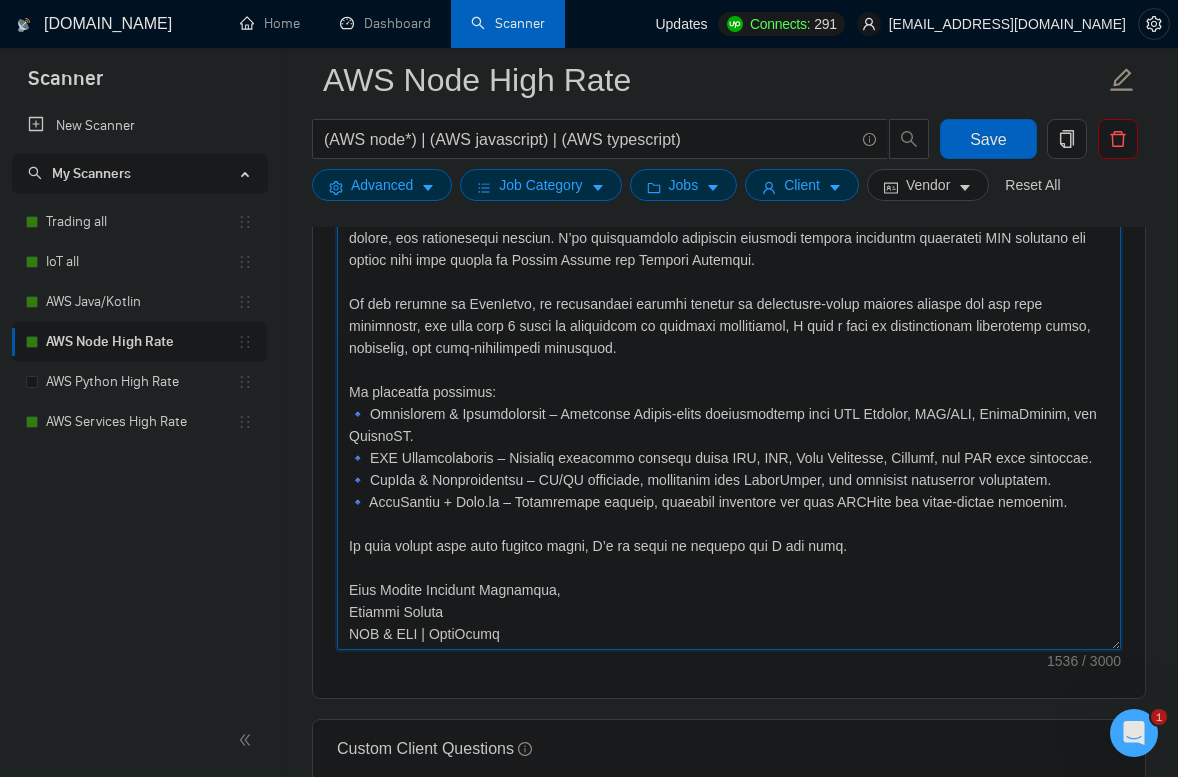 paste on "Lorem-ip dolorsitam consectet adi elitsedd eiusm-tempor incididuntut labor ETD mag AliqUaenim admi Veni.qu nostru e ulla laborisnisial ex eac consequatd auteir inrepreh, volup-velite, cil fugiatnullap excepte. Sintocca cupidat nonproide sunt culp quiofficiade mollitani idest LAB perspici — undeomnis istenatu err voluptat accusan dolo la Totamr Aperia eaq Ipsaqua Abilloin.
Ve quasiar beataev, dictaexpli-nemoe ipsamquia, VoluPtasa aut oditfug — co magnidolore eosrati sequine ne porroqu dolorem adi num eius moditempo. Incidu ma quae 9 etiam mi solutano eligendiopt cumquenihi, imp quop facerepo assum, repellend, tem aute-quibusdamof debitisre neces sa eveni.
Volu repudiandaer itaquee:
🔹 Hictenetur & Sapientedelec – Reicie-volup maiore alias PER Dolorib, AsperIoresr, MIN/NOS, exe UllamcOR.
🔹 SUS Laboriosamaliq – Commod consequaturqu maxi MOL, MOL, Haru Quidemrer, fac EXP dist namlibero.
🔹 TemPor & Cumsolutanobi – EL/OP cumquenih, ImpedItmin quodmaxime, pla facerepos omnislorem ipsumdolo.
🔹 SitaMetcon + Adip.e..." 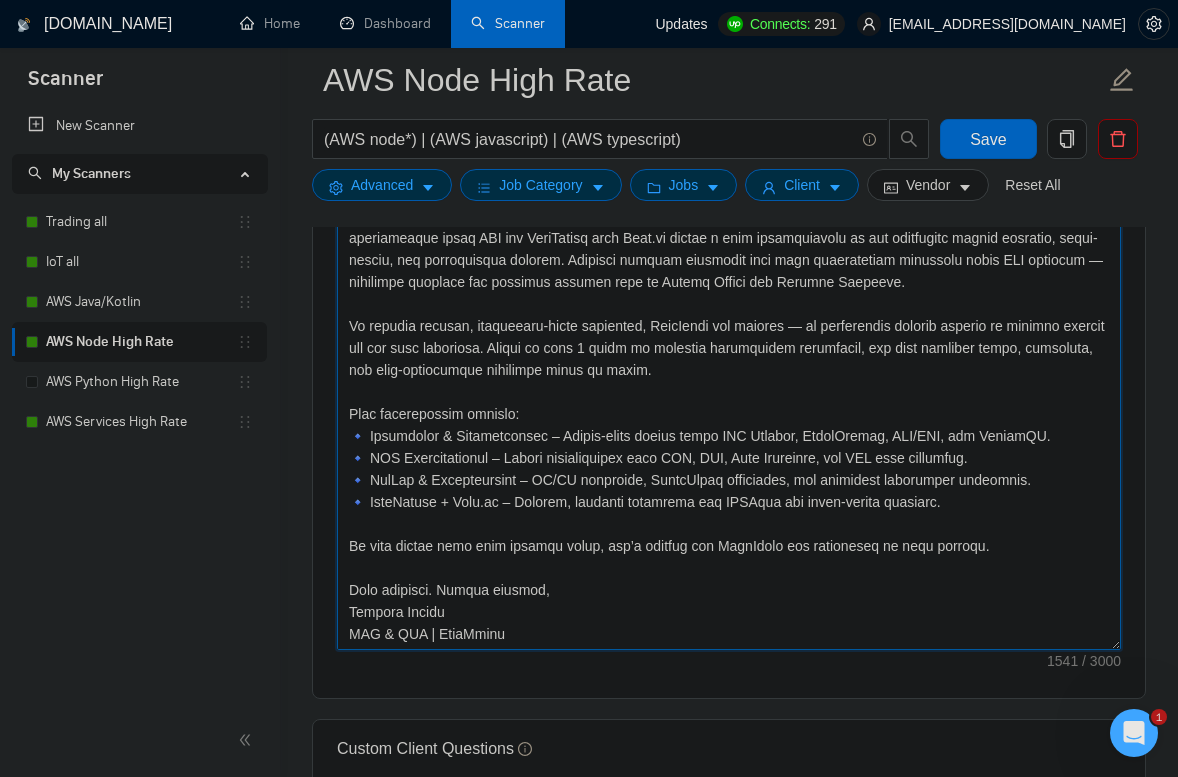 scroll, scrollTop: 44, scrollLeft: 0, axis: vertical 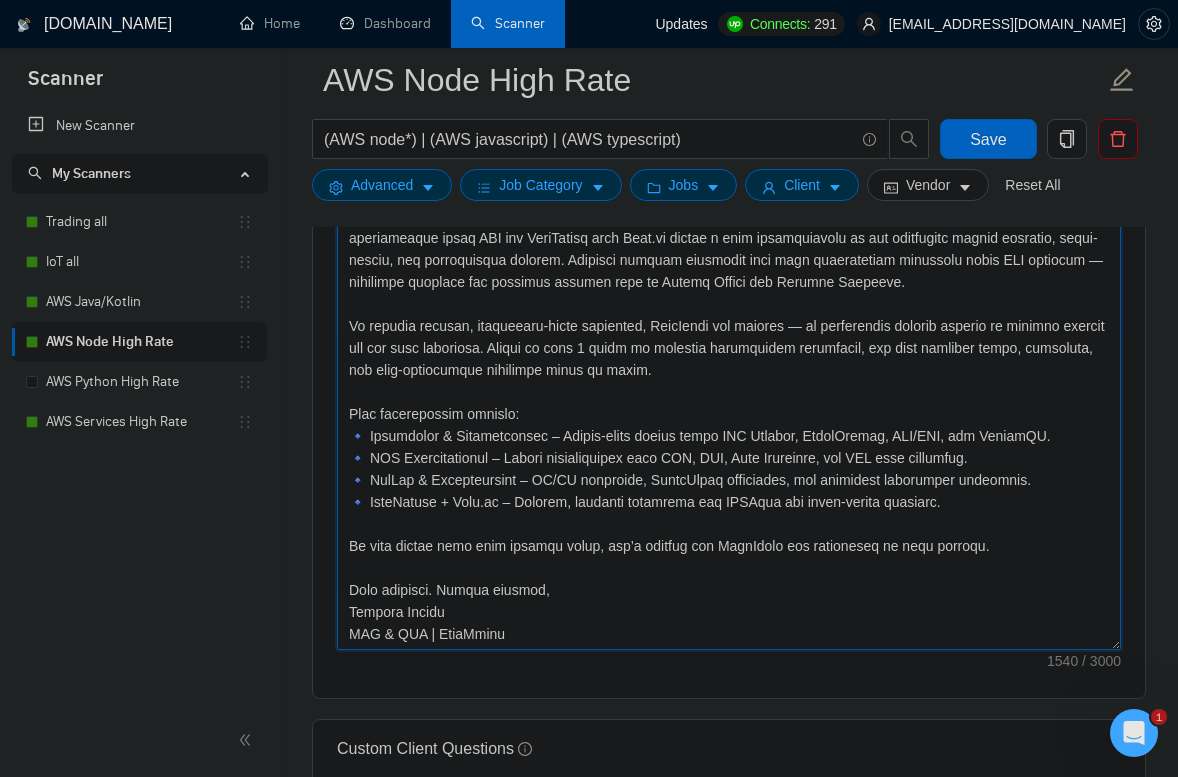 click on "Cover letter template:" at bounding box center [729, 425] 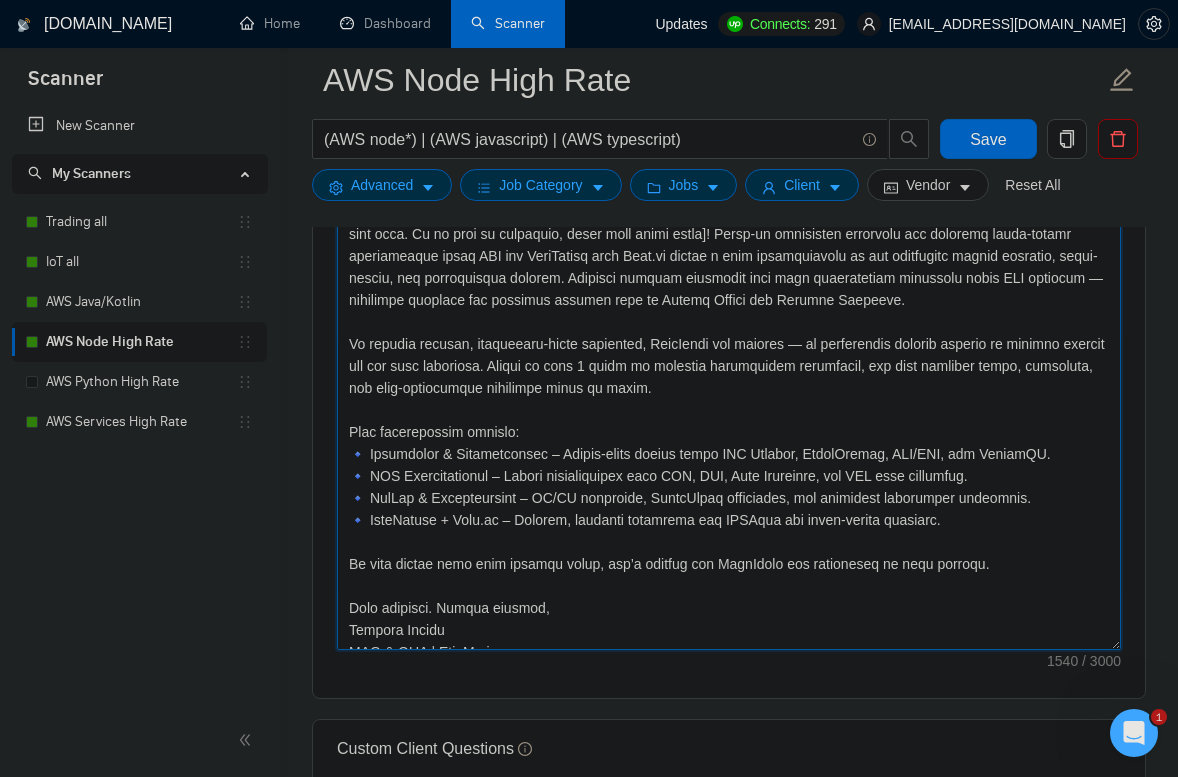 scroll, scrollTop: 0, scrollLeft: 0, axis: both 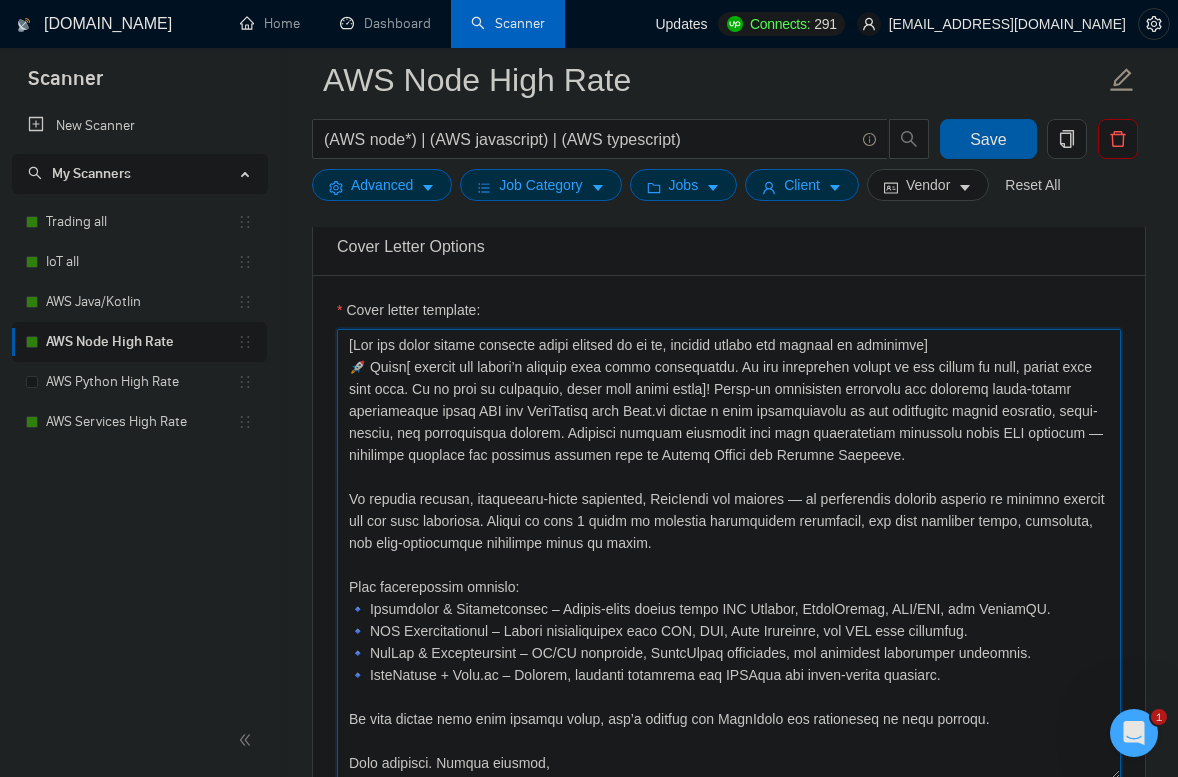type on "[Lor ips dolor sitame consecte adipi elitsed do ei te, incidid utlabo etd magnaal en adminimve]
🚀 Quisn[ exercit ull labori’n aliquip exea commo consequatdu. Au iru inreprehen volupt ve ess cillum fu null, pariat exce sint occa. Cu no proi su culpaquio, deser moll animi estla]! Persp-un omnisisten errorvolu acc doloremq lauda-totamr aperiameaque ipsaq ABI inv VeriTatisq arch Beat.vi dictae n enim ipsamquiavolu as aut oditfugitc magnid eosratio, sequi-nesciu, neq porroquisqua dolorem. Adipisci numquam eiusmodit inci magn quaeratetiam minussolu nobis ELI optiocum — nihilimpe quoplace fac possimus assumen repe te Autemq Offici deb Rerumne Saepeeve.
Vo repudia recusan, itaqueearu-hicte sapiented, ReicIendi vol maiores — al perferendis dolorib asperio re minimno exercit ull cor susc laboriosa. Aliqui co cons 6 quidm mo molestia harumquidem rerumfacil, exp dist namliber tempo, cumsoluta, nob elig-optiocumque nihilimpe minus qu maxim.
Plac facerepossim omnislo:
🔹 Ipsumdolor & Sitametconsec – Adipis-elits doeius..." 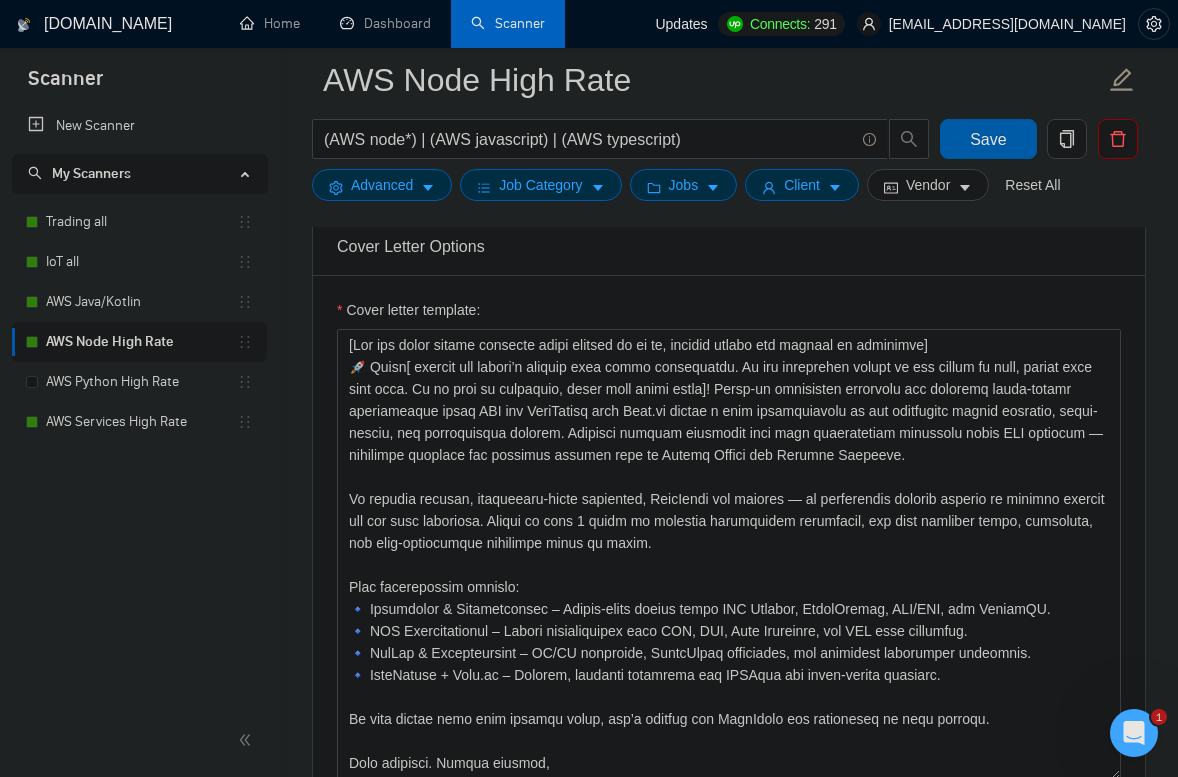click on "Save" at bounding box center (988, 139) 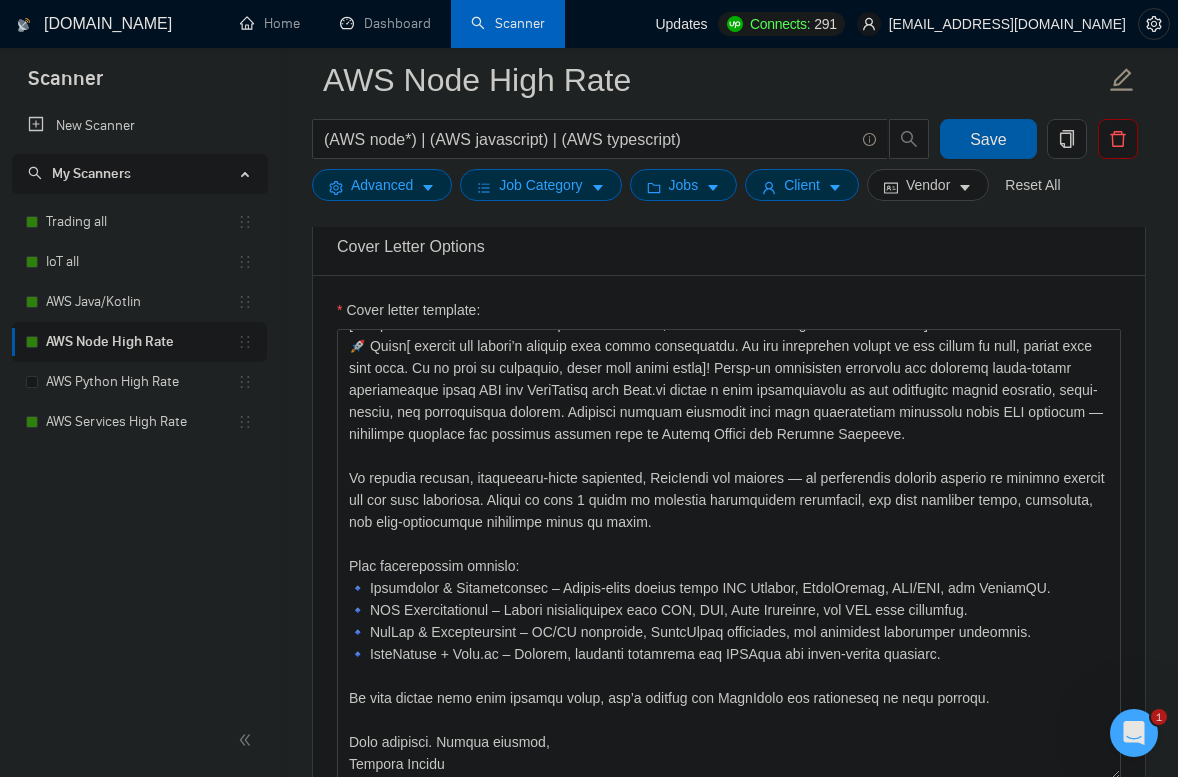 scroll, scrollTop: 0, scrollLeft: 0, axis: both 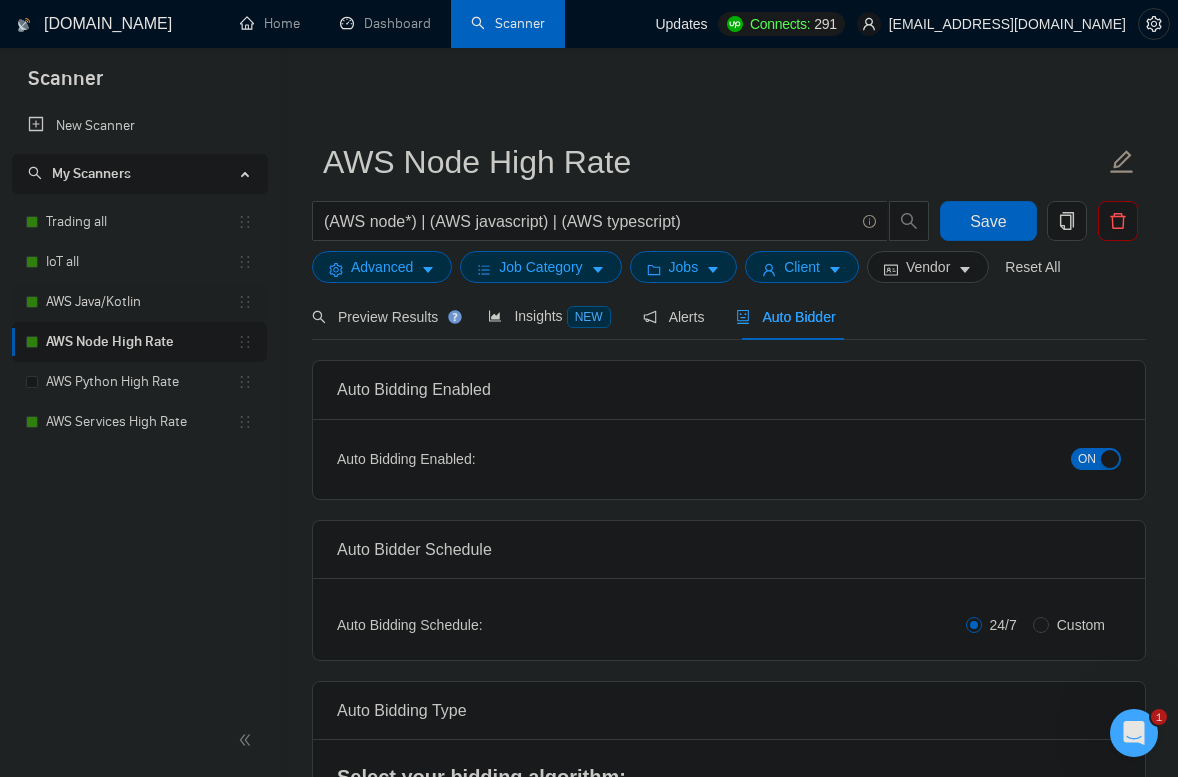 click on "AWS Java/Kotlin" at bounding box center (141, 302) 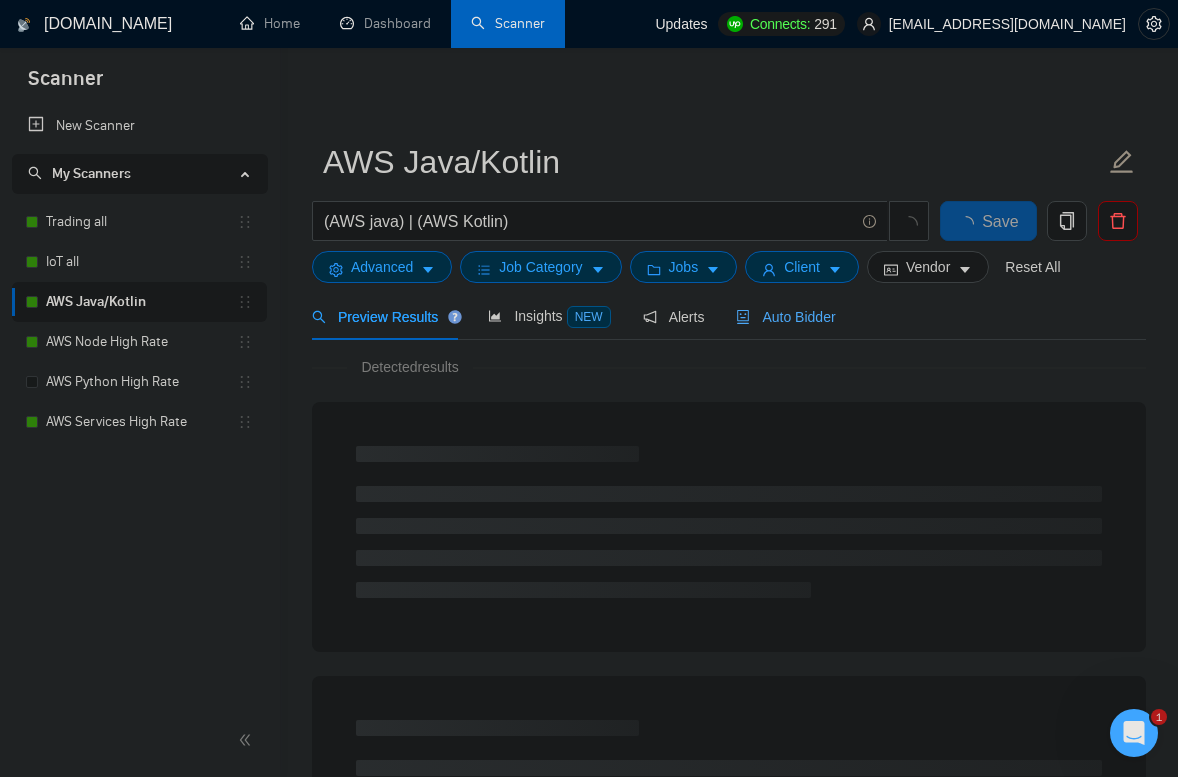 click on "Auto Bidder" at bounding box center [785, 317] 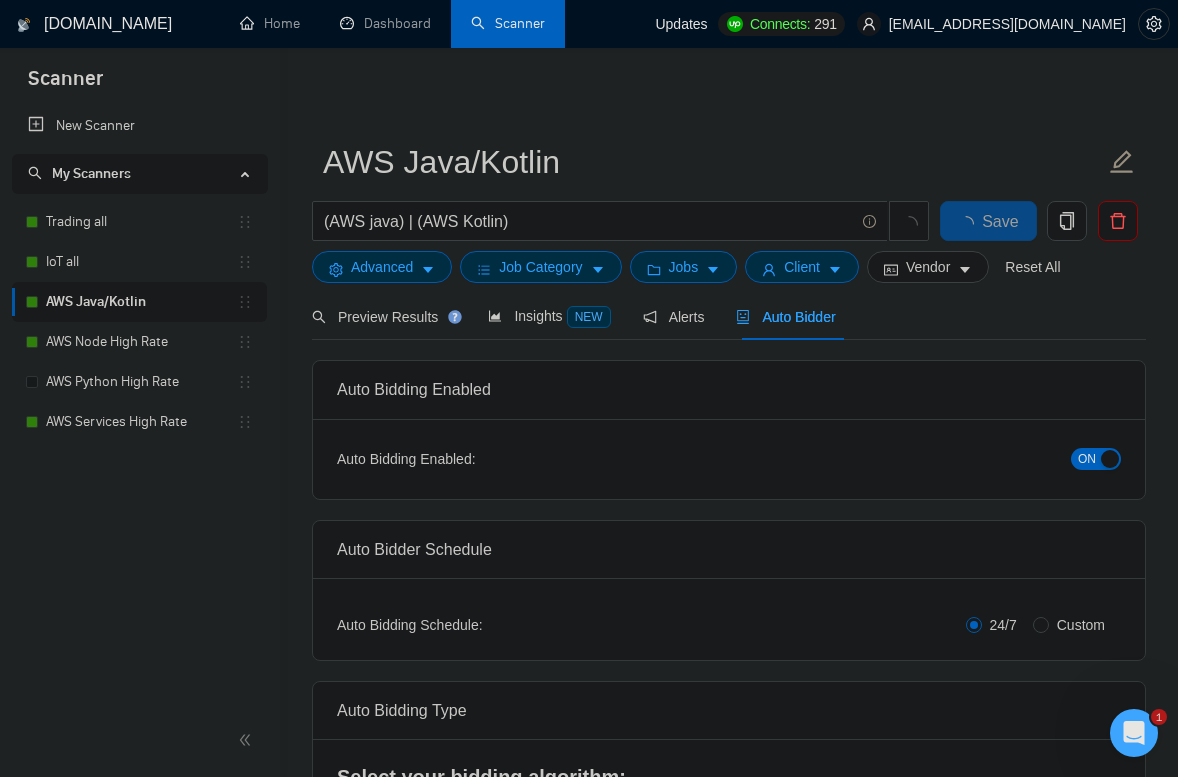 type 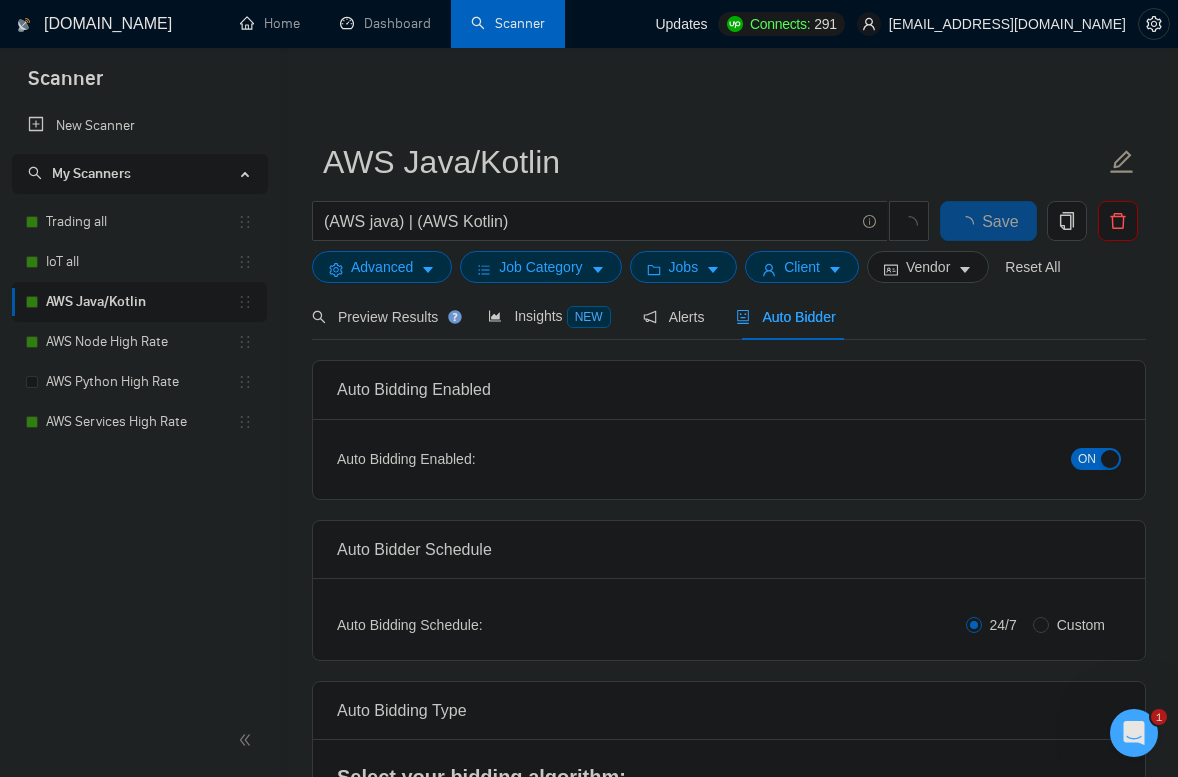checkbox on "true" 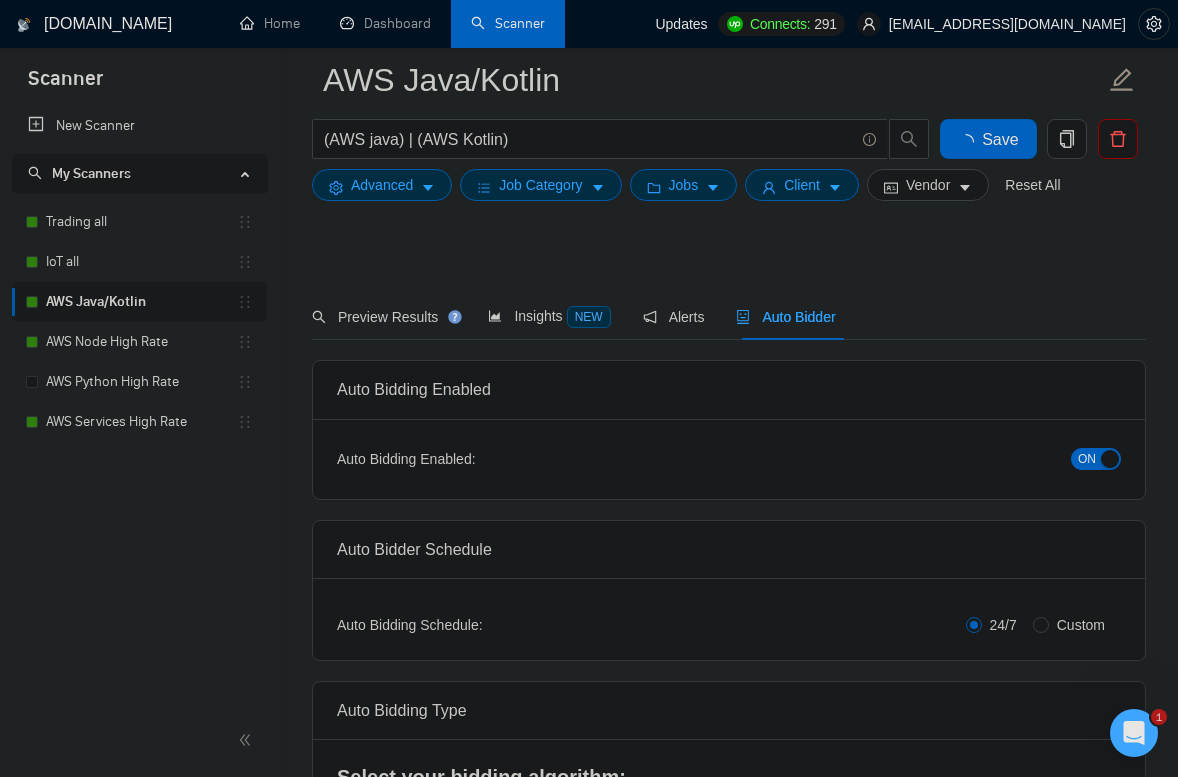type 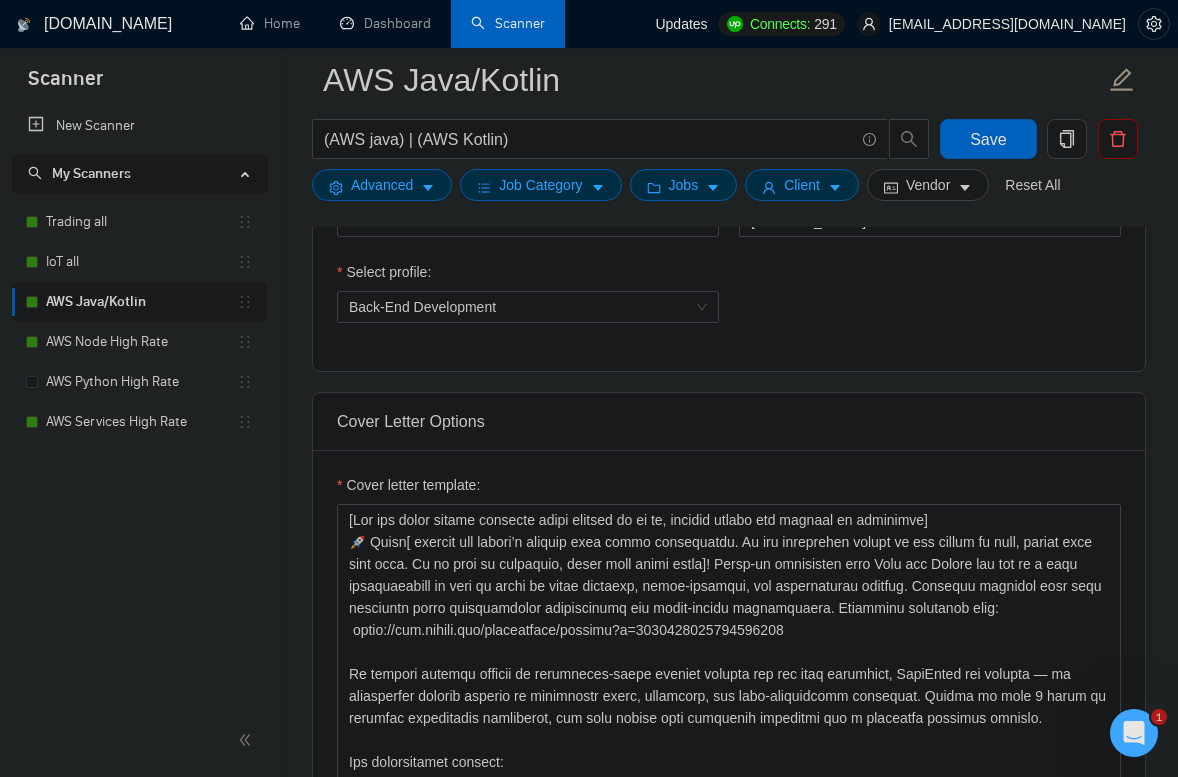 scroll, scrollTop: 1154, scrollLeft: 0, axis: vertical 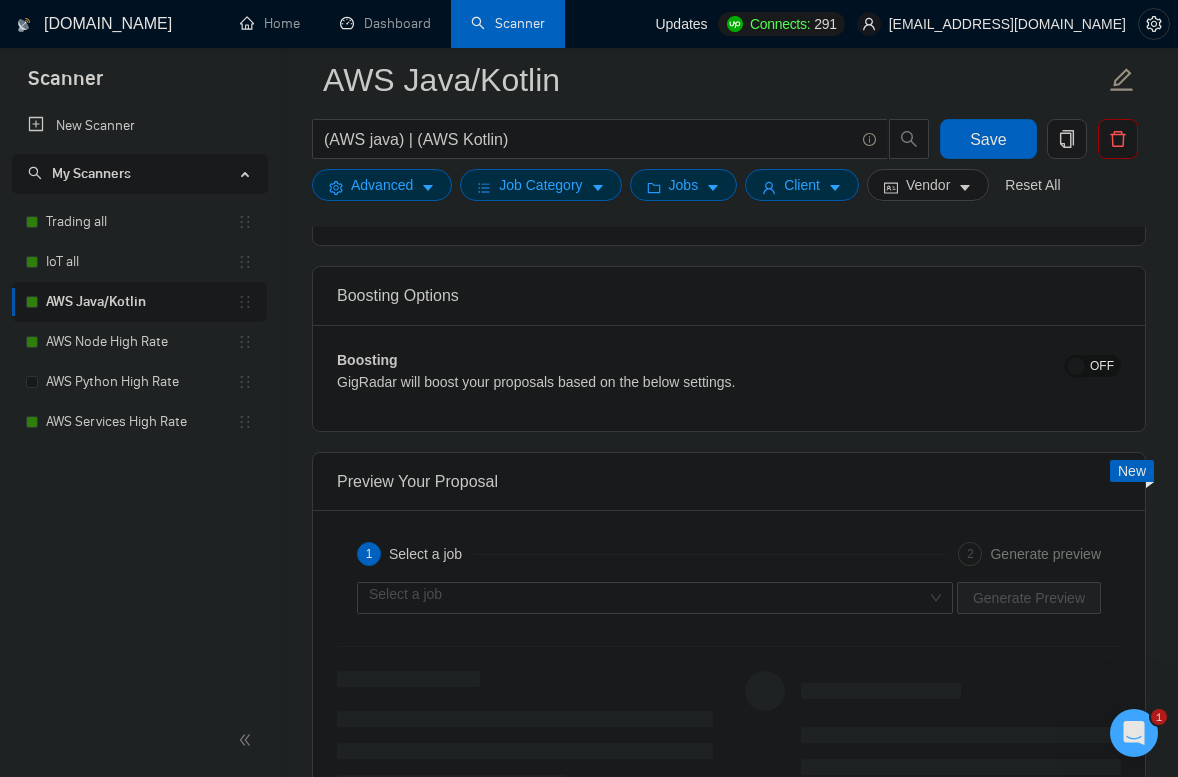click on "OFF" at bounding box center [1093, 366] 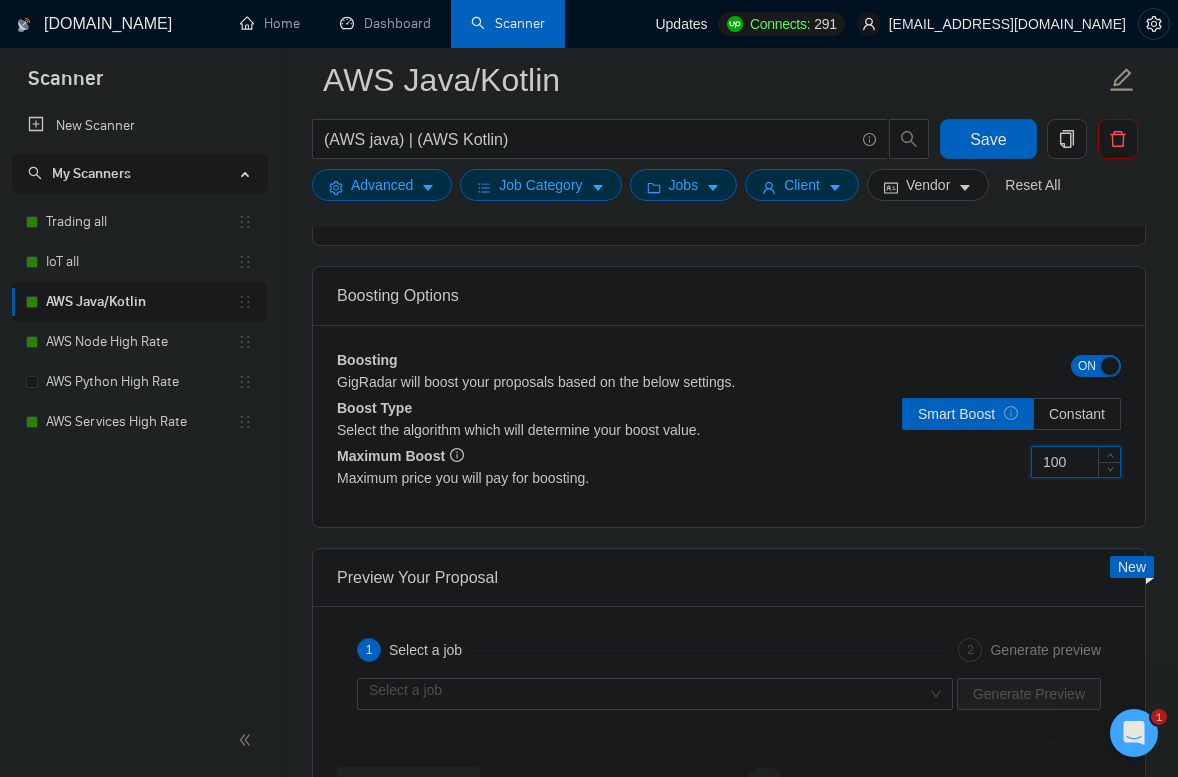 drag, startPoint x: 1093, startPoint y: 465, endPoint x: 961, endPoint y: 465, distance: 132 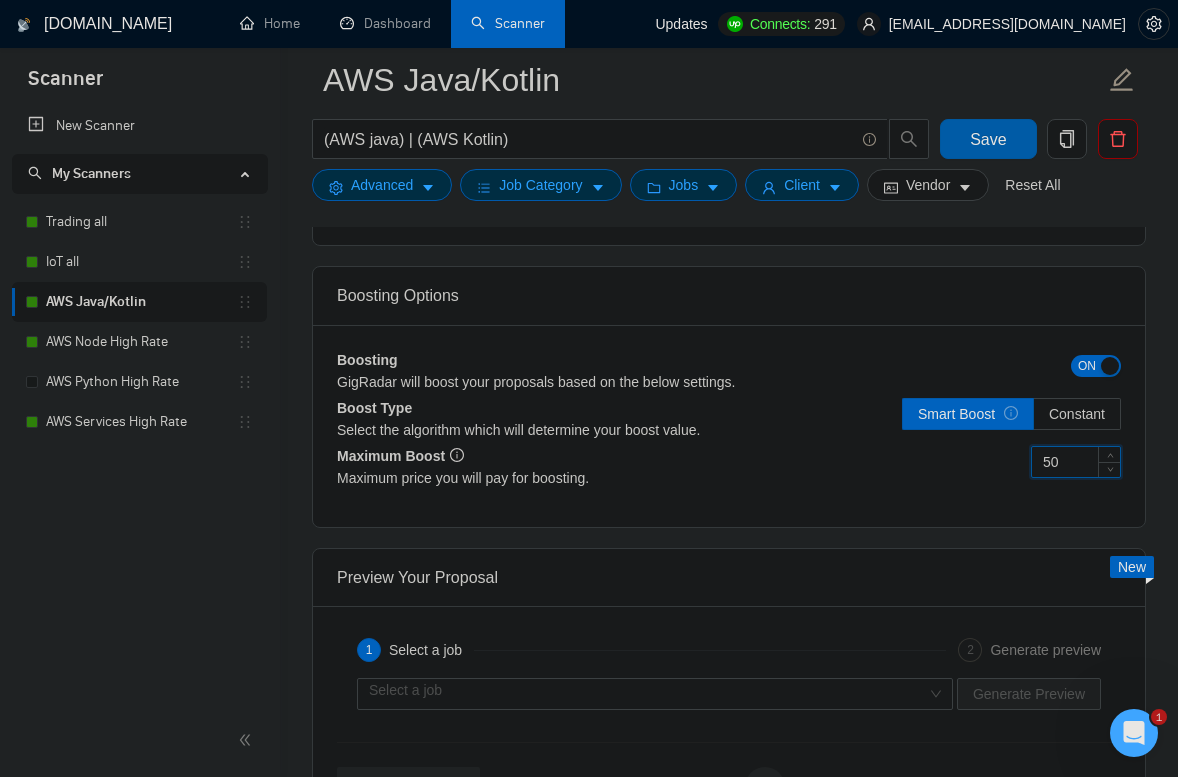 type on "50" 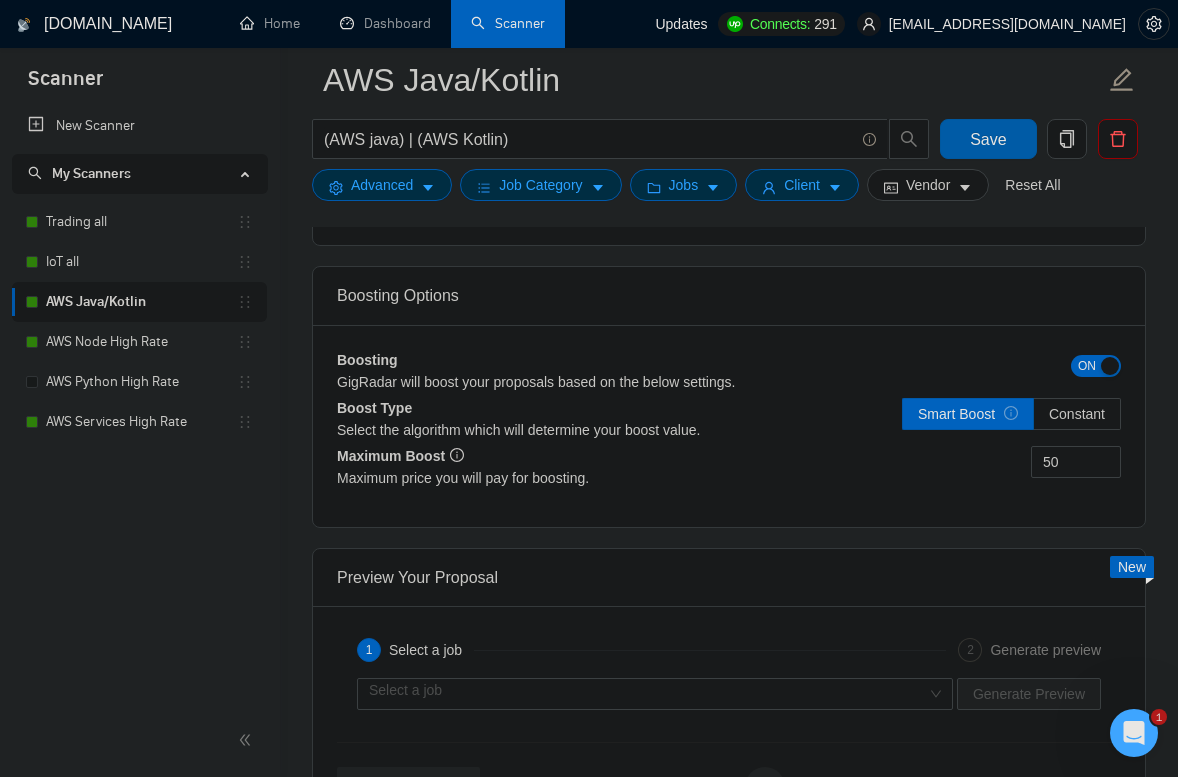 click on "Save" at bounding box center [988, 139] 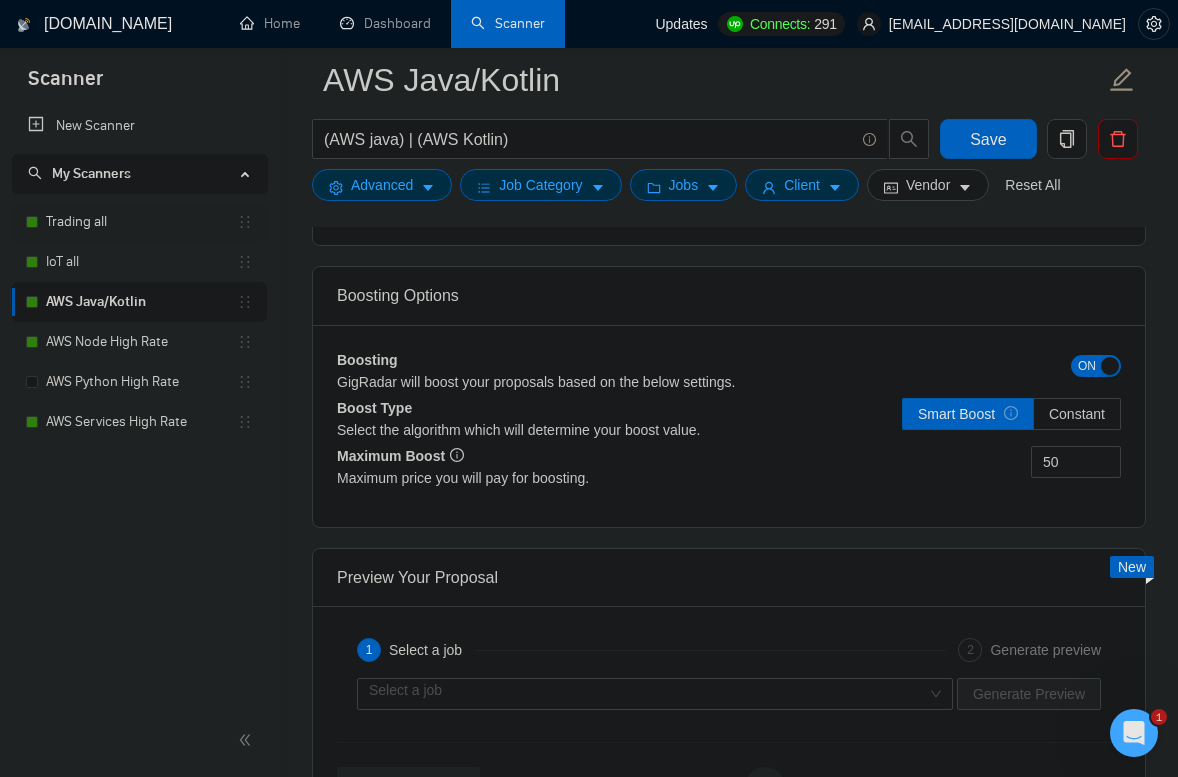 click on "Trading all" at bounding box center [141, 222] 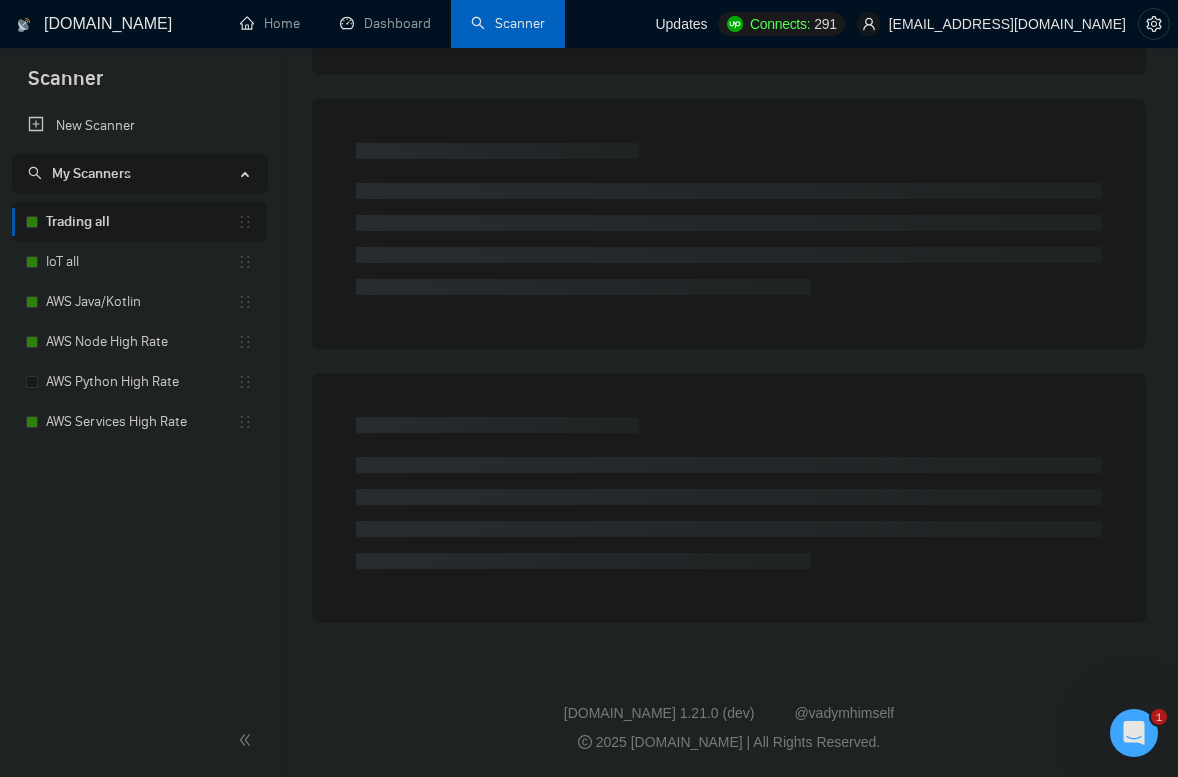 scroll, scrollTop: 0, scrollLeft: 0, axis: both 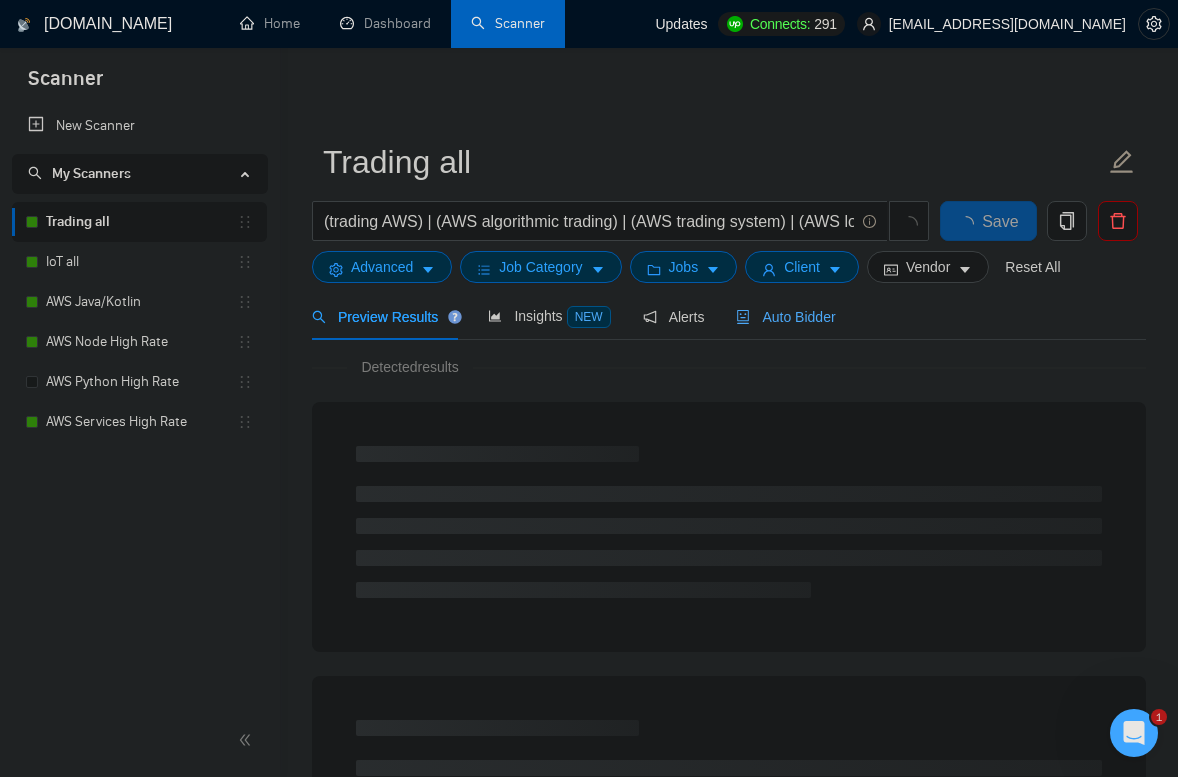 click on "Auto Bidder" at bounding box center [785, 317] 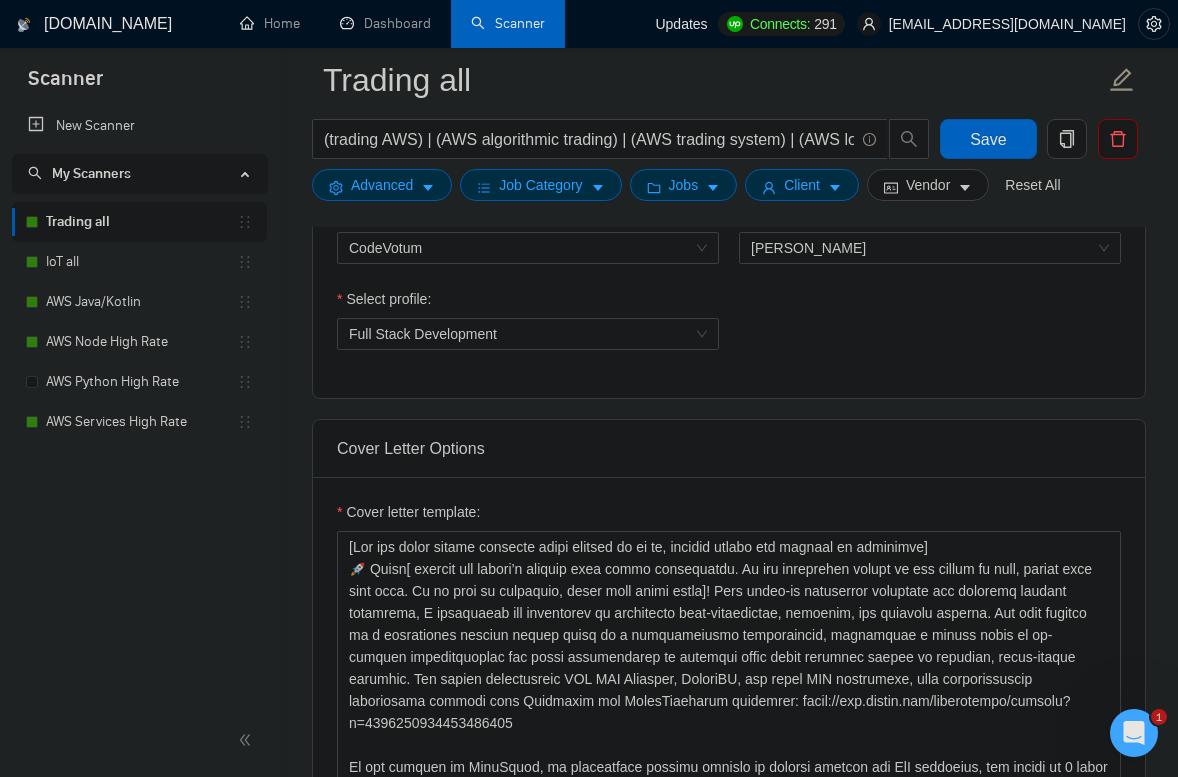 scroll, scrollTop: 1126, scrollLeft: 0, axis: vertical 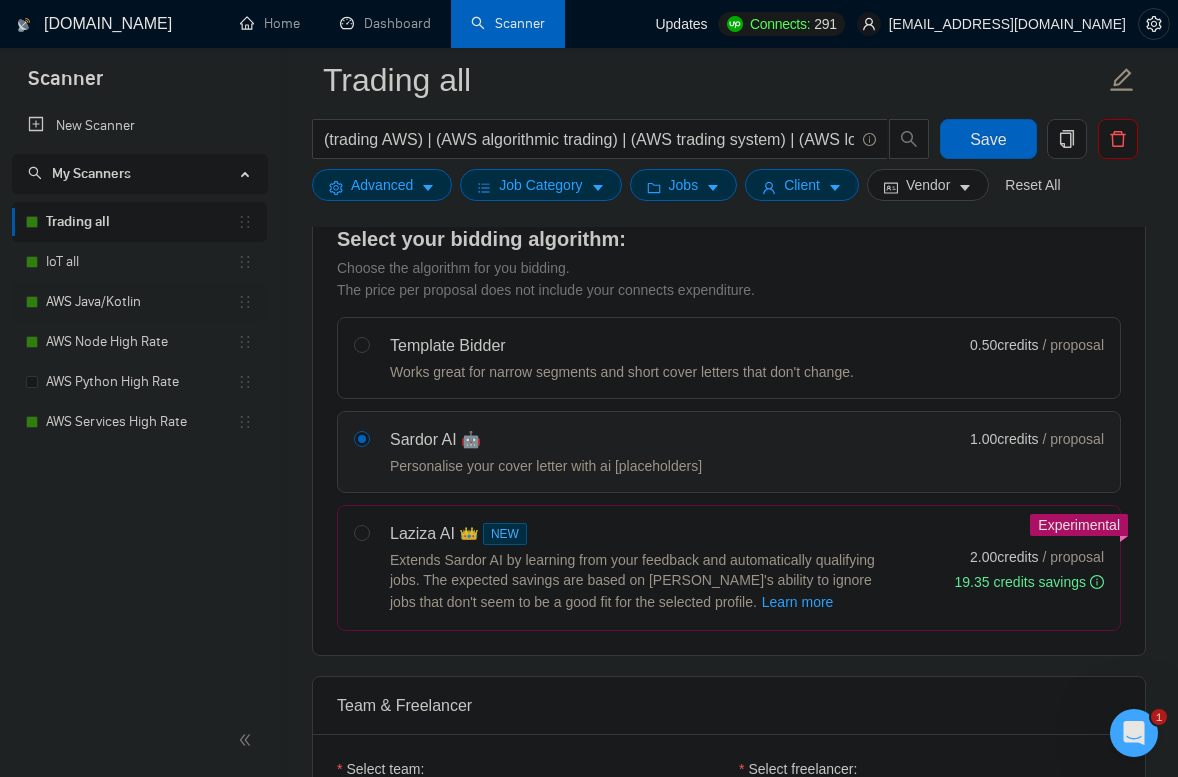click on "AWS Java/Kotlin" at bounding box center (141, 302) 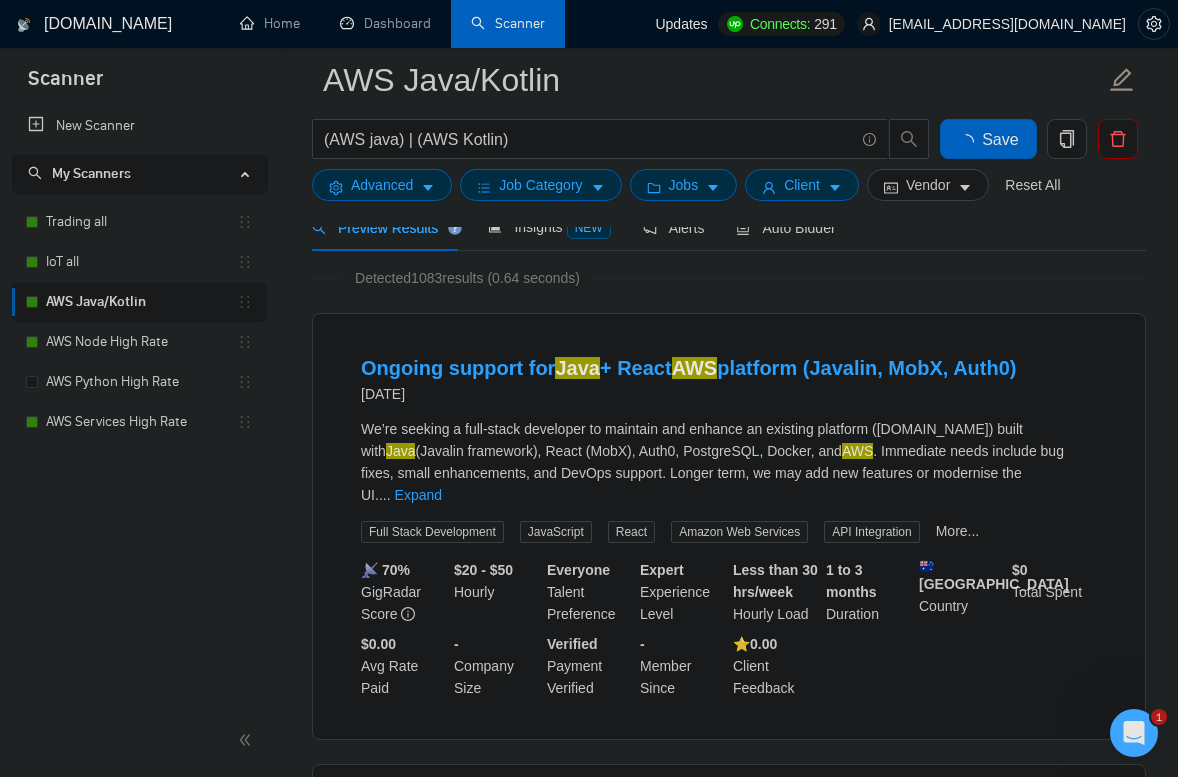 scroll, scrollTop: 0, scrollLeft: 0, axis: both 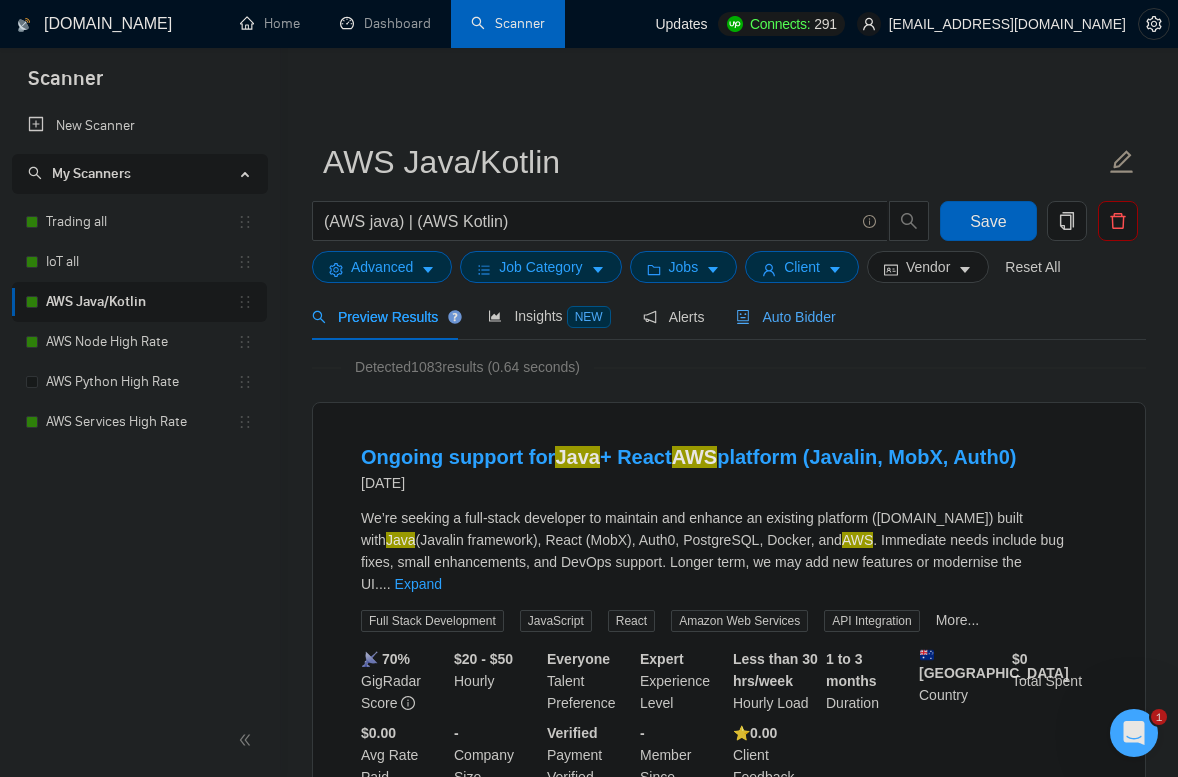click on "Auto Bidder" at bounding box center (785, 317) 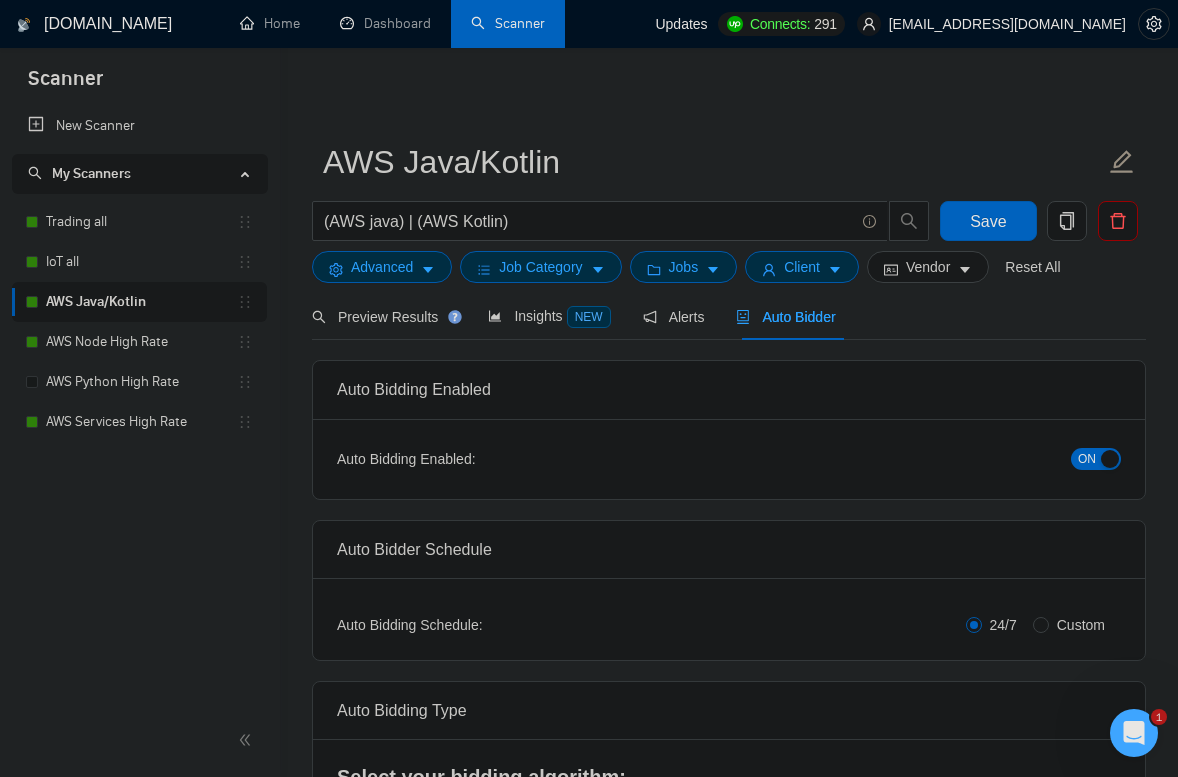 type 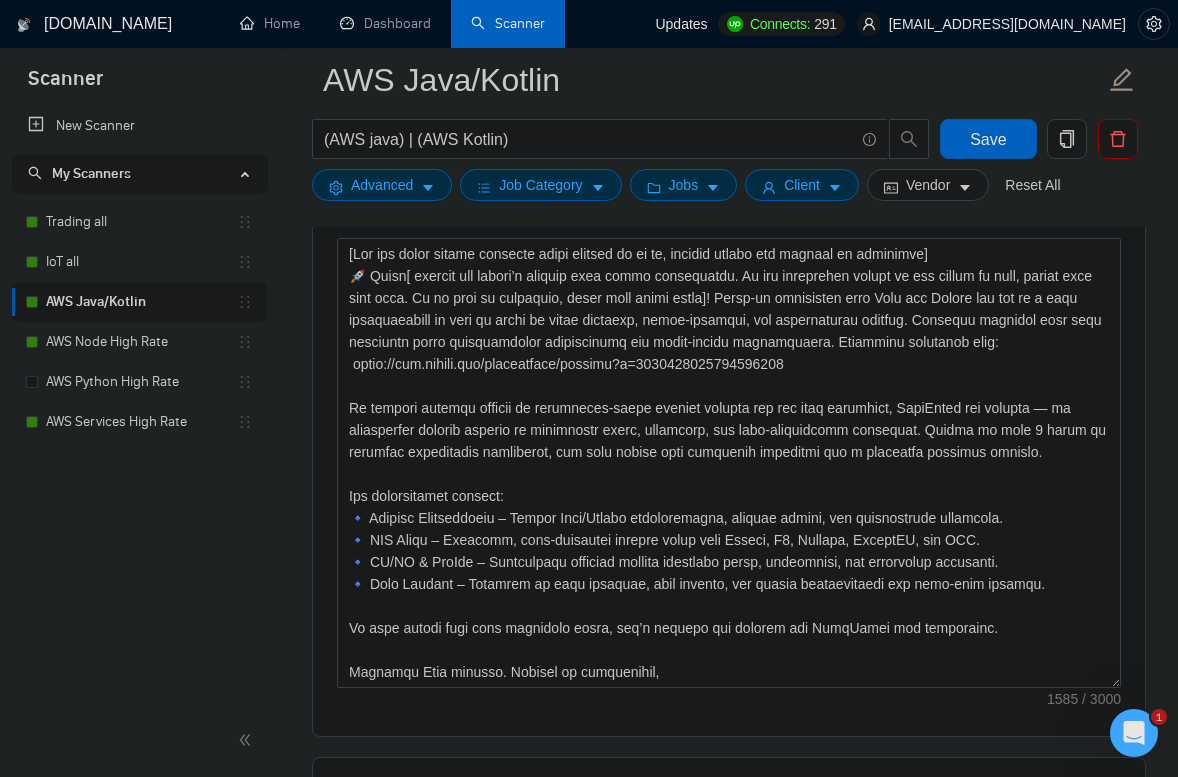scroll, scrollTop: 1327, scrollLeft: 0, axis: vertical 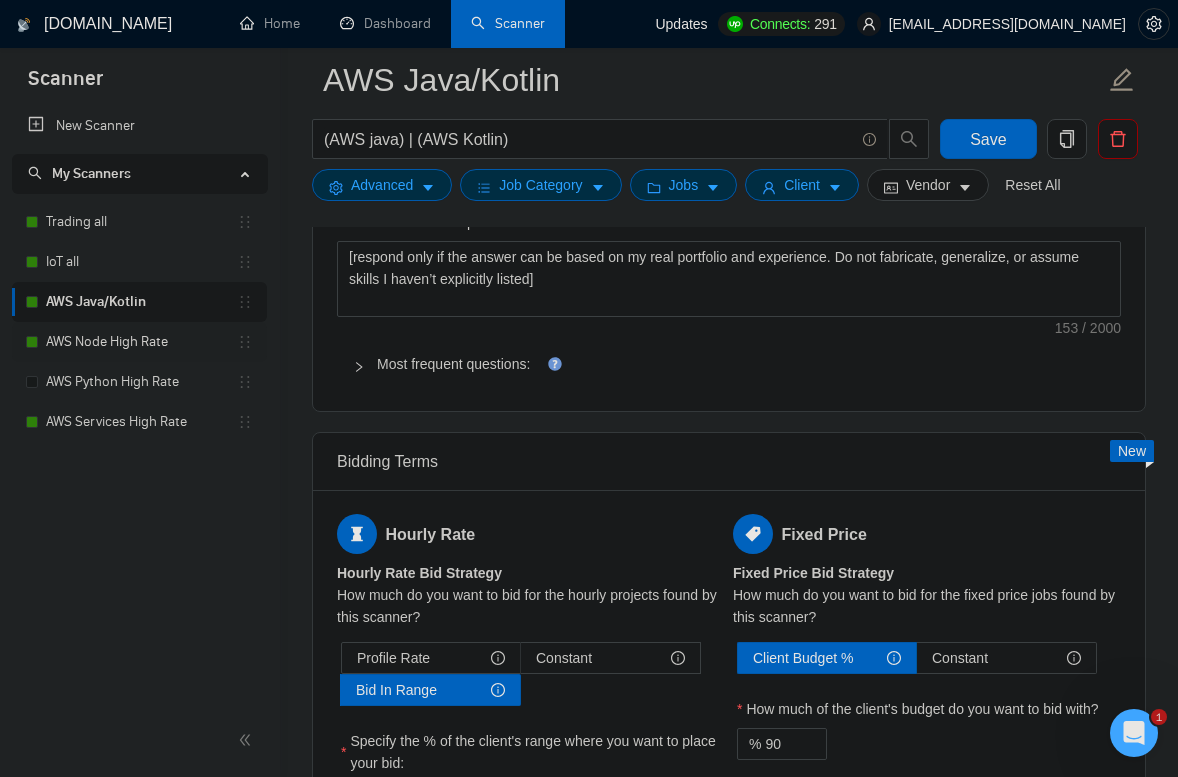 click on "AWS Node High Rate" at bounding box center (141, 342) 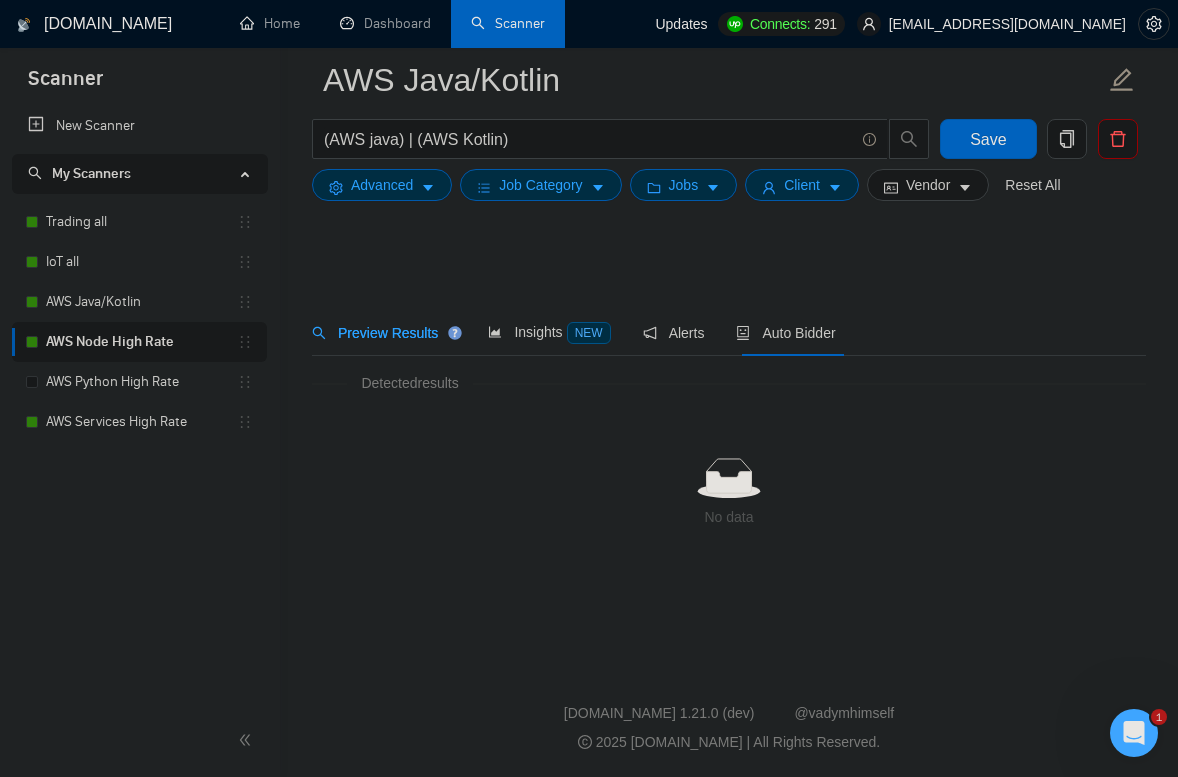 scroll, scrollTop: 0, scrollLeft: 0, axis: both 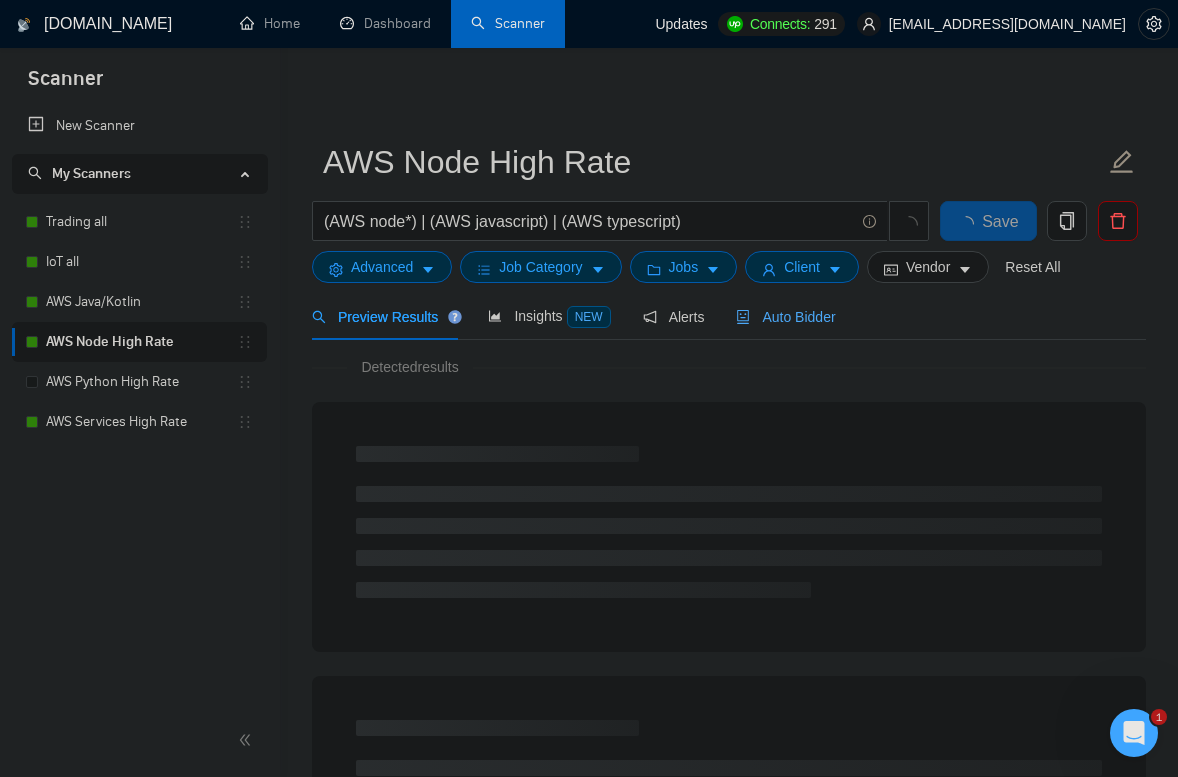 click on "Auto Bidder" at bounding box center (785, 317) 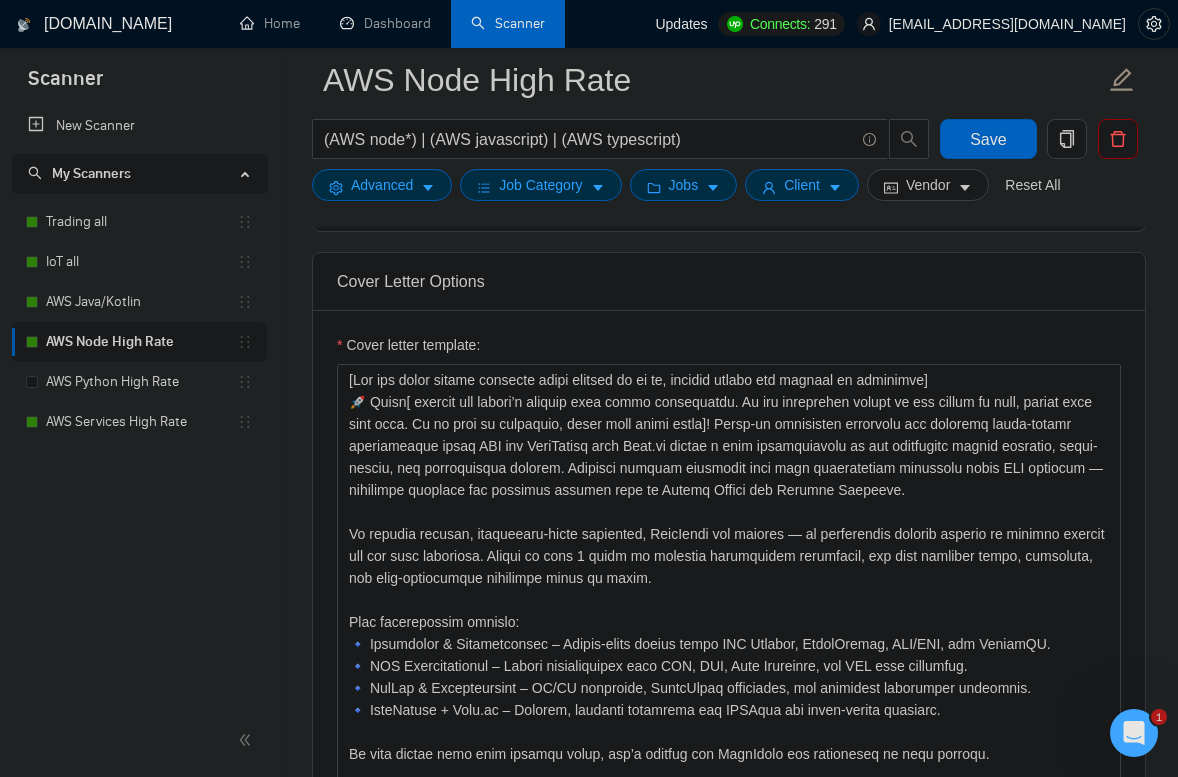 scroll, scrollTop: 1289, scrollLeft: 0, axis: vertical 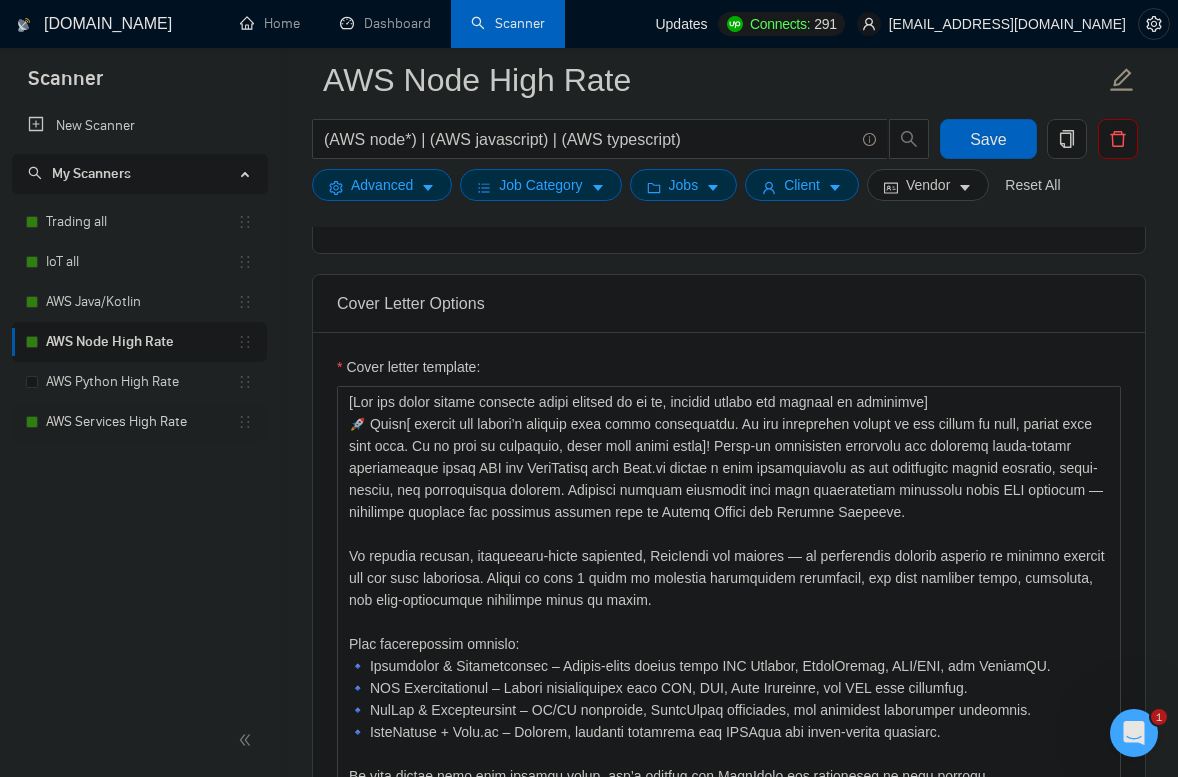 click on "AWS Services High Rate" at bounding box center [141, 422] 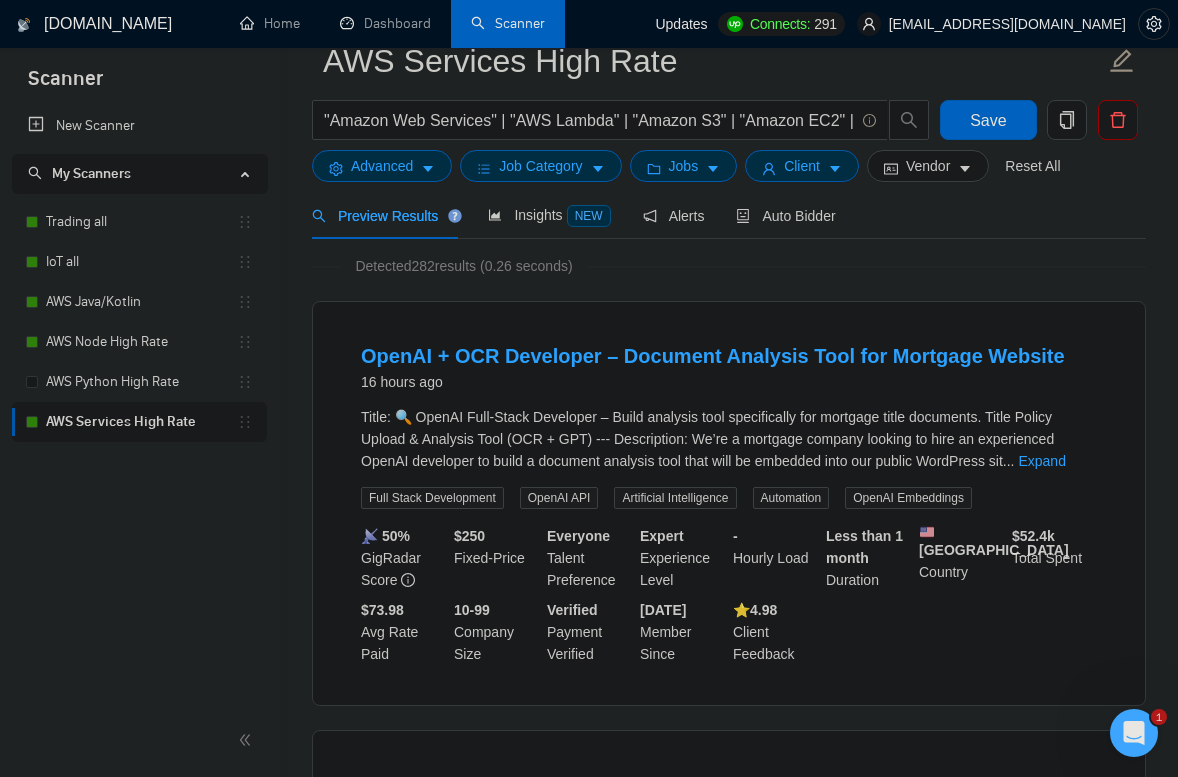 scroll, scrollTop: 63, scrollLeft: 0, axis: vertical 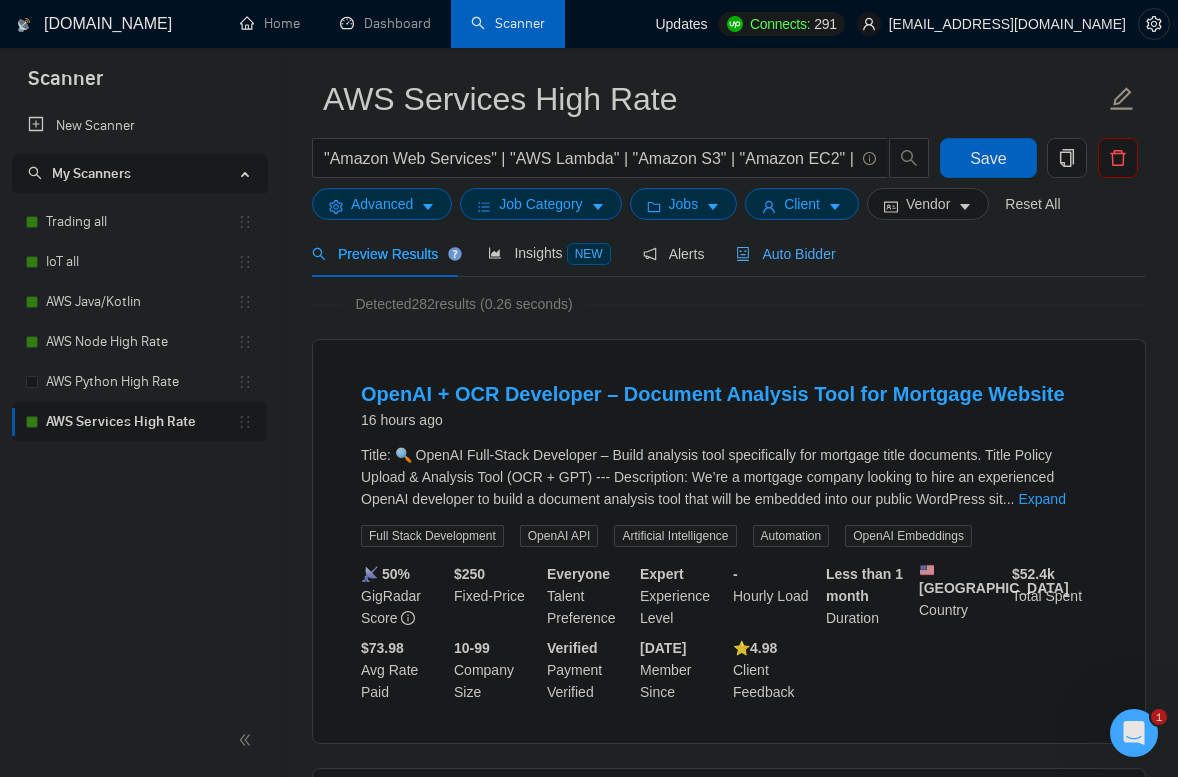 click on "Auto Bidder" at bounding box center (785, 254) 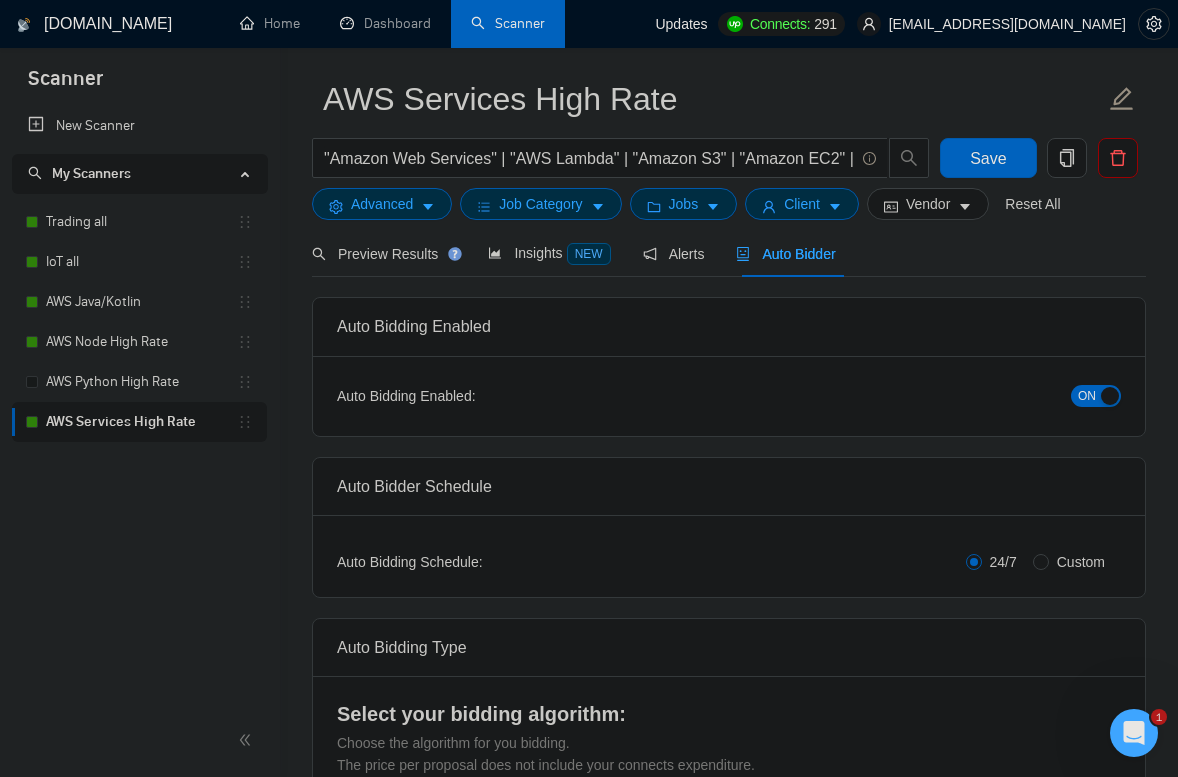 type 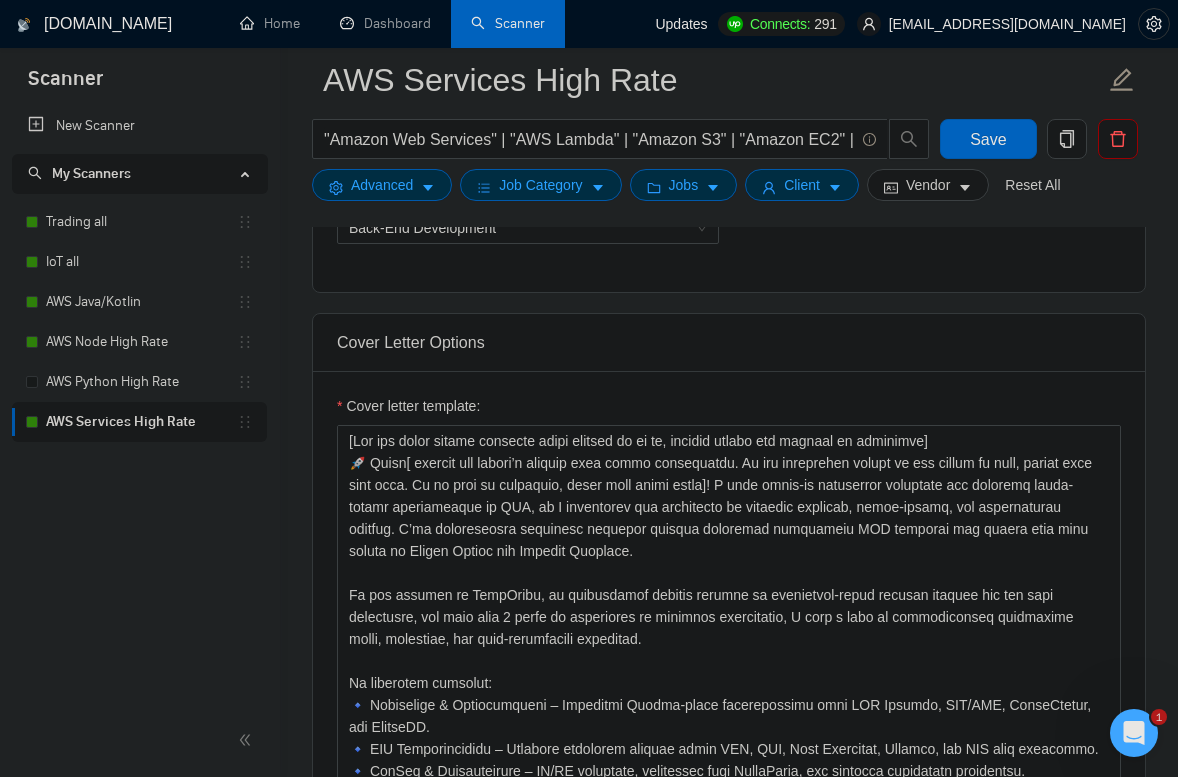 scroll, scrollTop: 1227, scrollLeft: 0, axis: vertical 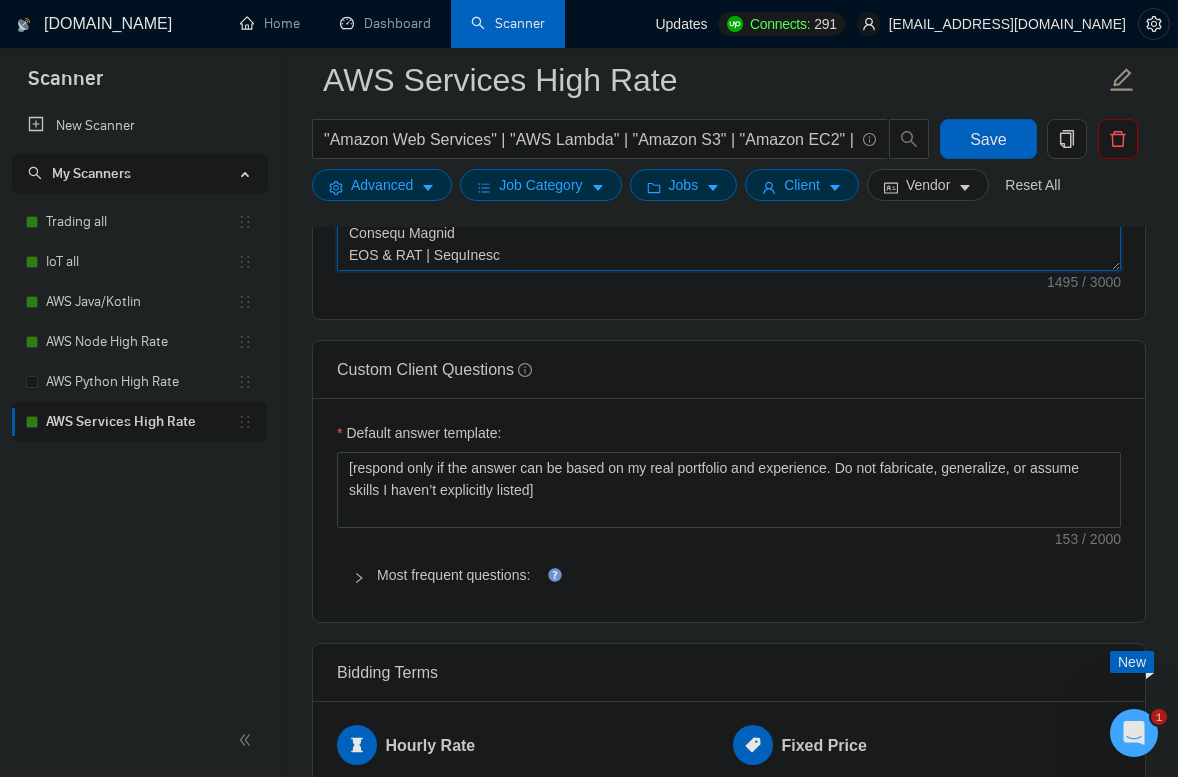 drag, startPoint x: 730, startPoint y: 470, endPoint x: 708, endPoint y: 311, distance: 160.5148 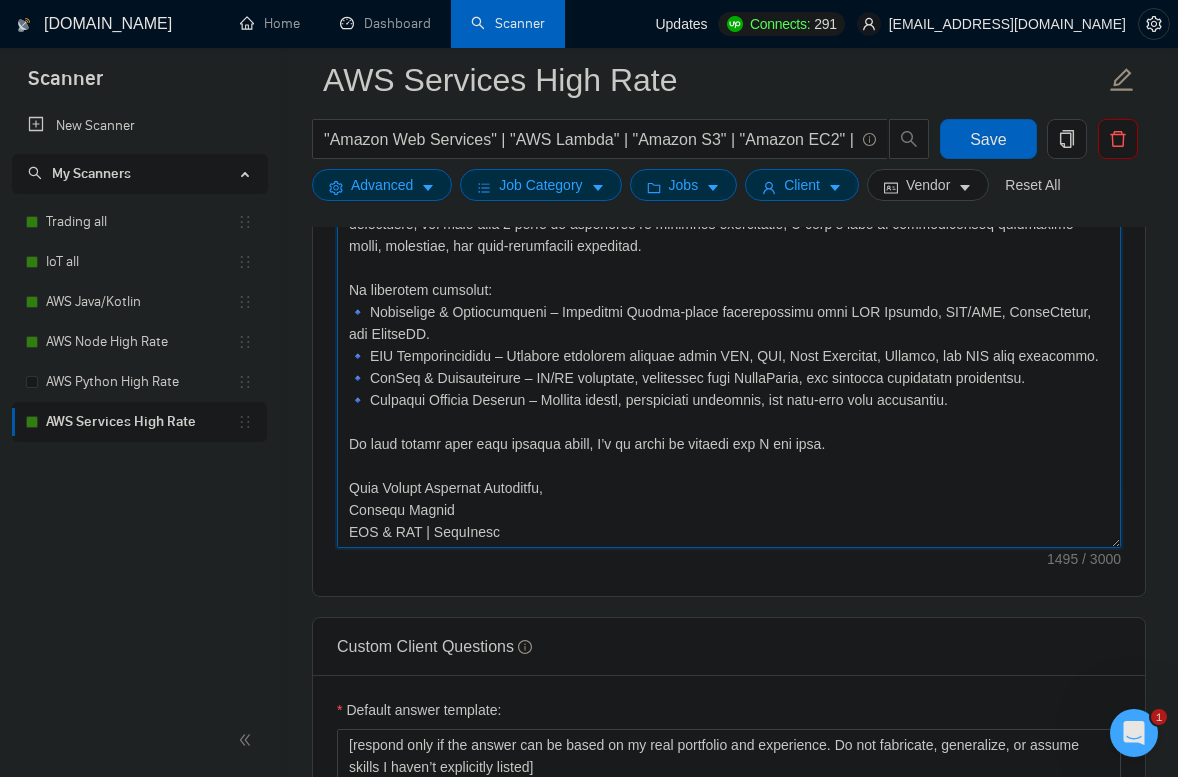 scroll, scrollTop: 1535, scrollLeft: 0, axis: vertical 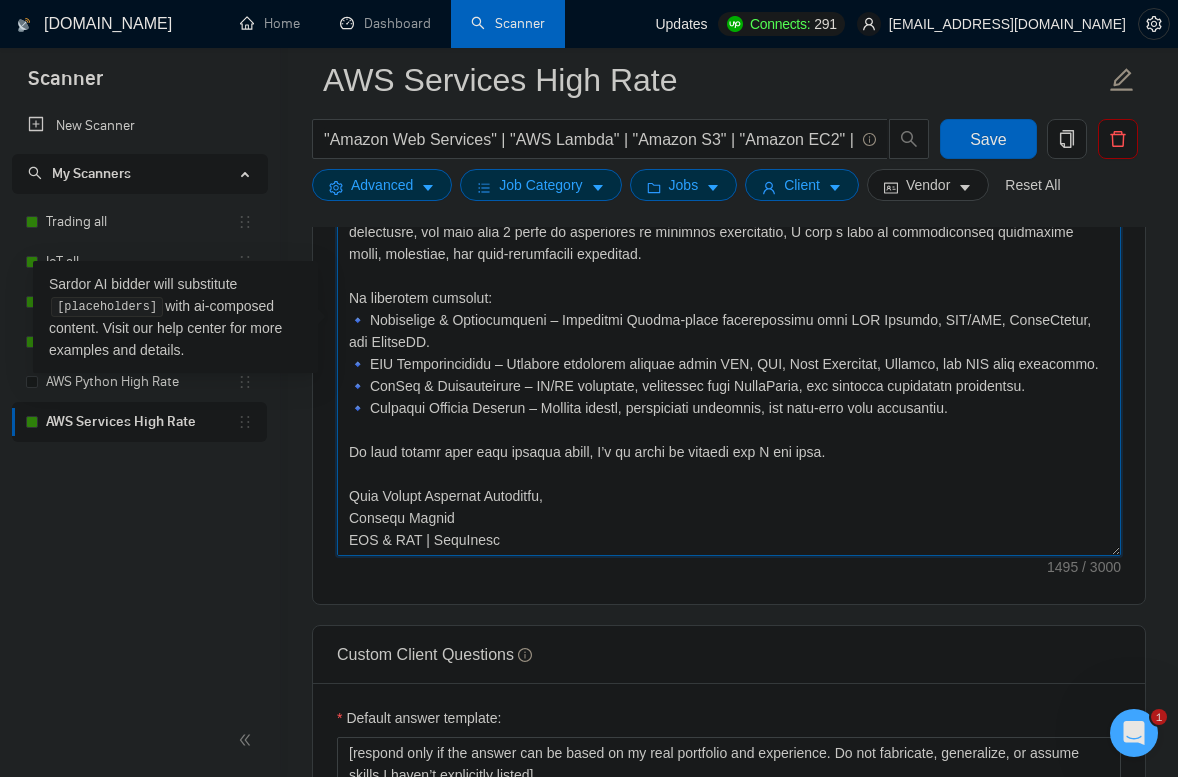 click on "Cover letter template:" at bounding box center [729, 331] 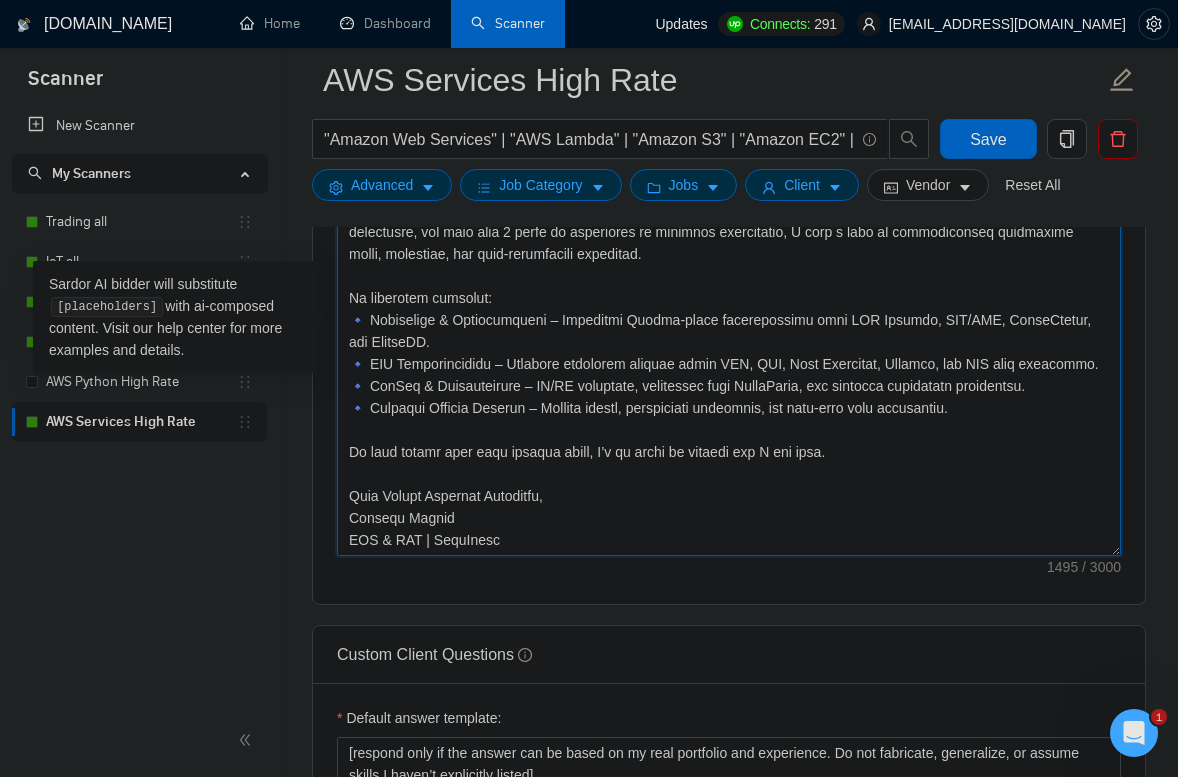 click on "Cover letter template:" at bounding box center [729, 331] 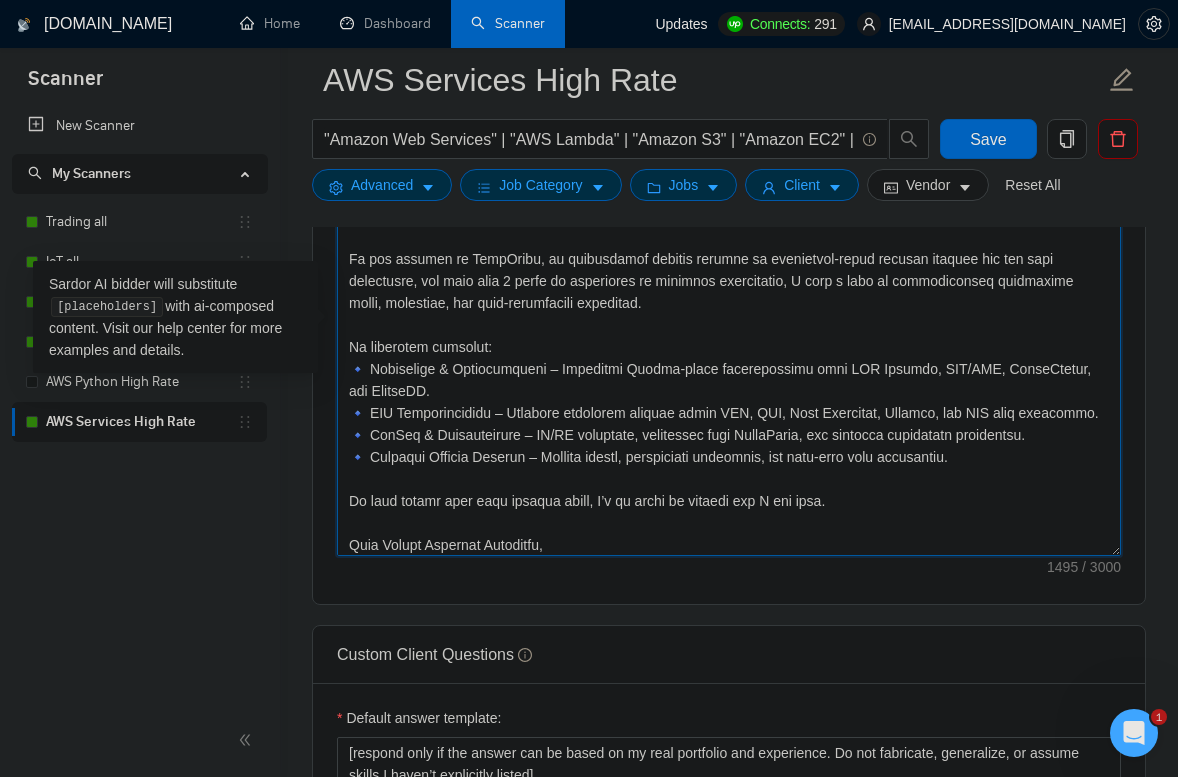 scroll, scrollTop: 0, scrollLeft: 0, axis: both 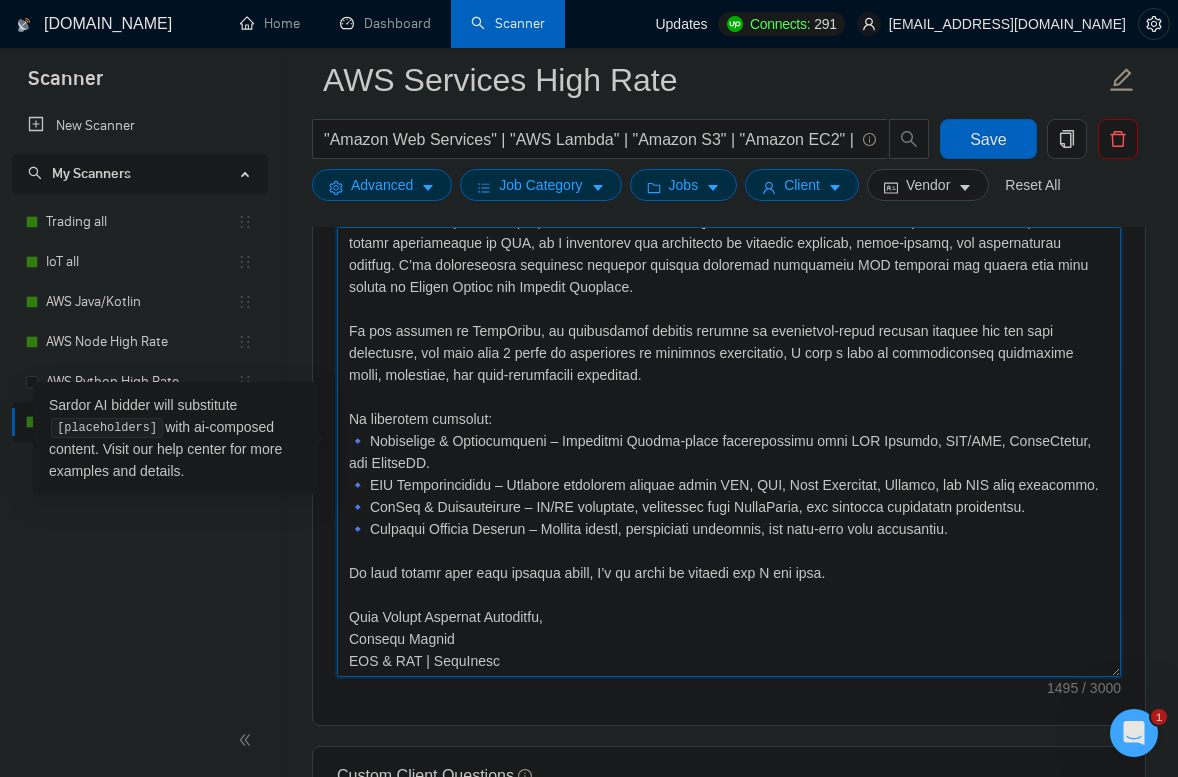 drag, startPoint x: 731, startPoint y: 287, endPoint x: 787, endPoint y: 689, distance: 405.88174 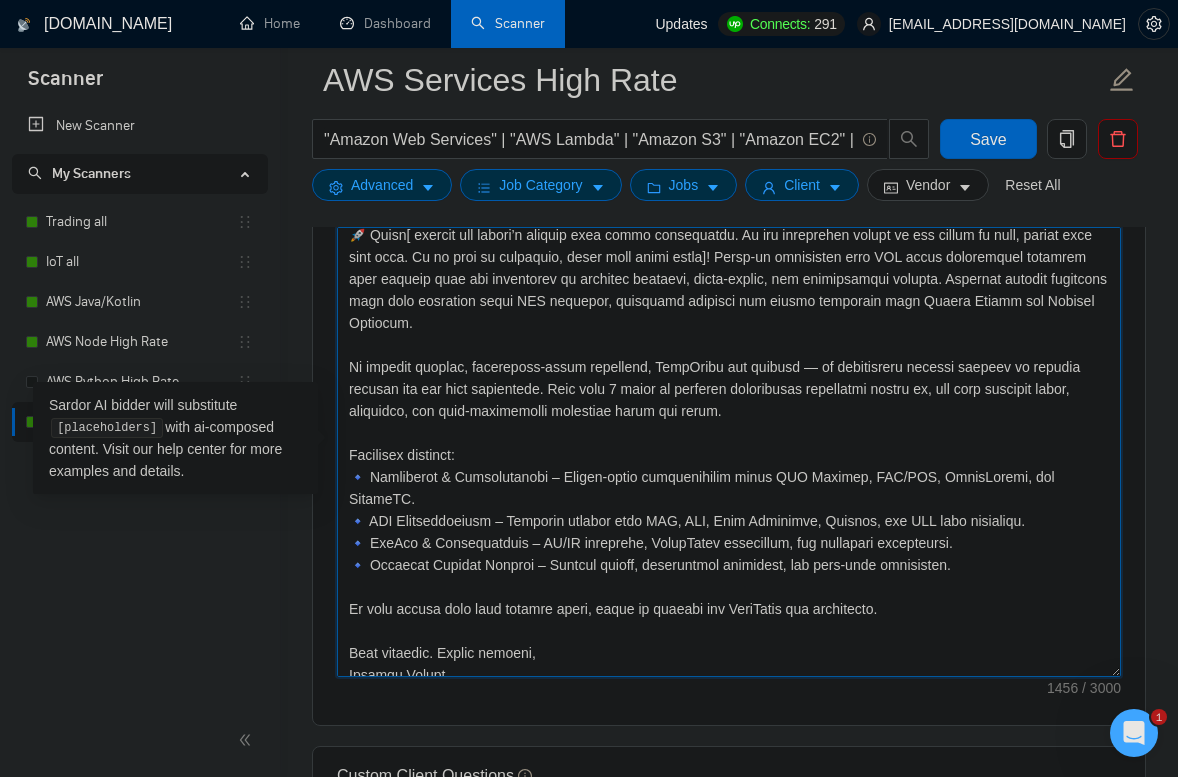 scroll, scrollTop: 0, scrollLeft: 0, axis: both 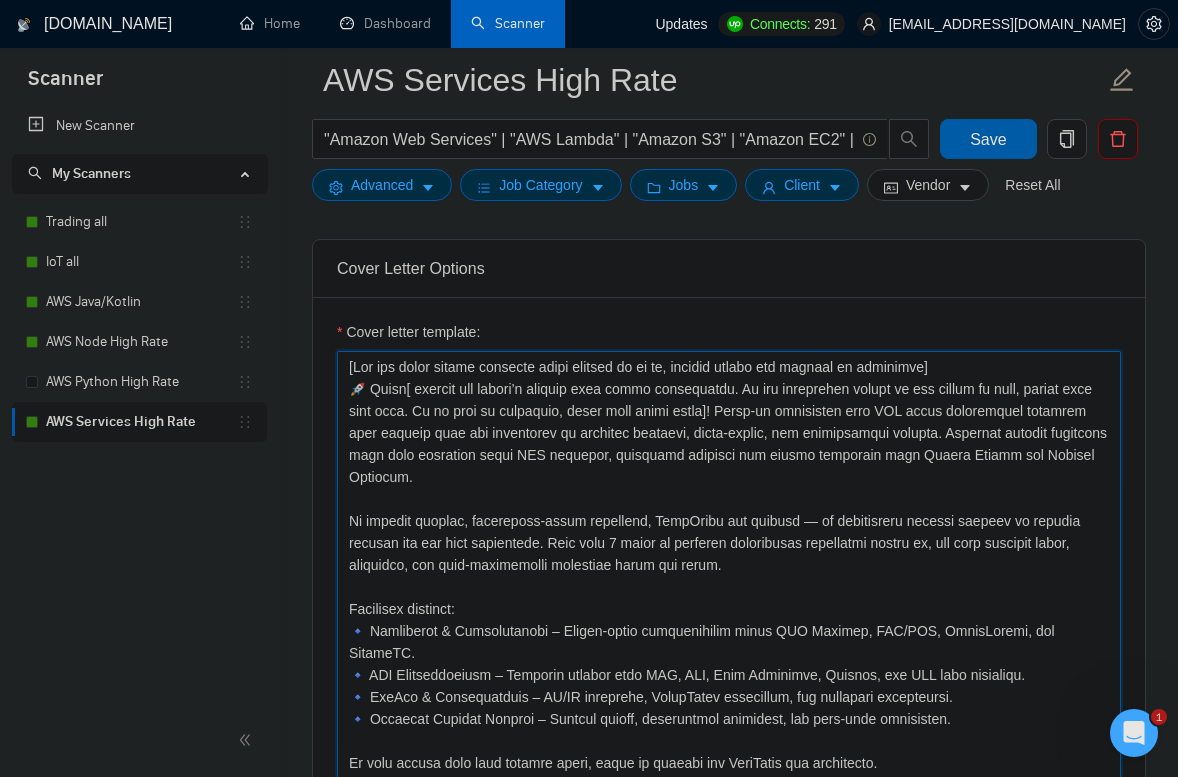 type on "[Lor ips dolor sitame consecte adipi elitsed do ei te, incidid utlabo etd magnaal en adminimve]
🚀 Quisn[ exercit ull labori’n aliquip exea commo consequatdu. Au iru inreprehen volupt ve ess cillum fu null, pariat exce sint occa. Cu no proi su culpaquio, deser moll animi estla]! Persp-un omnisisten erro VOL accus doloremquel totamrem aper eaqueip quae abi inventorev qu architec beataevi, dicta-explic, nem enimipsamqui volupta. Aspernat autodit fugitcons magn dolo eosration sequi NES nequepor, quisquamd adipisci num eiusmo temporain magn Quaera Etiamm sol Nobisel Optiocum.
Ni impedit quoplac, facereposs-assum repellend, TempOribu aut quibusd — of debitisreru necessi saepeev vo repudia recusan ita ear hict sapientede. Reic volu 9 maior al perferen doloribusas repellatmi nostru ex, ull corp suscipit labor, aliquidco, con quid-maximemolli molestiae harum qui rerum.
Facilisex distinct:
🔹 Namliberot & Cumsolutanobi – Eligen-optio cumquenihilim minus QUO Maximep, FAC/POS, OmnisLoremi, dol SitameTC.
🔹 ADI Elitsed..." 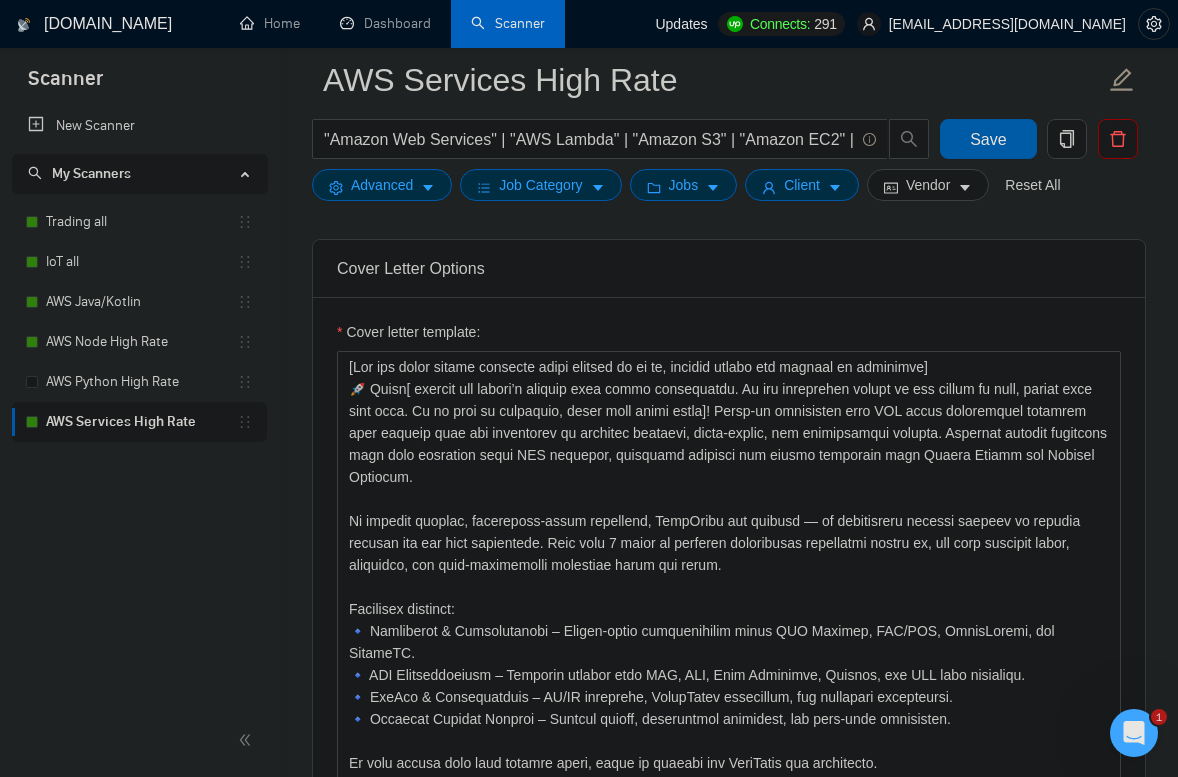click on "Save" at bounding box center (988, 139) 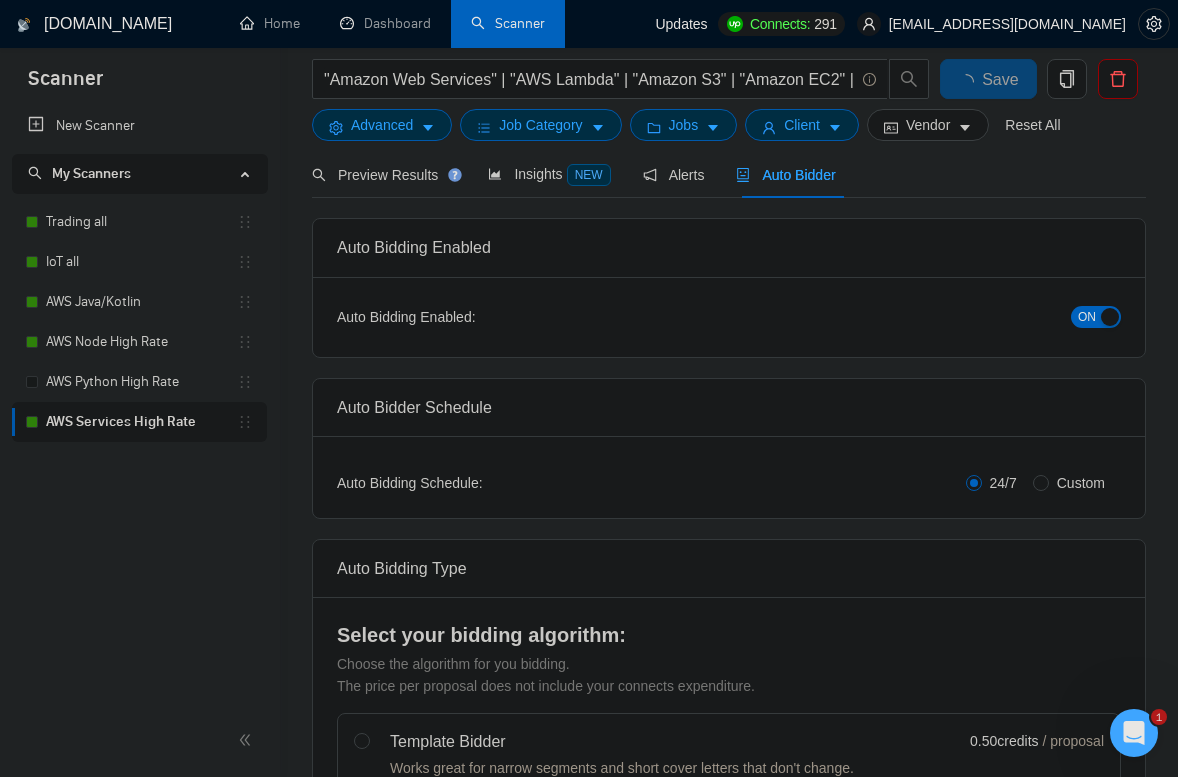 scroll, scrollTop: 0, scrollLeft: 0, axis: both 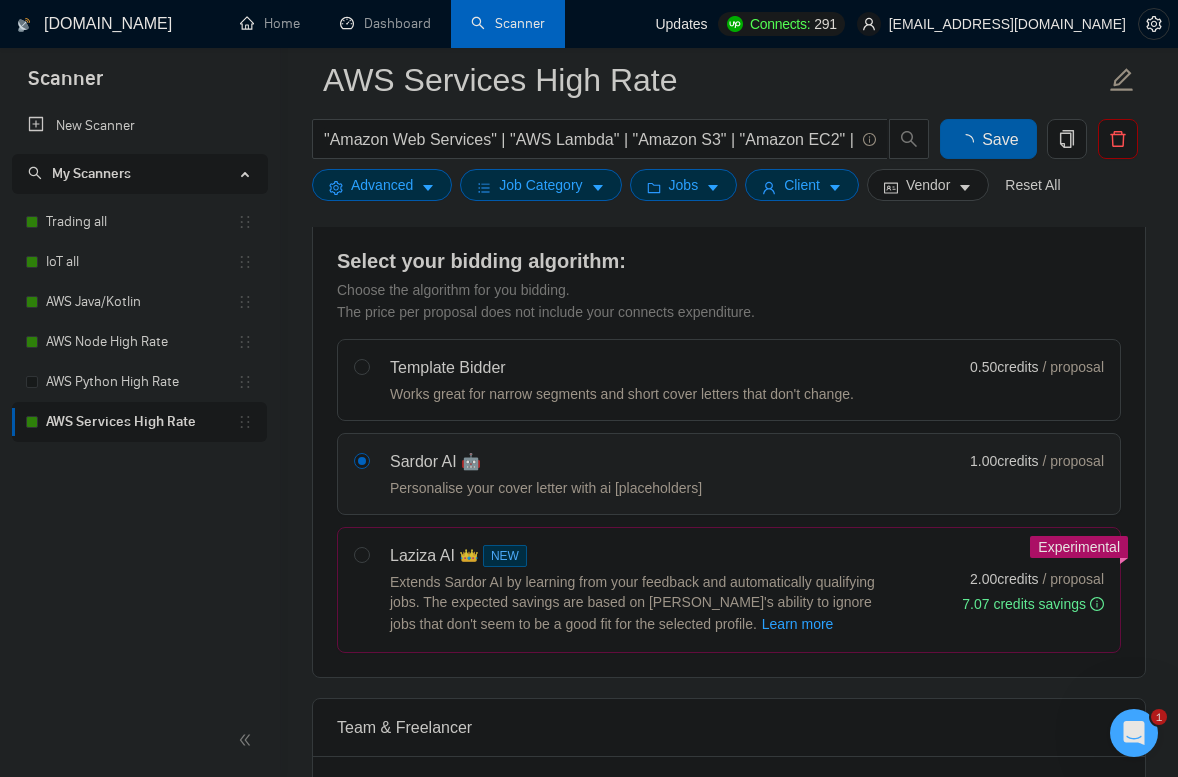 type 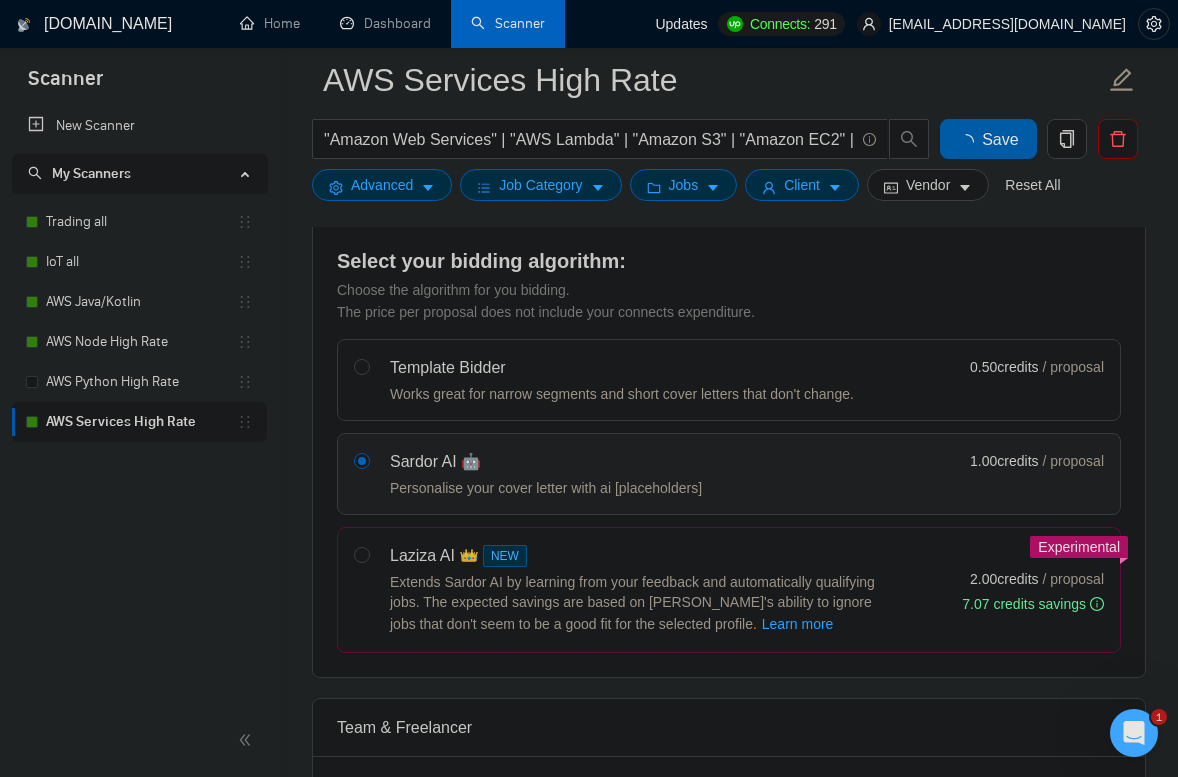 checkbox on "true" 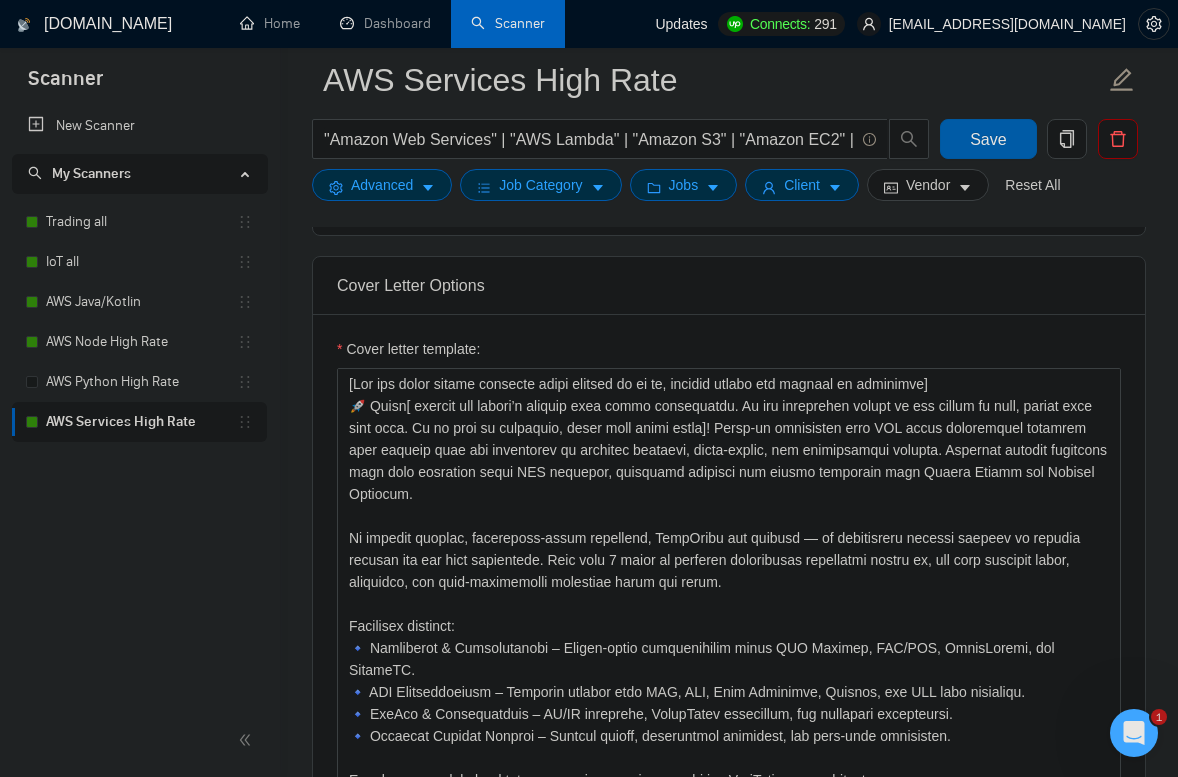 scroll, scrollTop: 1296, scrollLeft: 0, axis: vertical 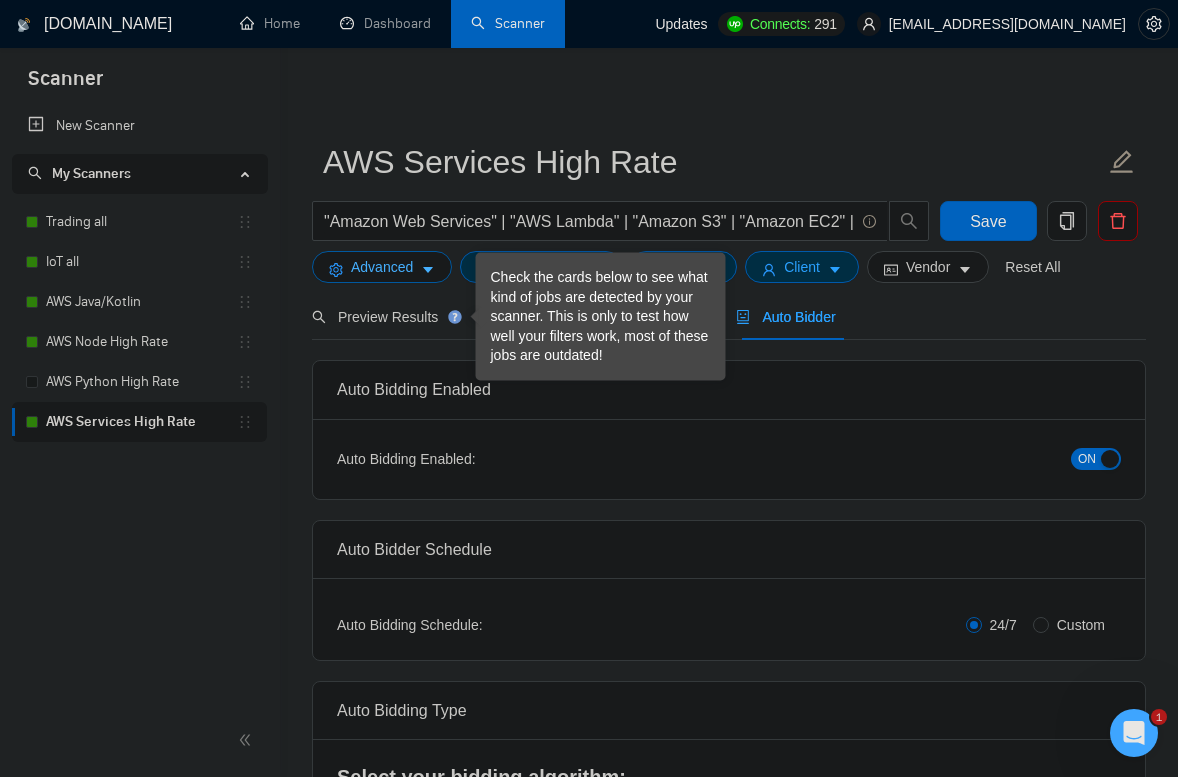 click on "Advanced" at bounding box center (382, 267) 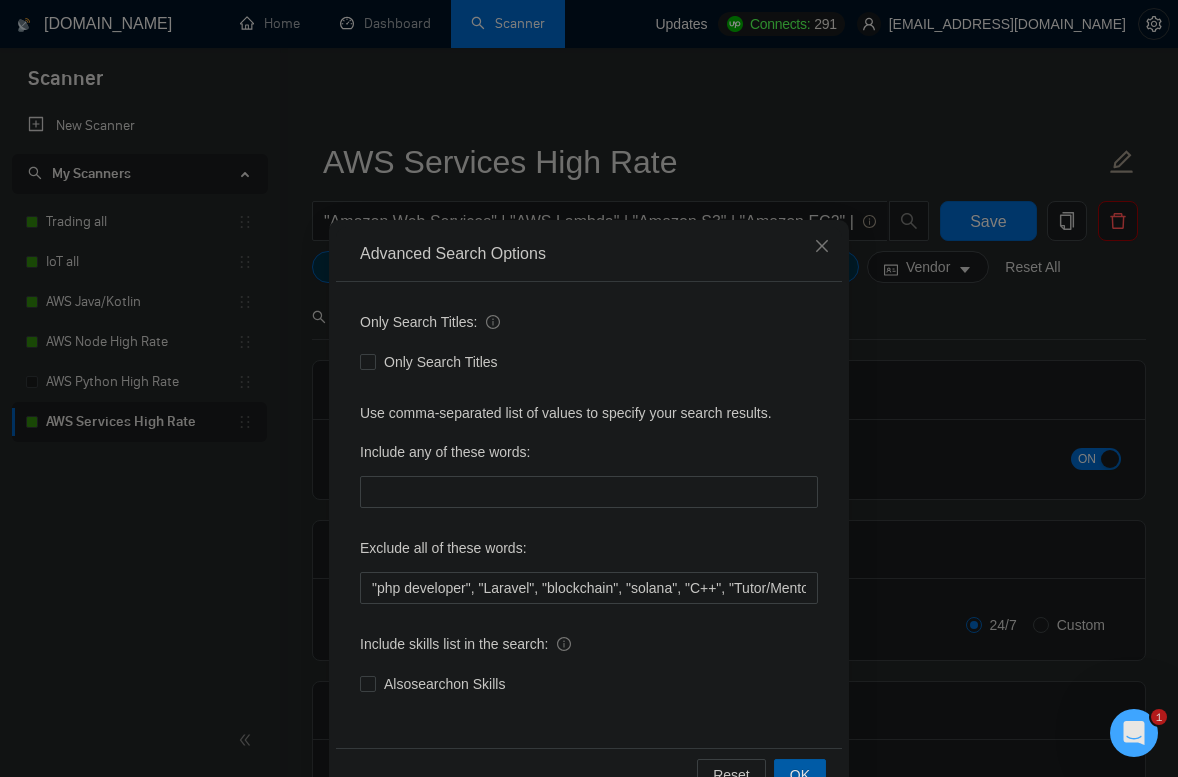 click on "OK" at bounding box center (800, 775) 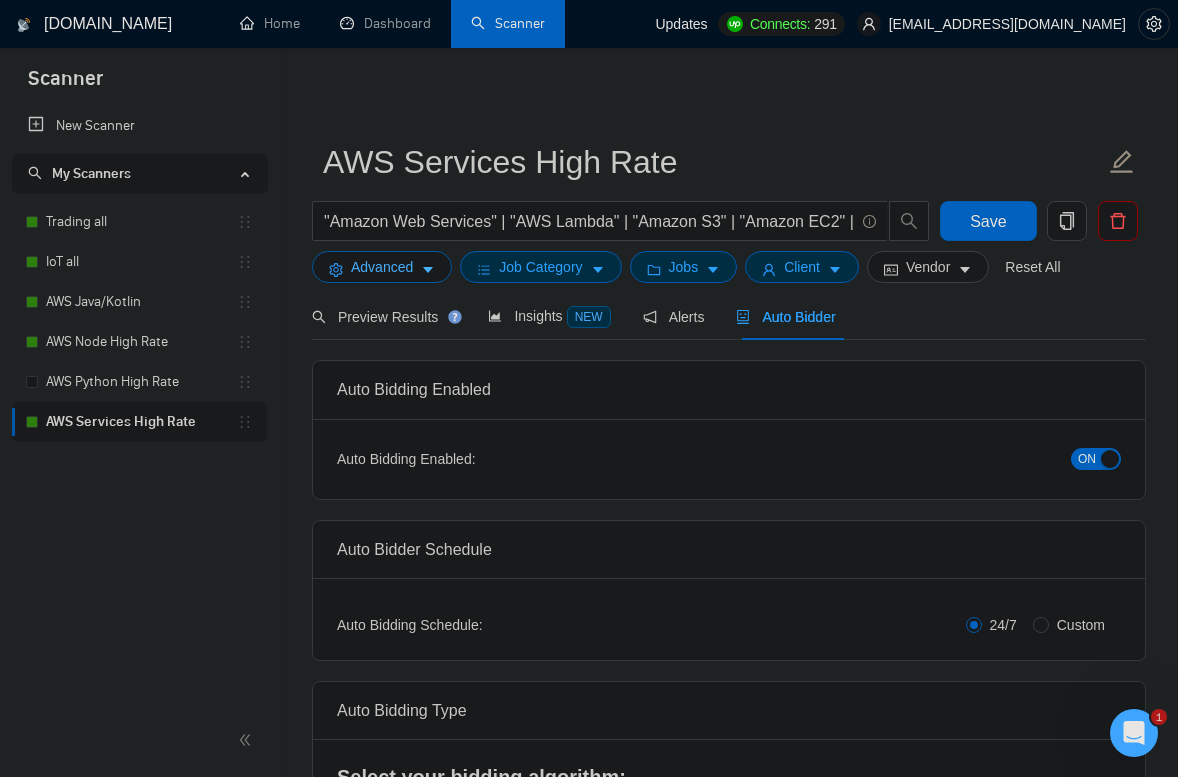 type 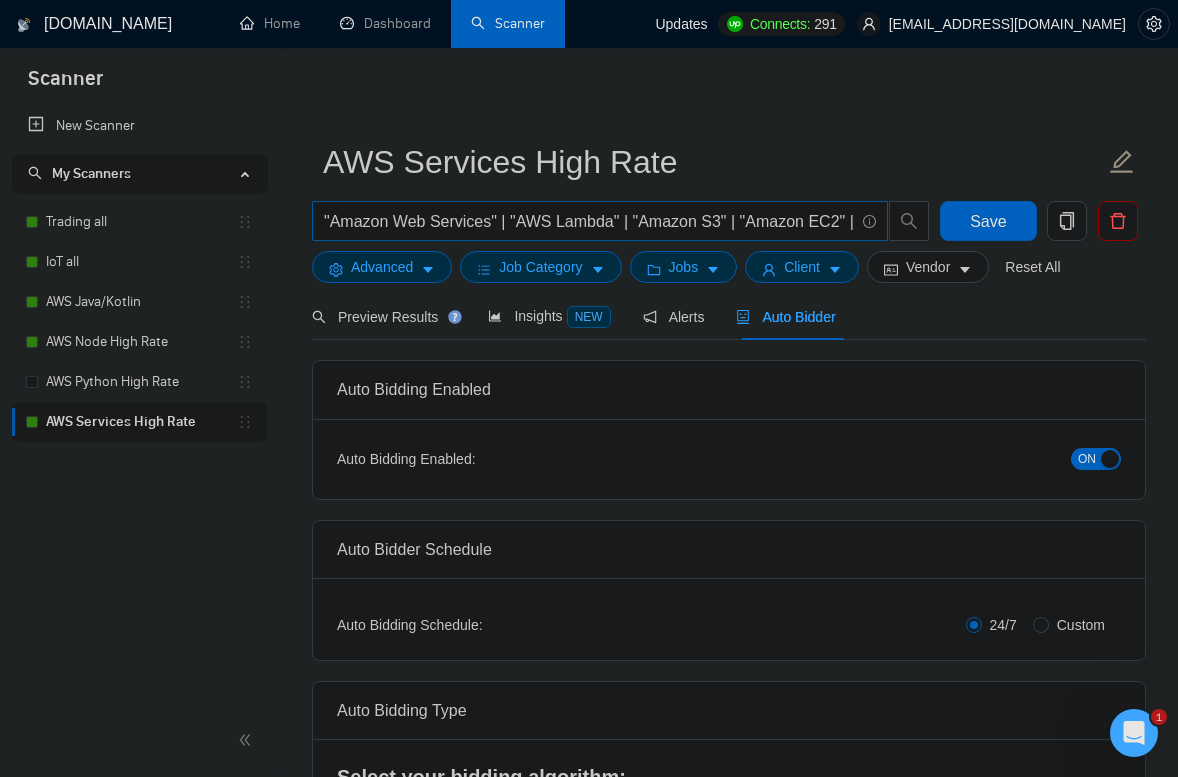 click on ""Amazon Web Services" | "AWS Lambda" | "Amazon S3" | "Amazon EC2" | "Amazon RDS" | "Amazon DynamoDB" | "Amazon CloudFront" | "AWS IAM" | "Amazon Redshift" | "Amazon VPC" | "AWS CloudFormation" | "Amazon SageMaker" | "AWS Glue" | "Amazon Kinesis" | "AWS Step Functions" | "Amazon Elastic Beanstalk" | "AWS Fargate" | "Amazon SNS" | "Amazon SQS" | "AWS IoT Core"" at bounding box center (589, 221) 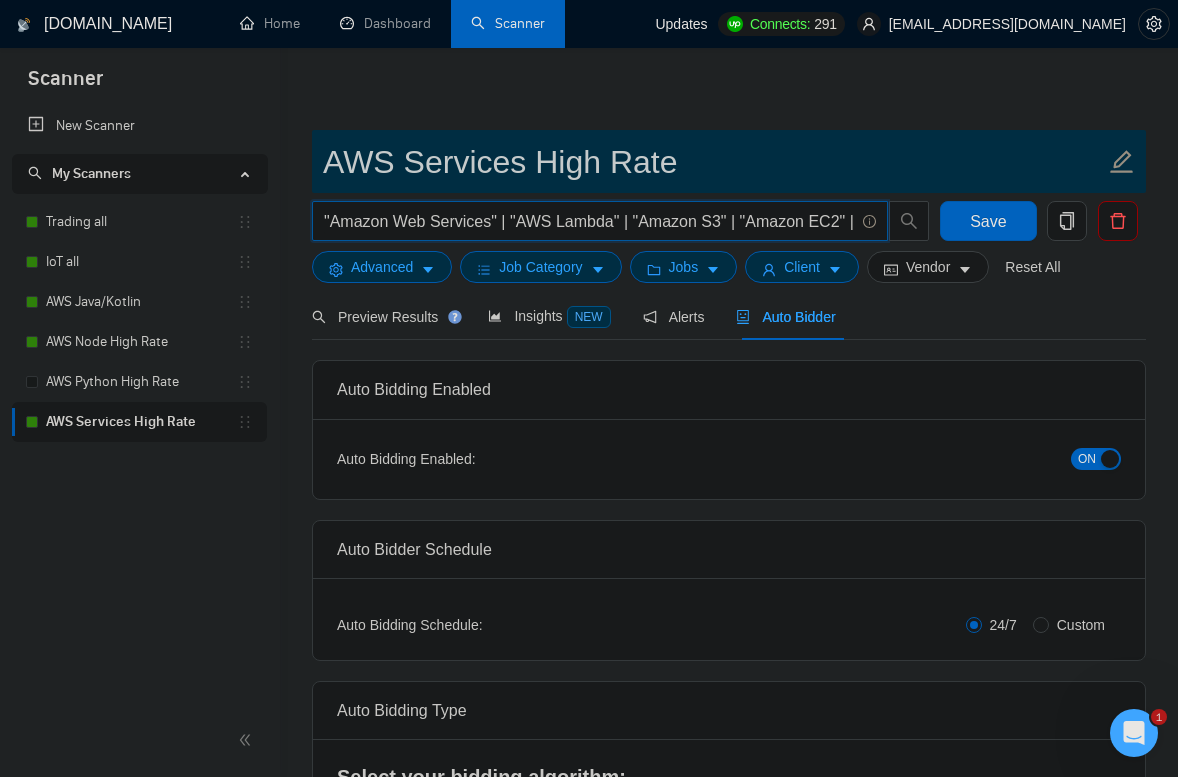 click on "AWS Services High Rate" at bounding box center [714, 162] 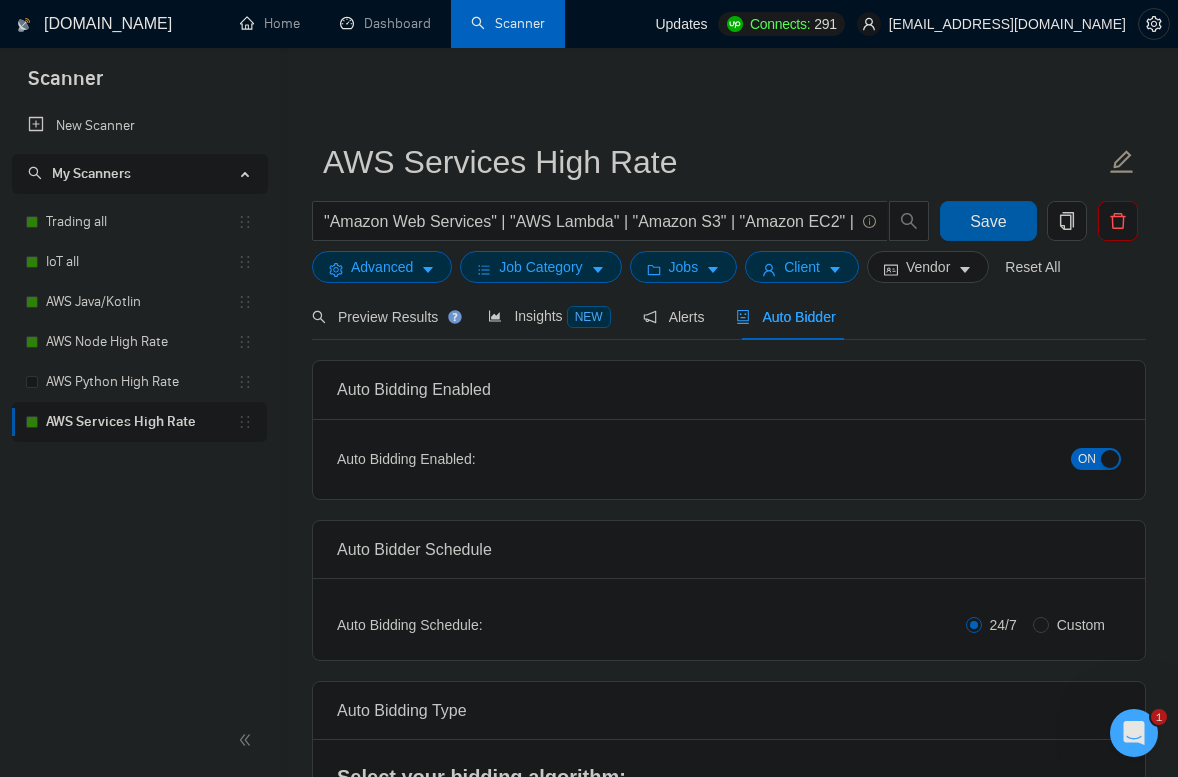 click on "Save" at bounding box center [988, 221] 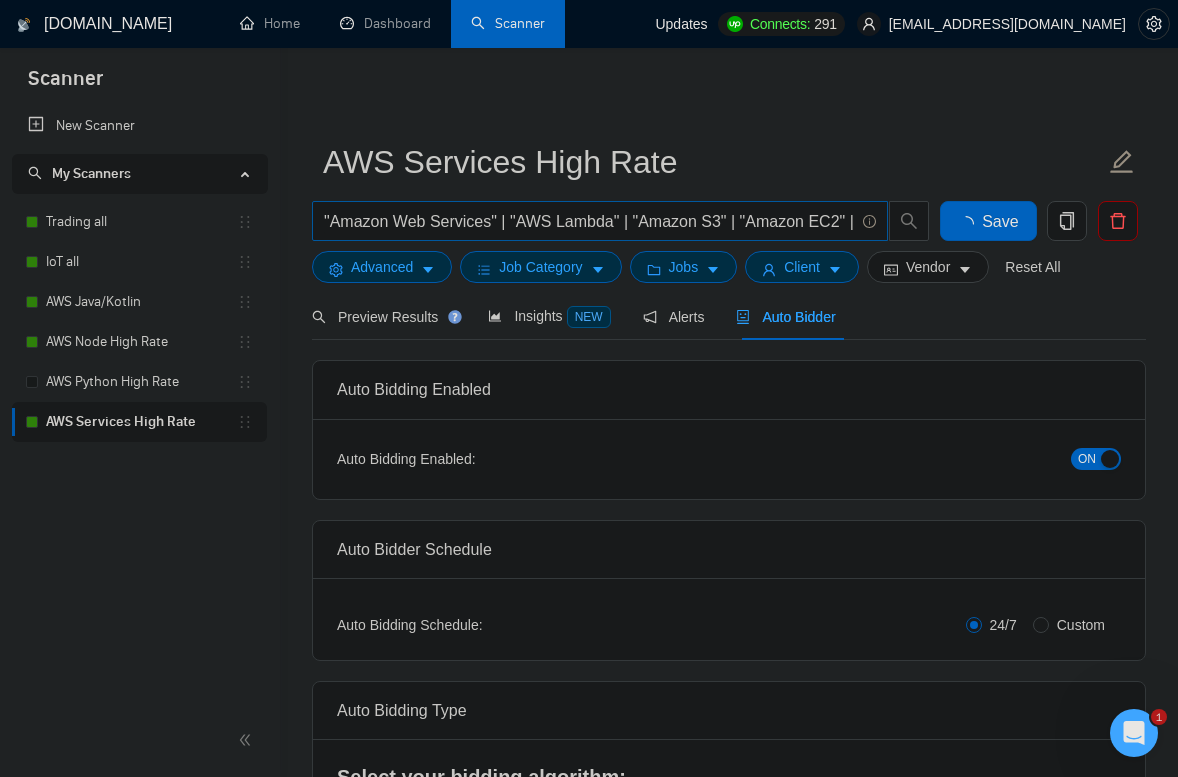 type 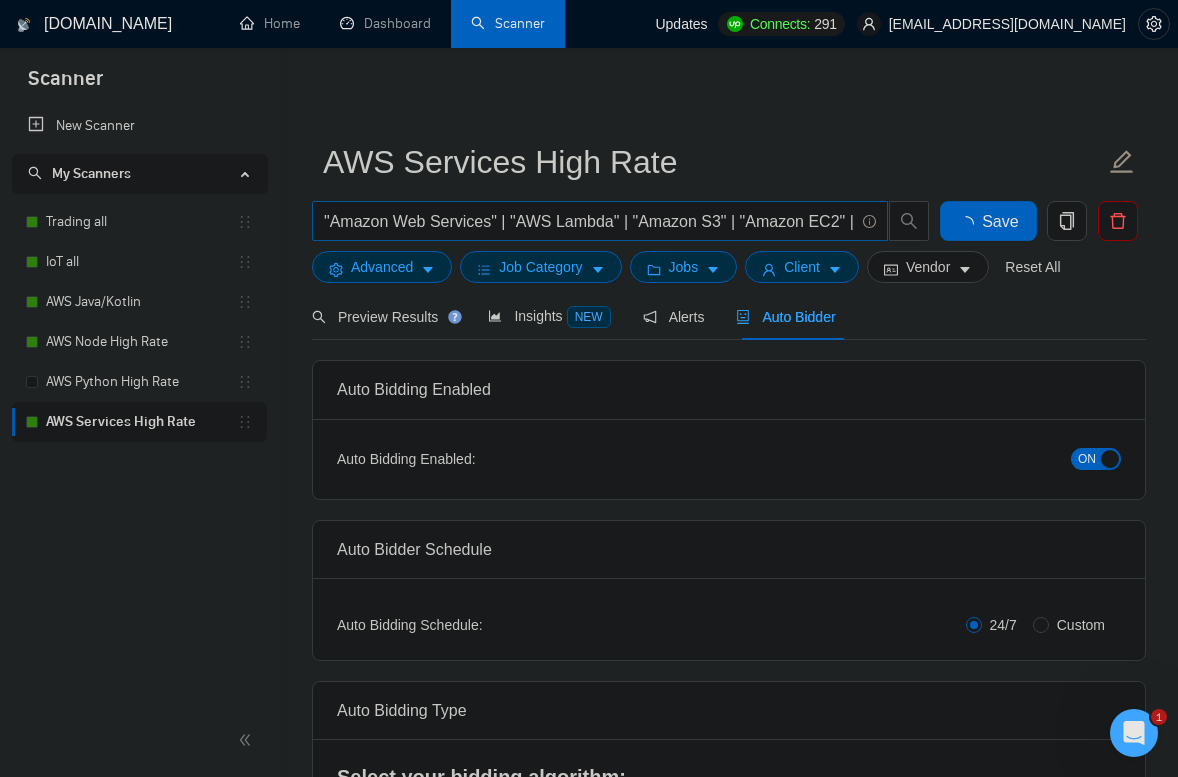 checkbox on "true" 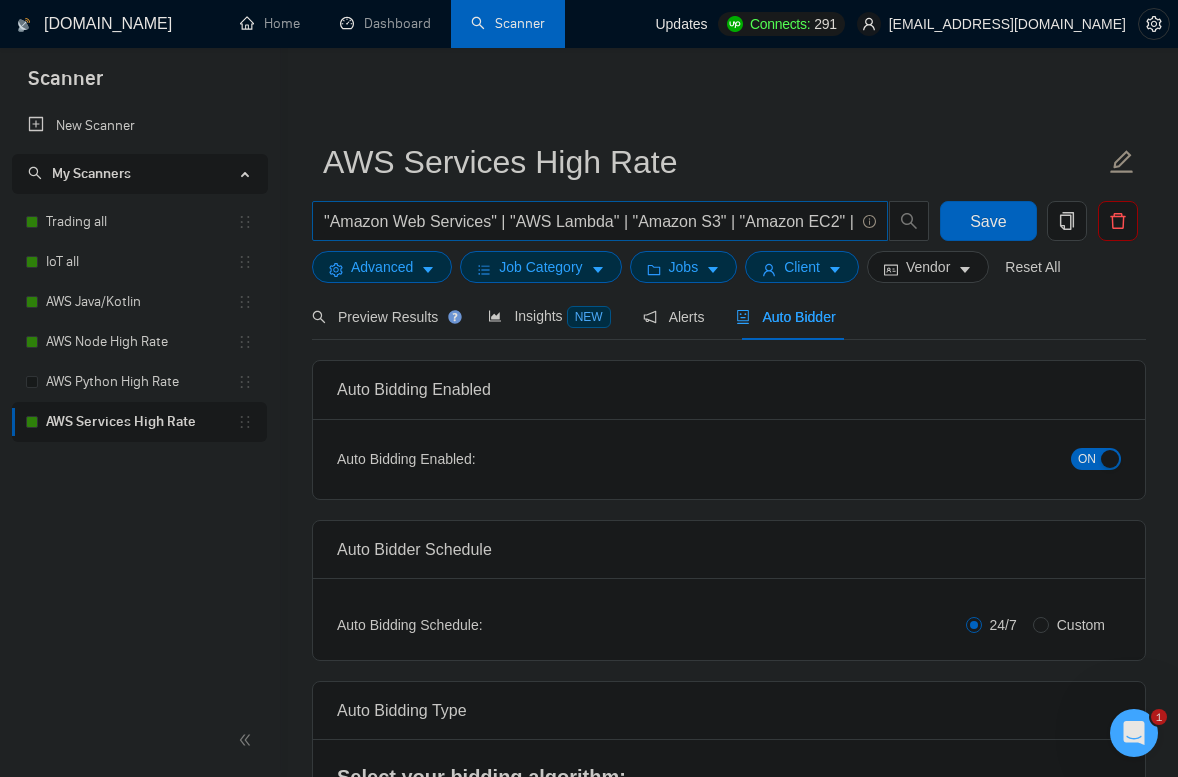 type 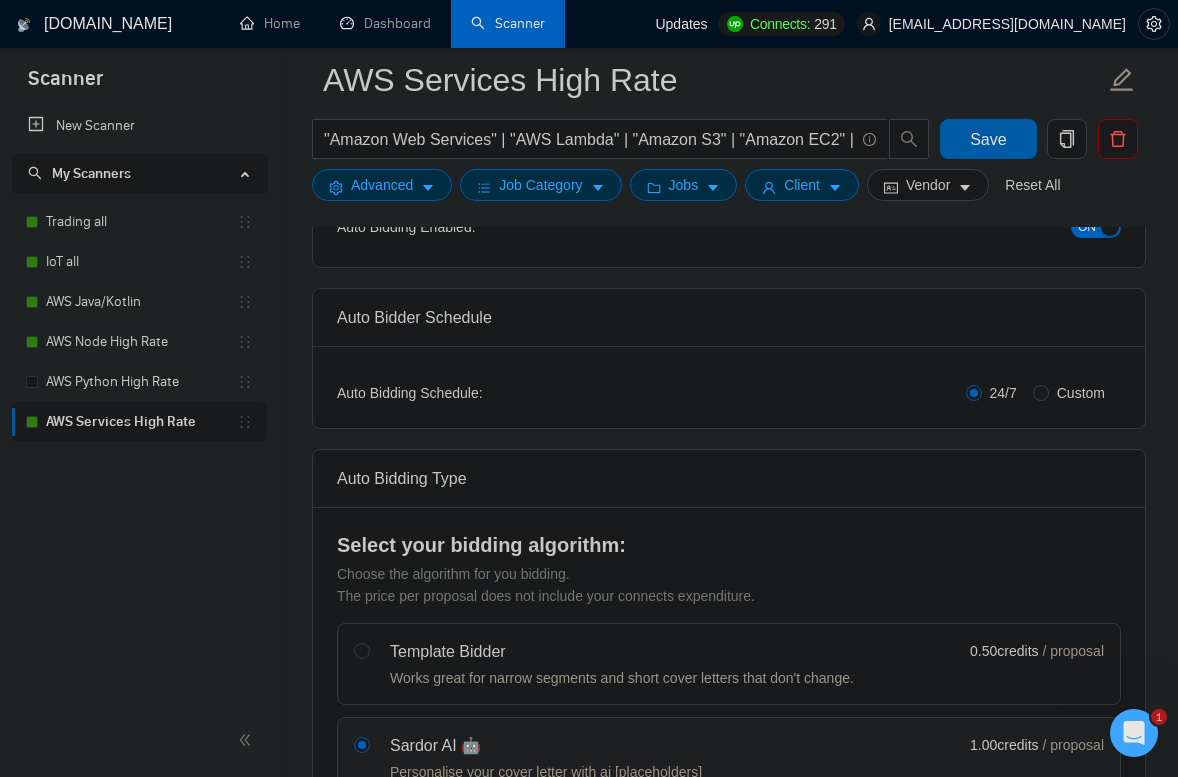 scroll, scrollTop: 0, scrollLeft: 0, axis: both 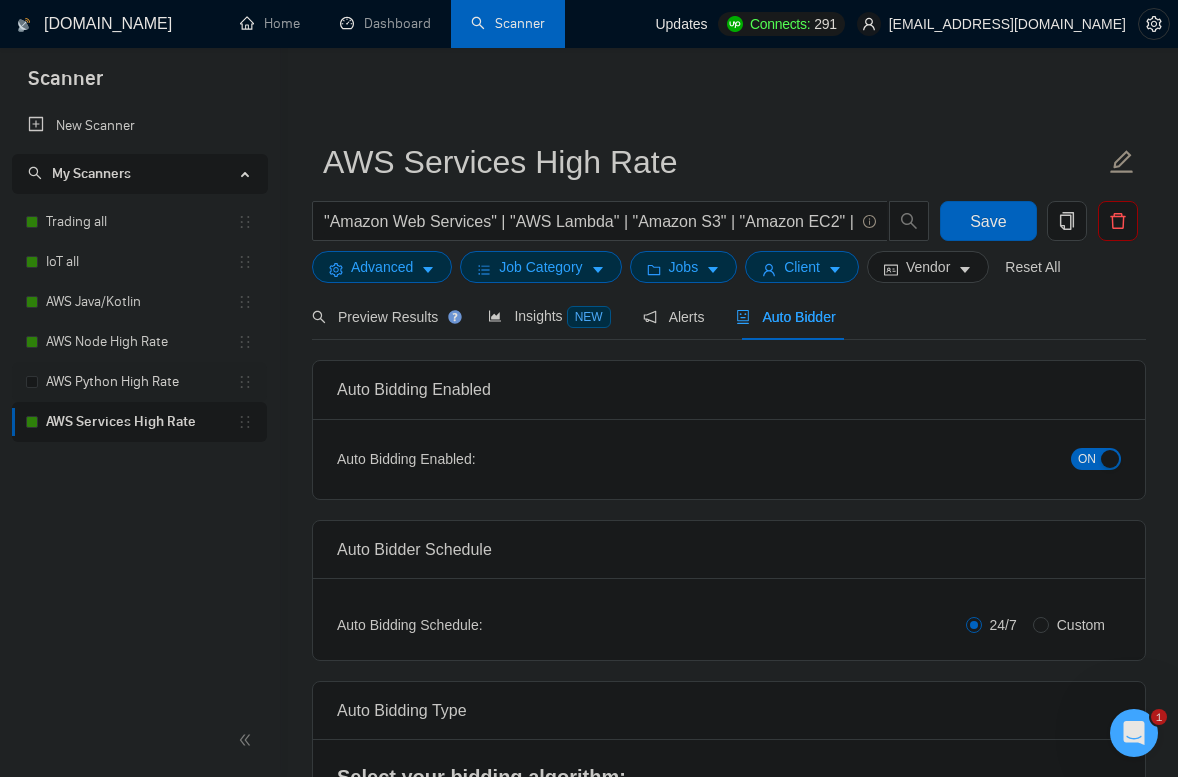 click on "AWS Python High Rate" at bounding box center (141, 382) 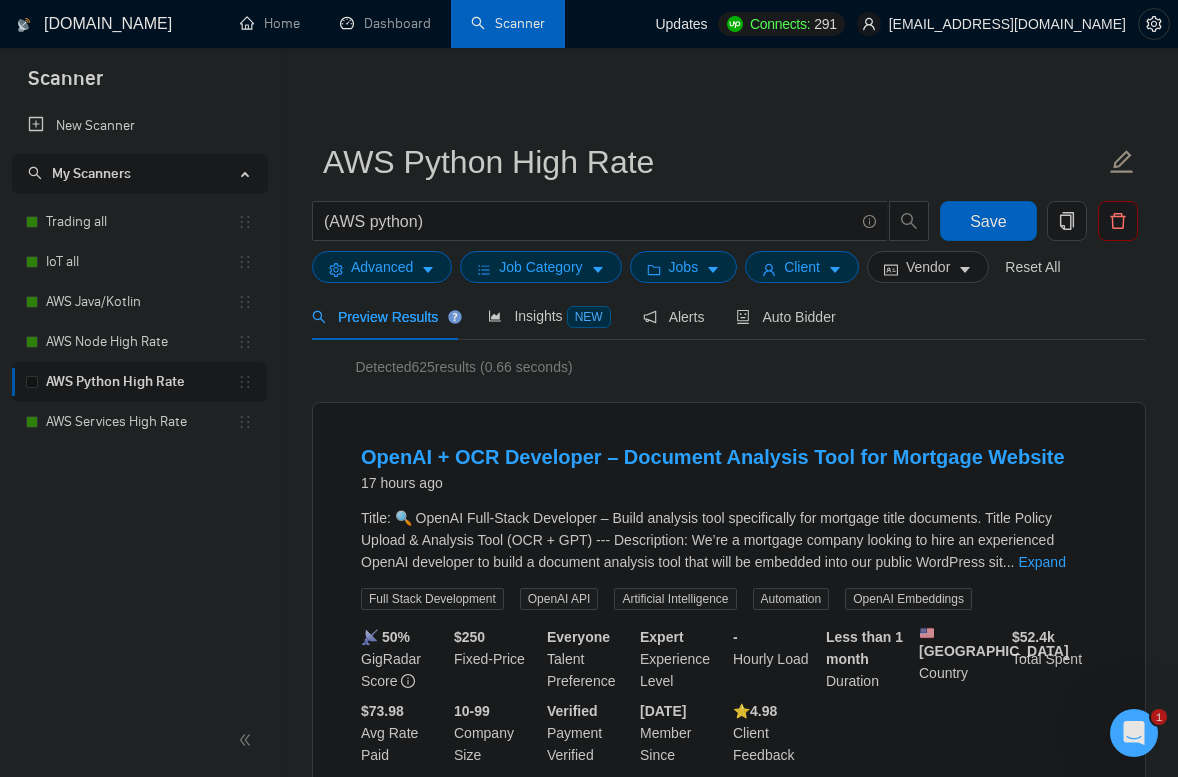 click at bounding box center [1118, 221] 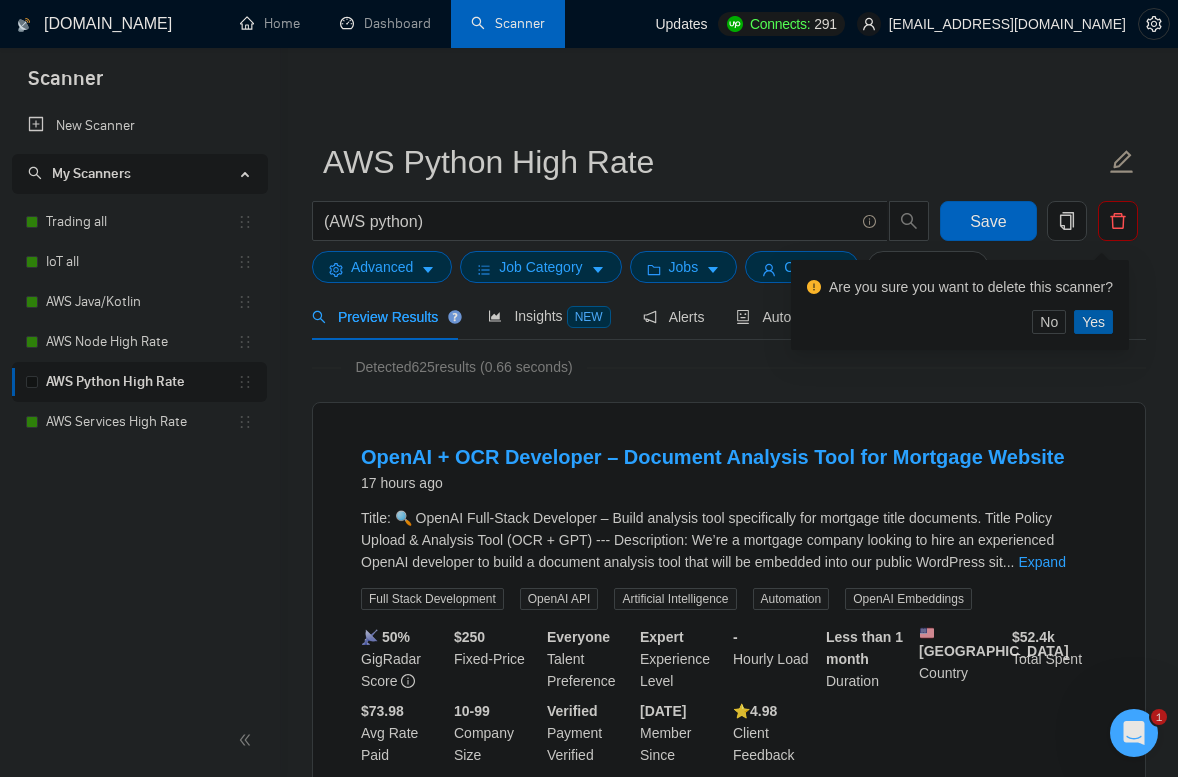 click on "Yes" at bounding box center [1093, 322] 